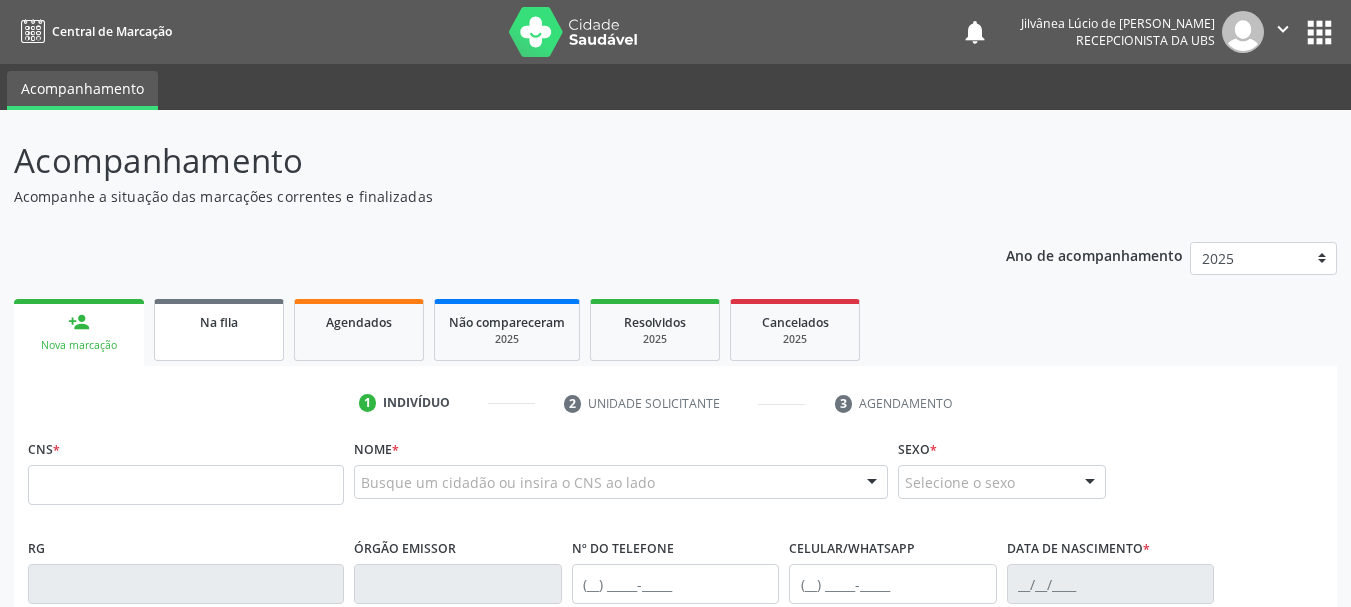 scroll, scrollTop: 0, scrollLeft: 0, axis: both 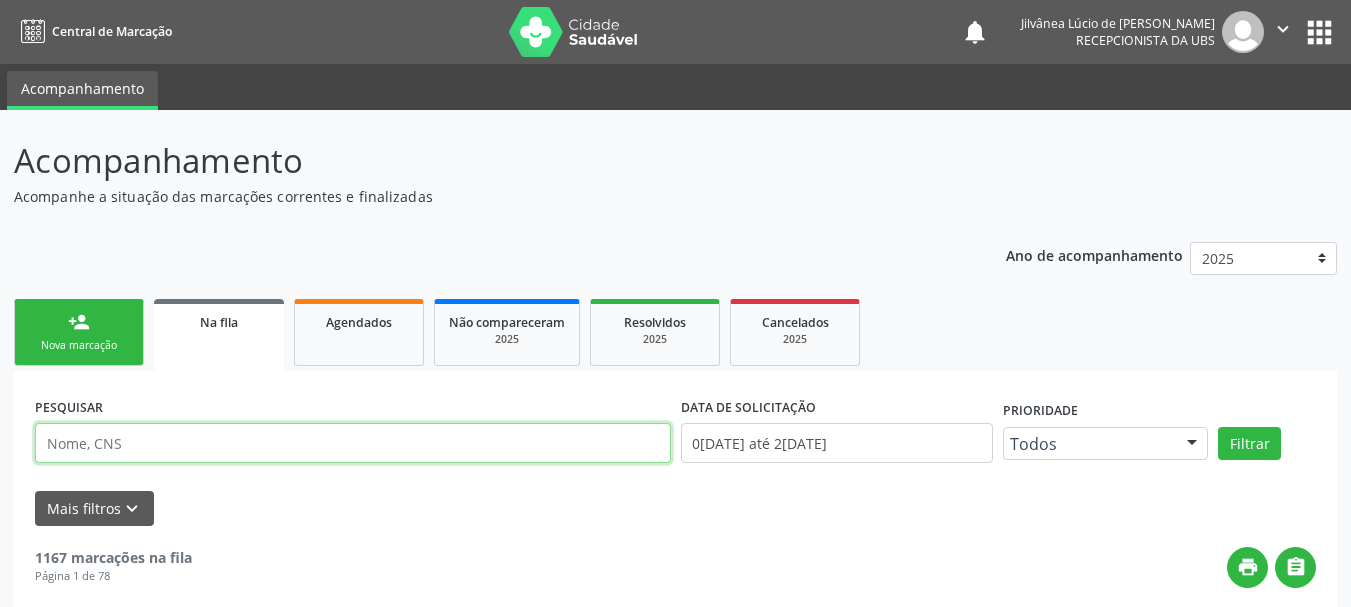 click at bounding box center (353, 443) 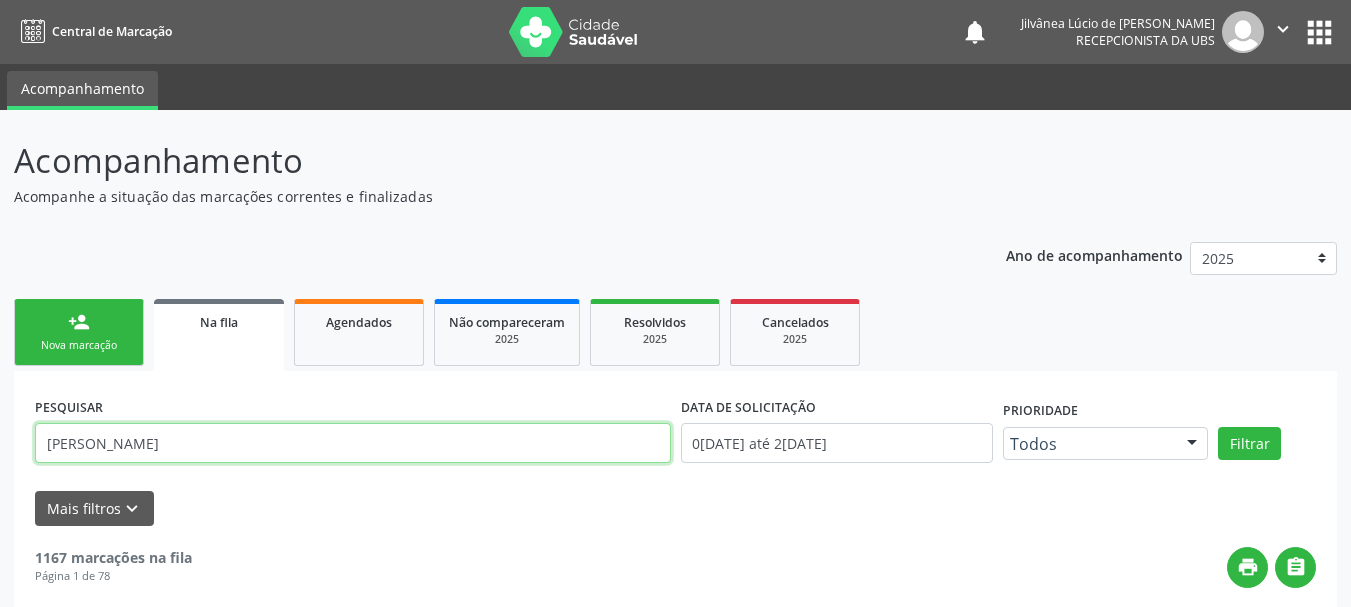 click on "Filtrar" at bounding box center [1249, 444] 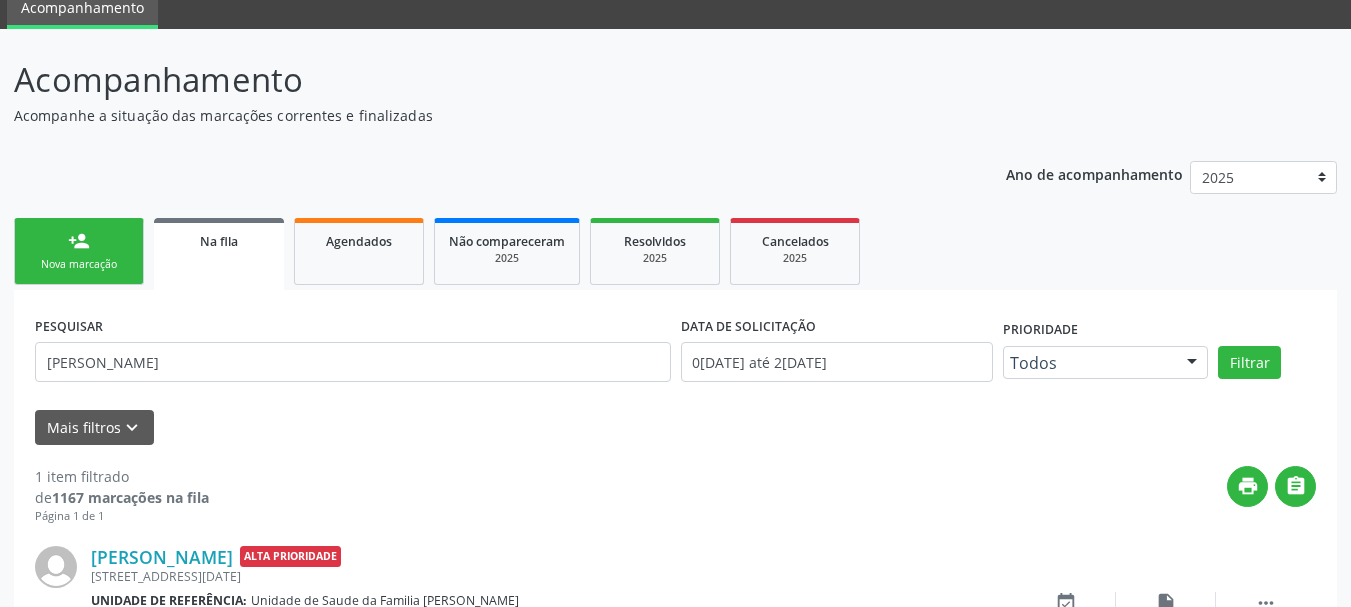 scroll, scrollTop: 181, scrollLeft: 0, axis: vertical 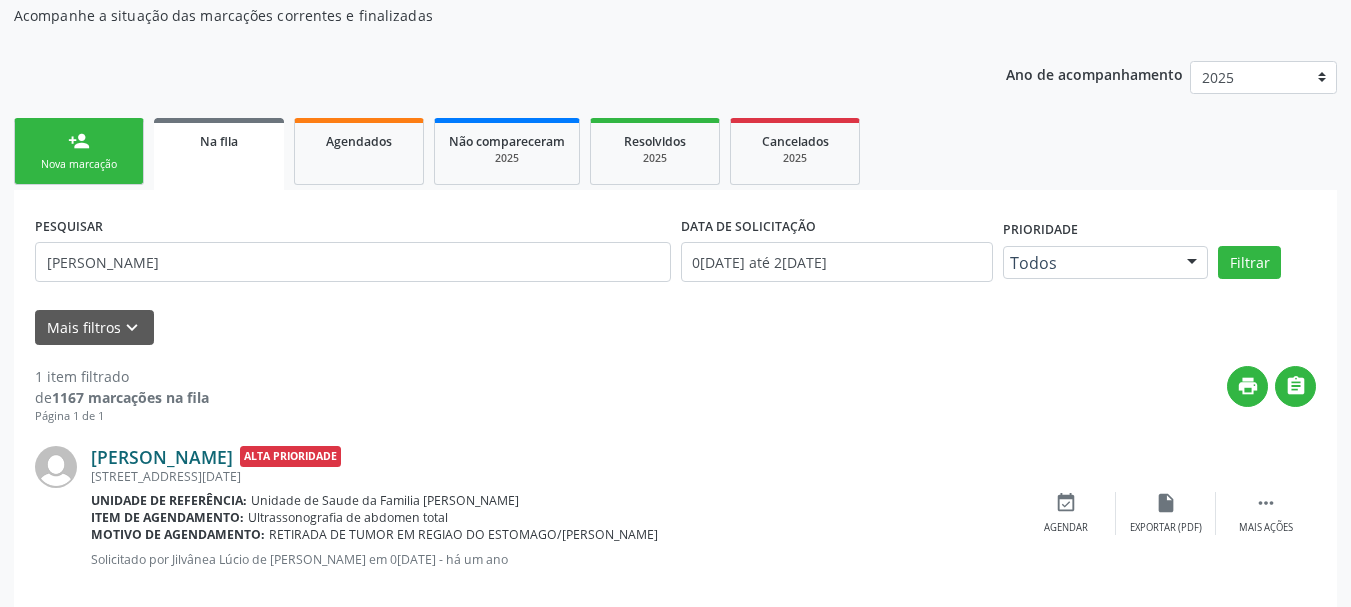 click on "[PERSON_NAME]" at bounding box center (162, 457) 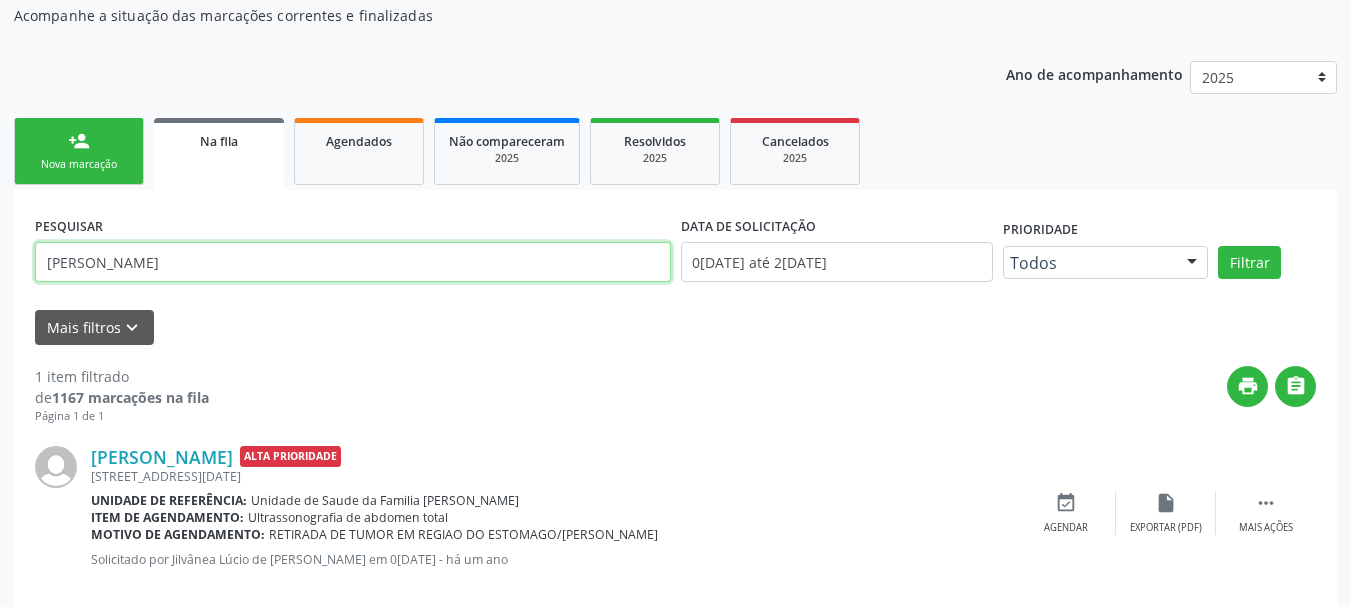 drag, startPoint x: 222, startPoint y: 256, endPoint x: 0, endPoint y: 244, distance: 222.32408 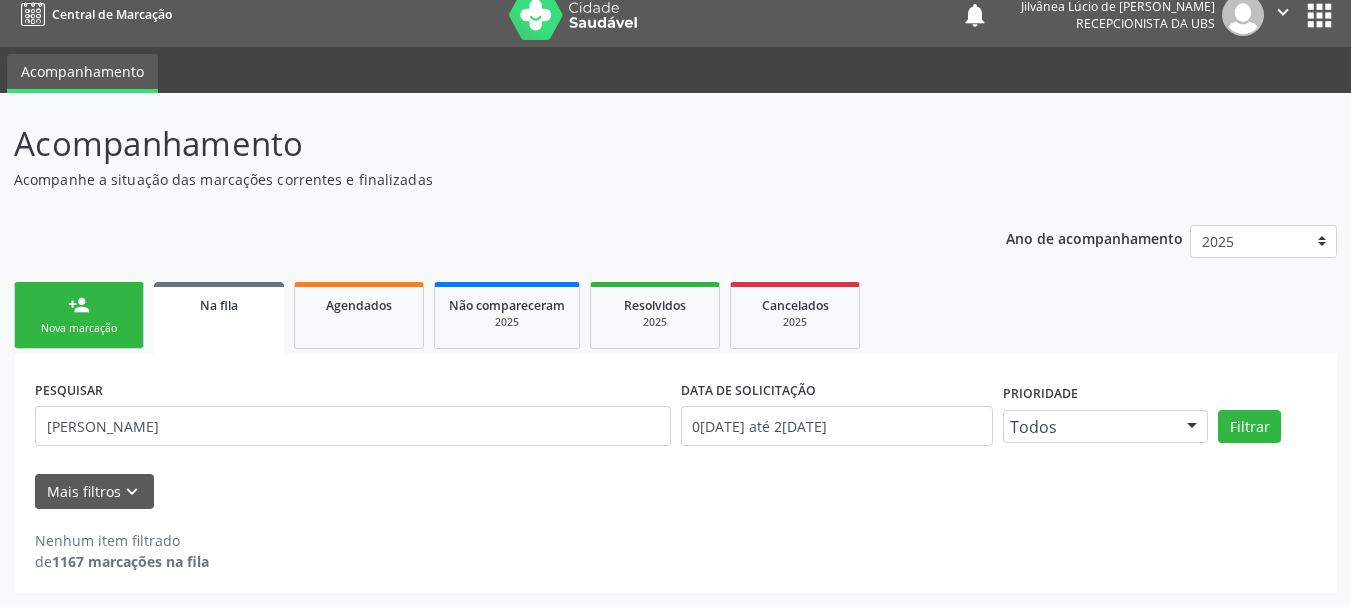 scroll, scrollTop: 17, scrollLeft: 0, axis: vertical 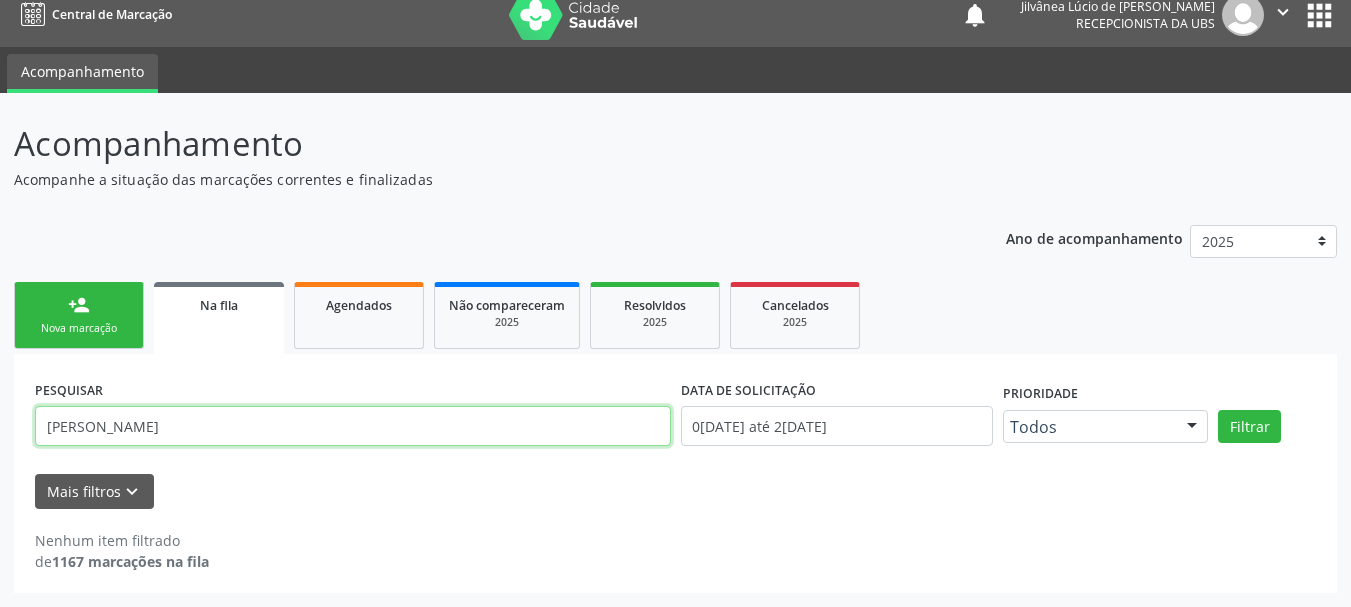 click on "[PERSON_NAME]" at bounding box center [353, 426] 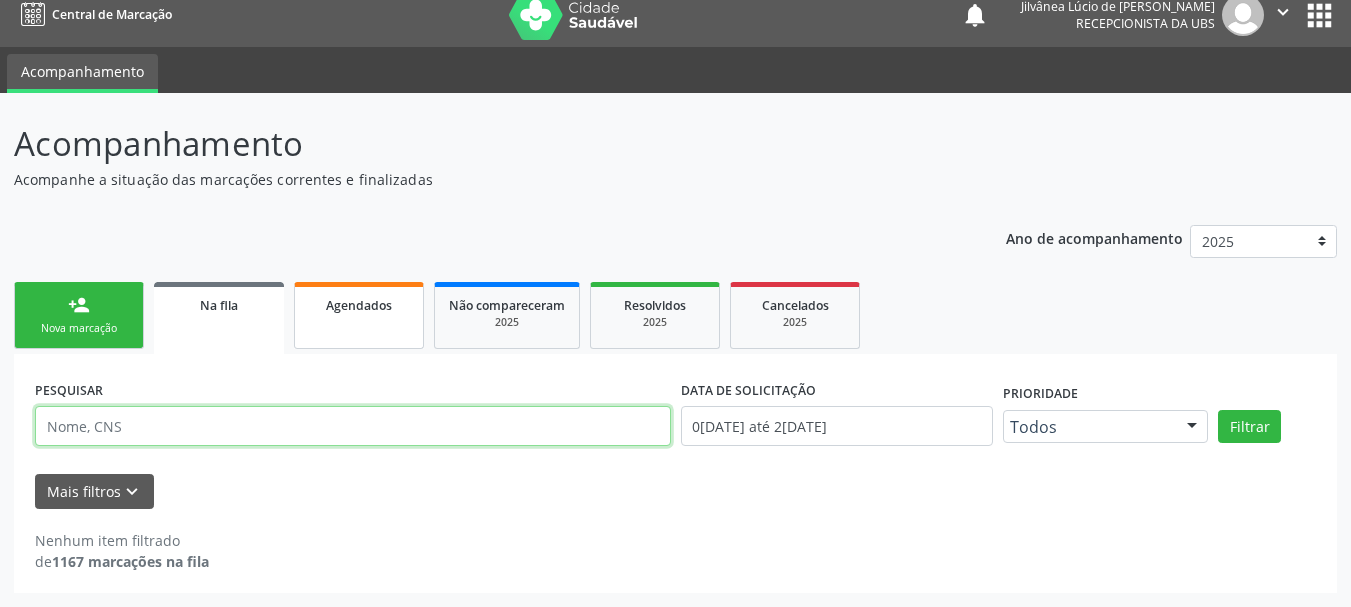 type 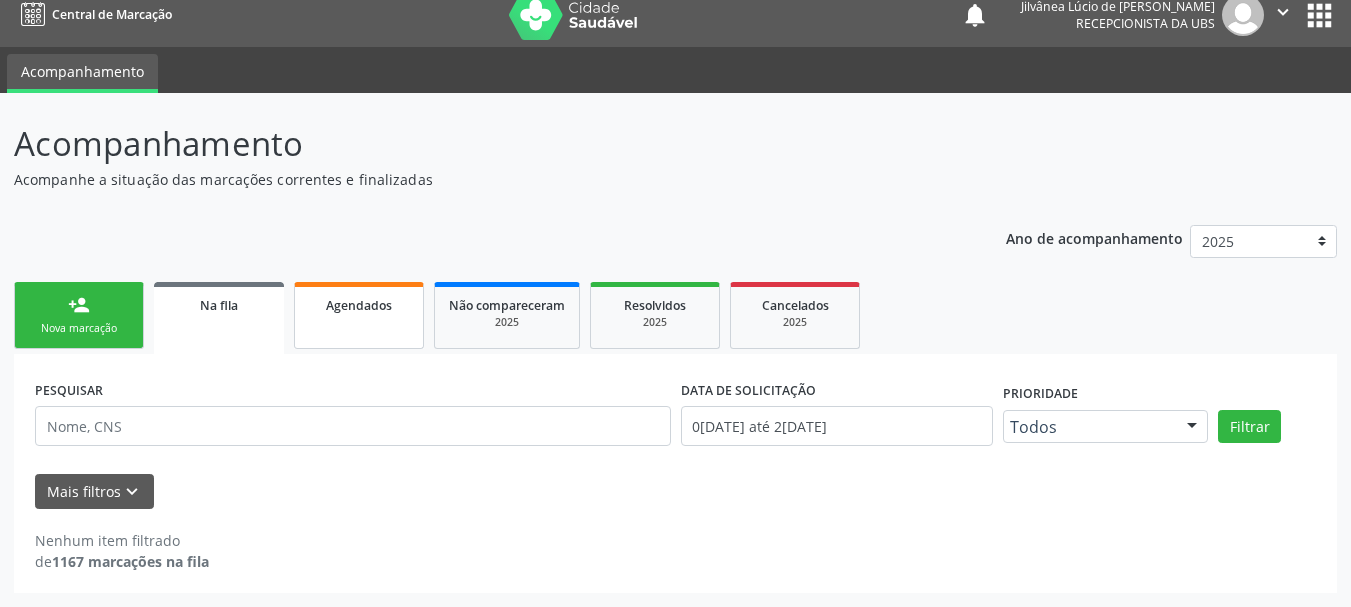 click on "Agendados" at bounding box center (359, 315) 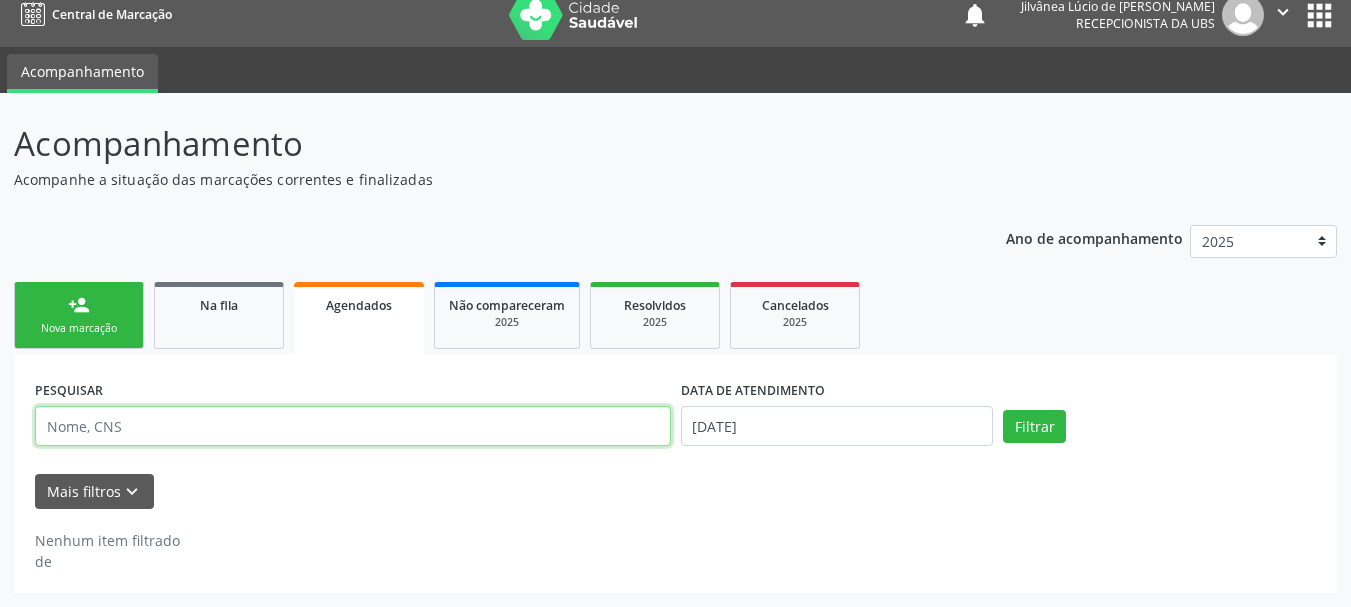 click at bounding box center (353, 426) 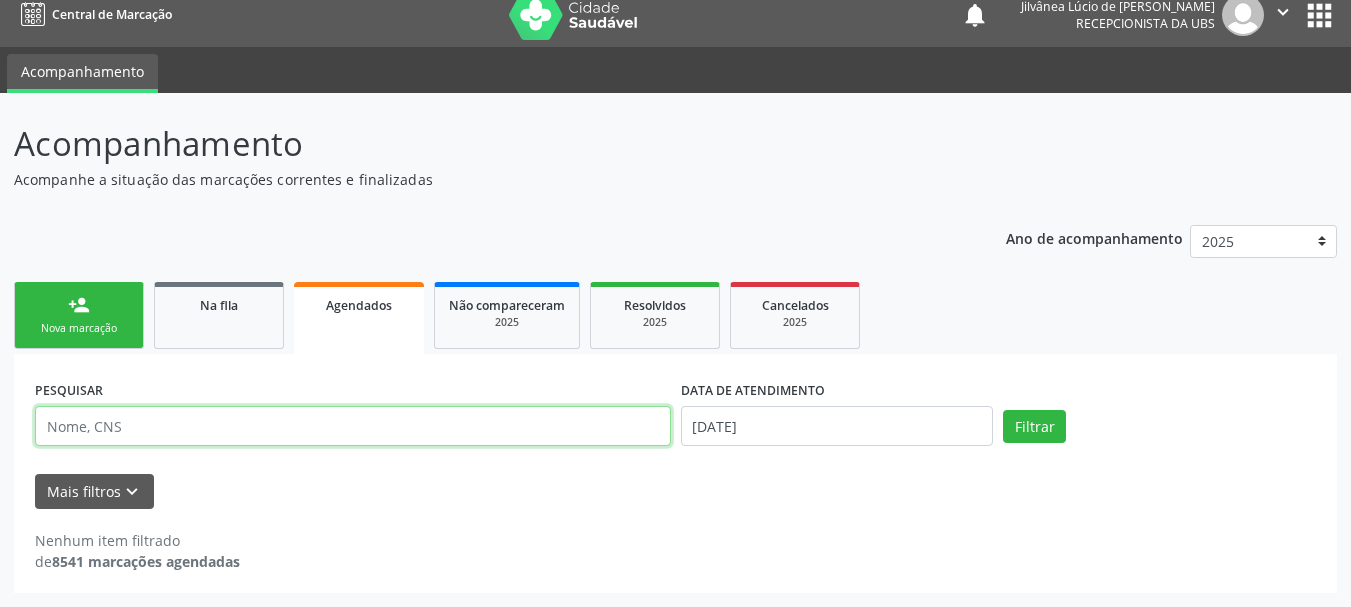 paste on "[PERSON_NAME]" 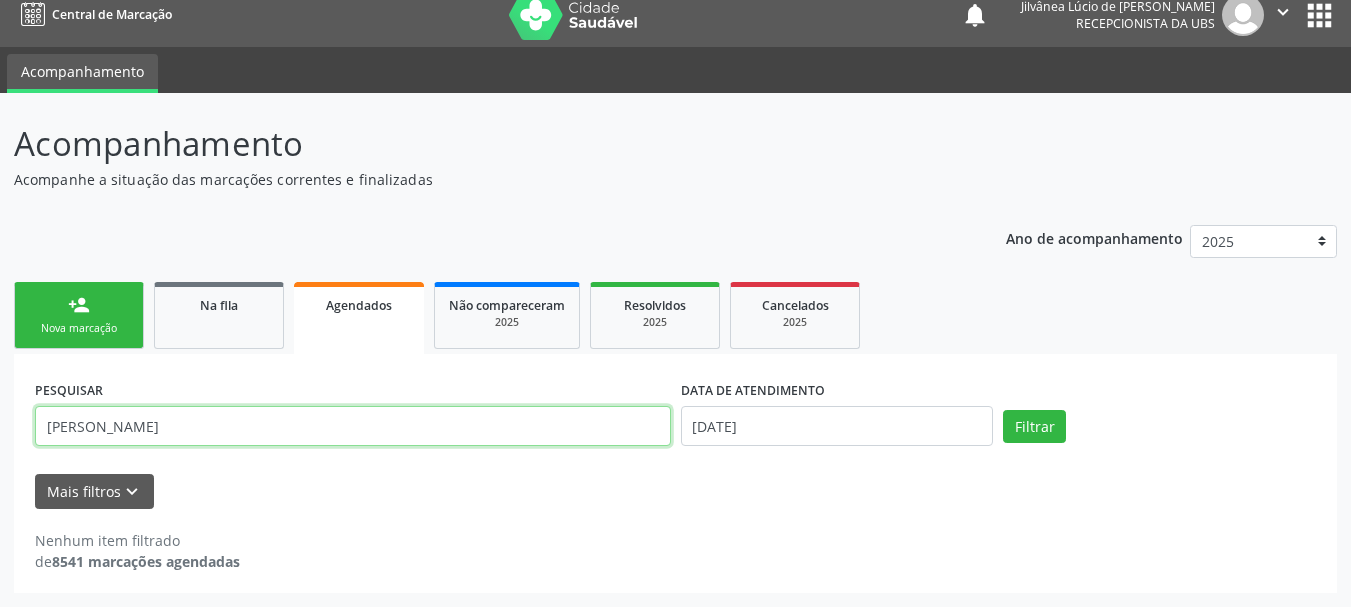 type on "[PERSON_NAME]" 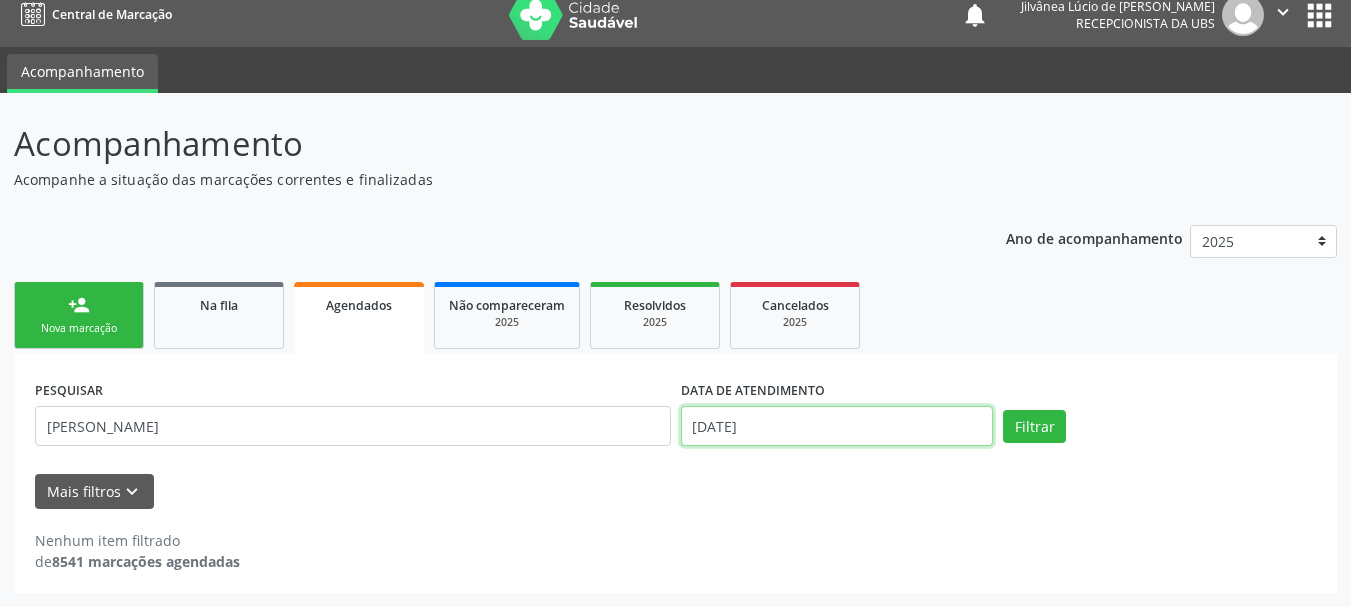 click on "[DATE]" at bounding box center (837, 426) 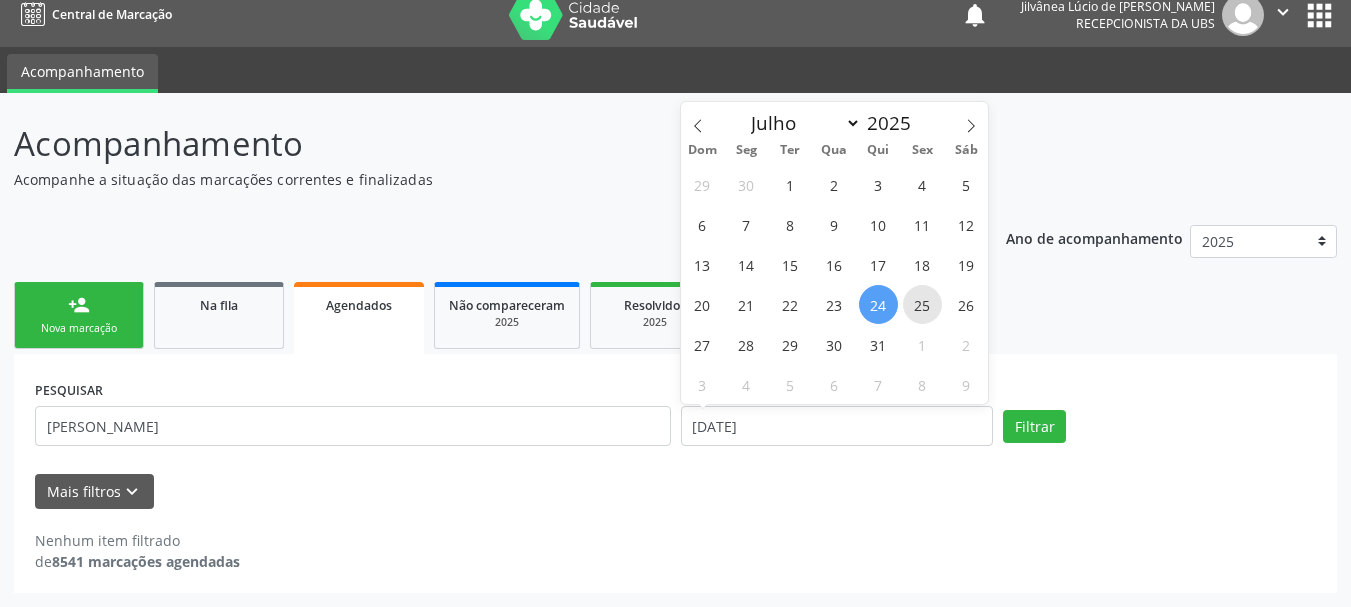 click on "25" at bounding box center [922, 304] 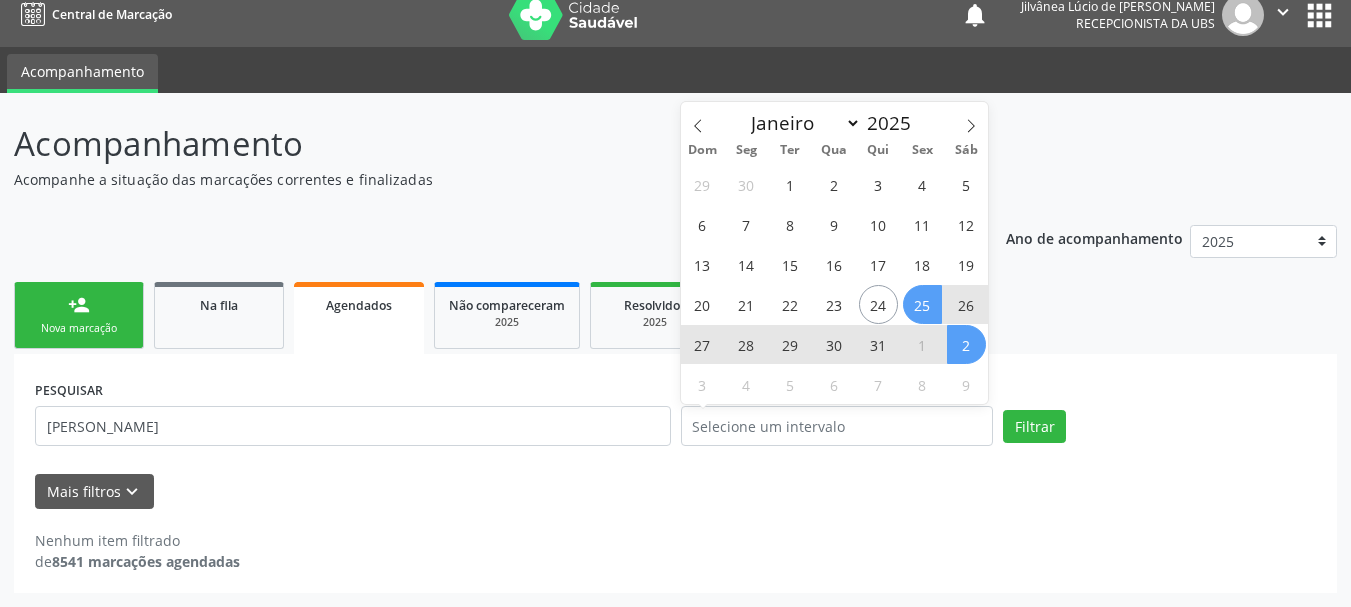 click on "PESQUISAR
[PERSON_NAME]
DATA DE ATENDIMENTO
Filtrar
UNIDADE EXECUTANTE
Selecione uma unidade
Todos as unidades   3D Dent   A Bioquimika Farmacia de Manipulacao   A Botica Magistral Ltda   A Brito Servicos Medicos e Hospitalares   A C Servicos Medicos e Hospitalares   A D [PERSON_NAME]   A F dos Santos Servicos Medicos e Hospitalares   A G S Servicos Medicos   A [PERSON_NAME] Medicos e Hospitalares   A Goncalves [GEOGRAPHIC_DATA]   A M Servicos Medicos   A Maia Servicos Medicos e Hospitalares   A Marques Servicos Medicos e Hospitalares   A Medicina Diagnostica Cabula   A Medicina Diagnostica Nazare   A Medicina Diagnostica Paralela   A Medicina Diagnostica Pq Bela Vista   A Medicina Diagnostica e Diagnoson   A Rios Correia   A S Consultorios   A S Odonto   A Vieira Clinica Medica   A3 Dermatologistas Associados   Aas Pituba   [MEDICAL_DATA]   Abertta Saude   Abertta Saude   Abre" at bounding box center [675, 473] 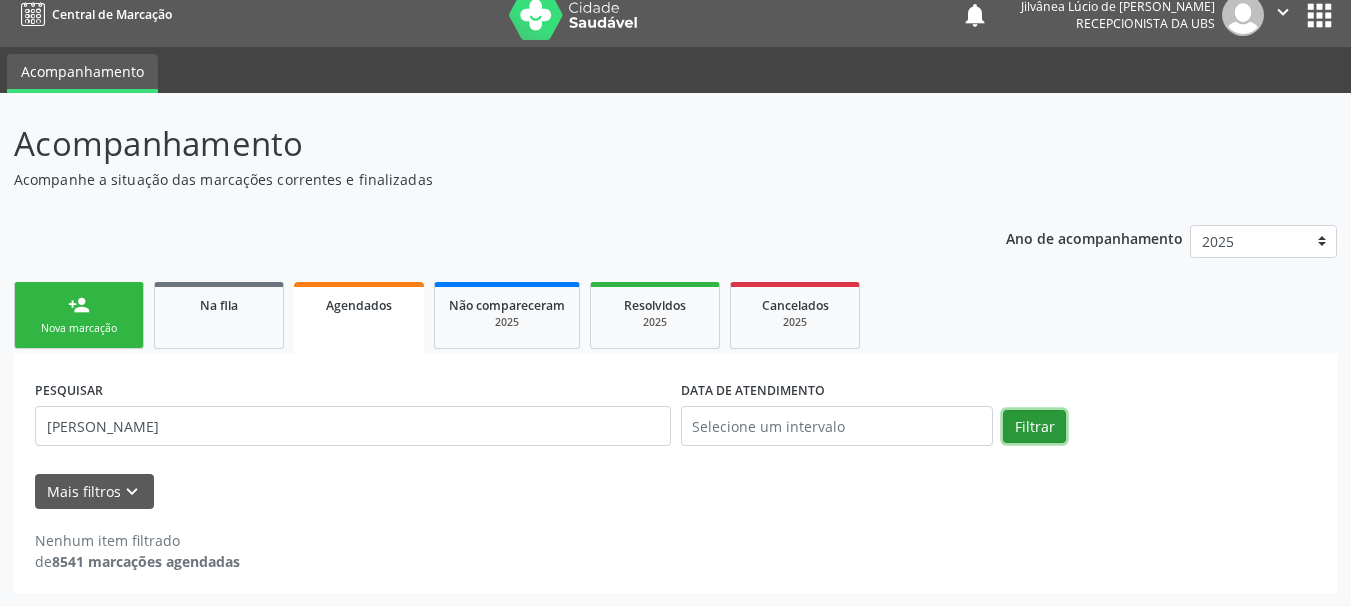 click on "Filtrar" at bounding box center [1034, 427] 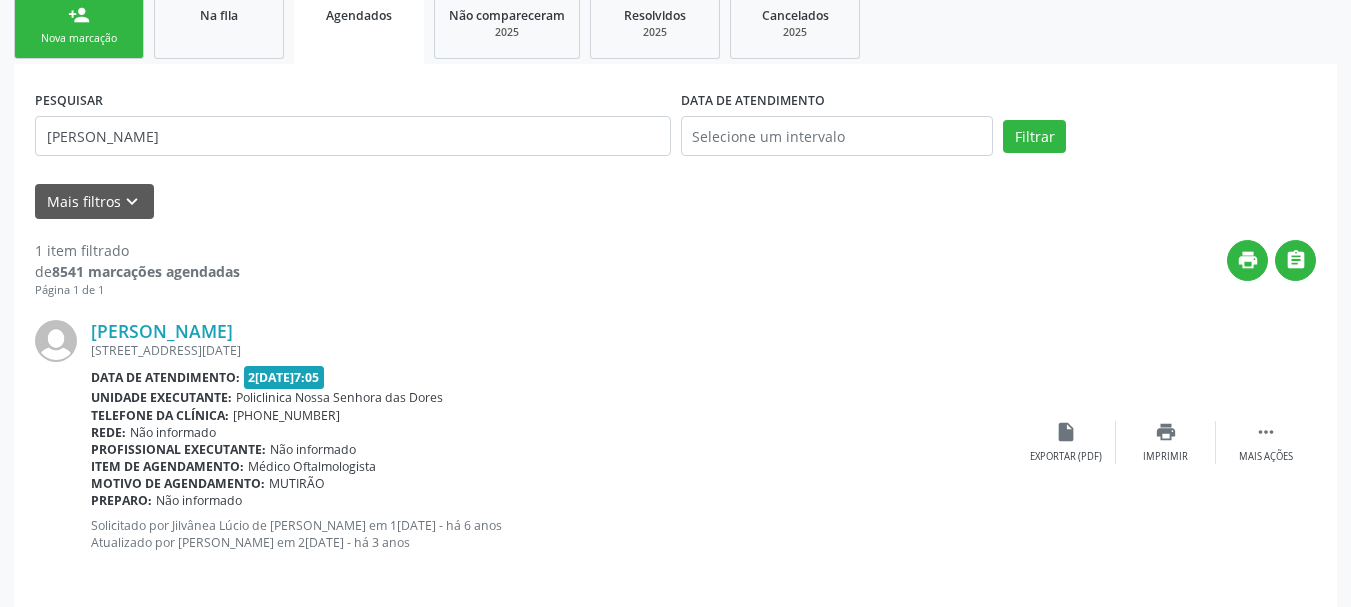 scroll, scrollTop: 321, scrollLeft: 0, axis: vertical 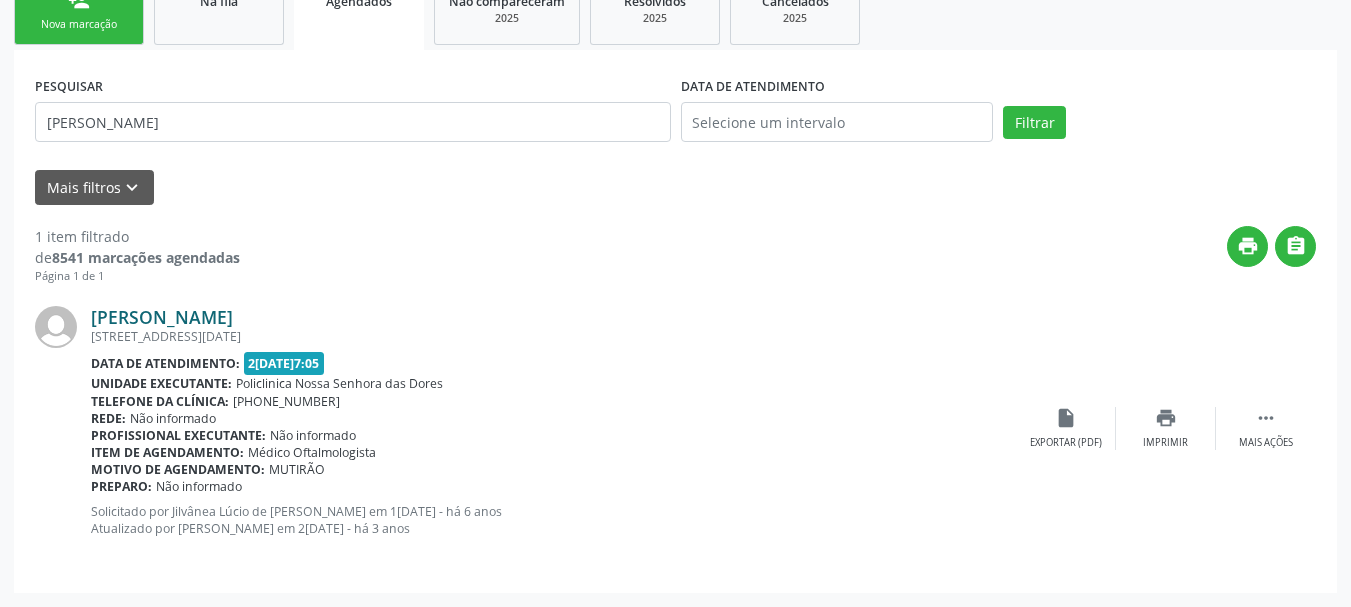 click on "[PERSON_NAME]" at bounding box center [162, 317] 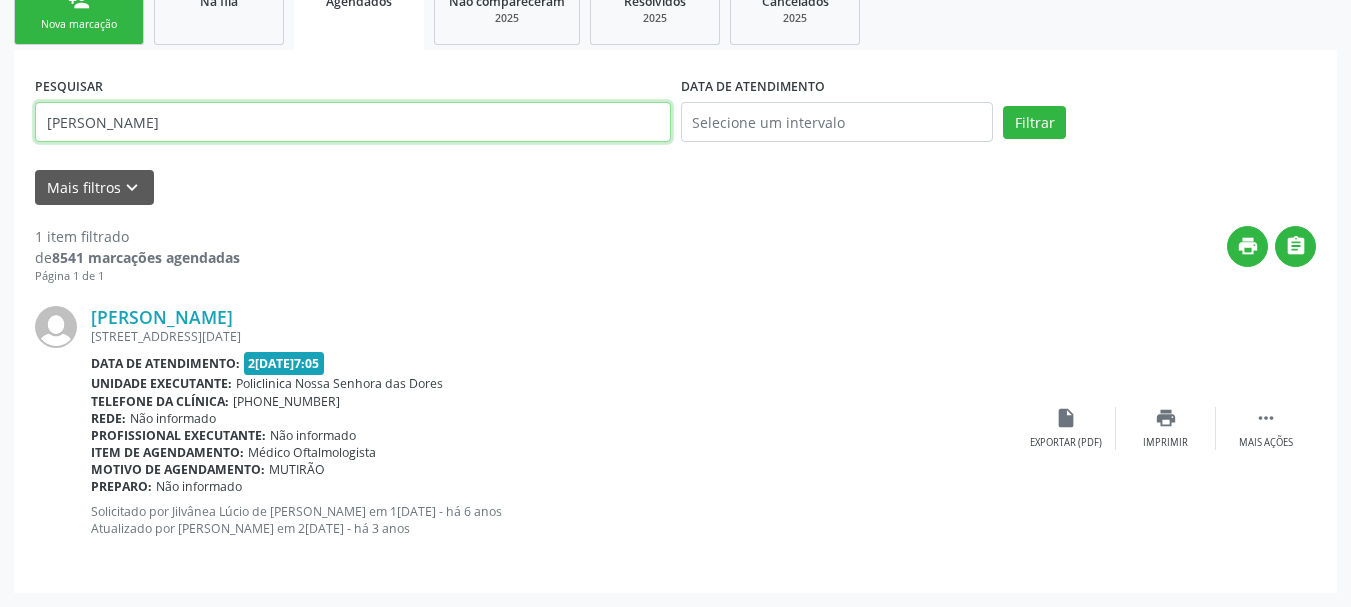 drag, startPoint x: 211, startPoint y: 129, endPoint x: 5, endPoint y: 131, distance: 206.0097 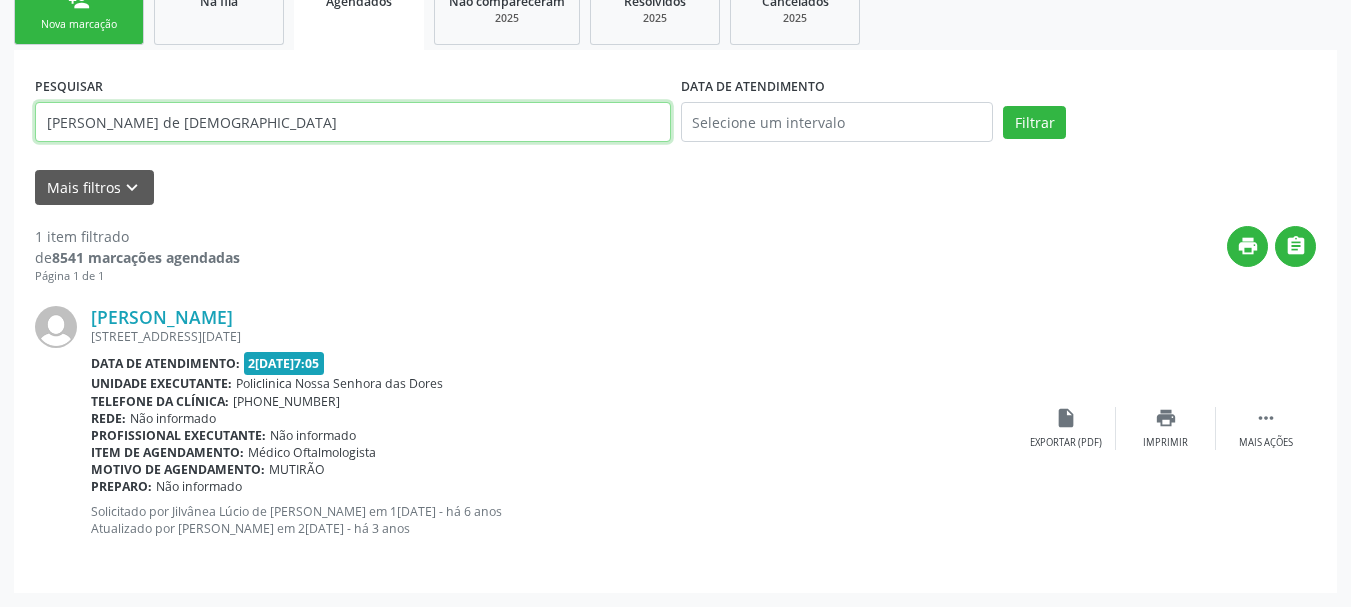 click on "Filtrar" at bounding box center (1034, 123) 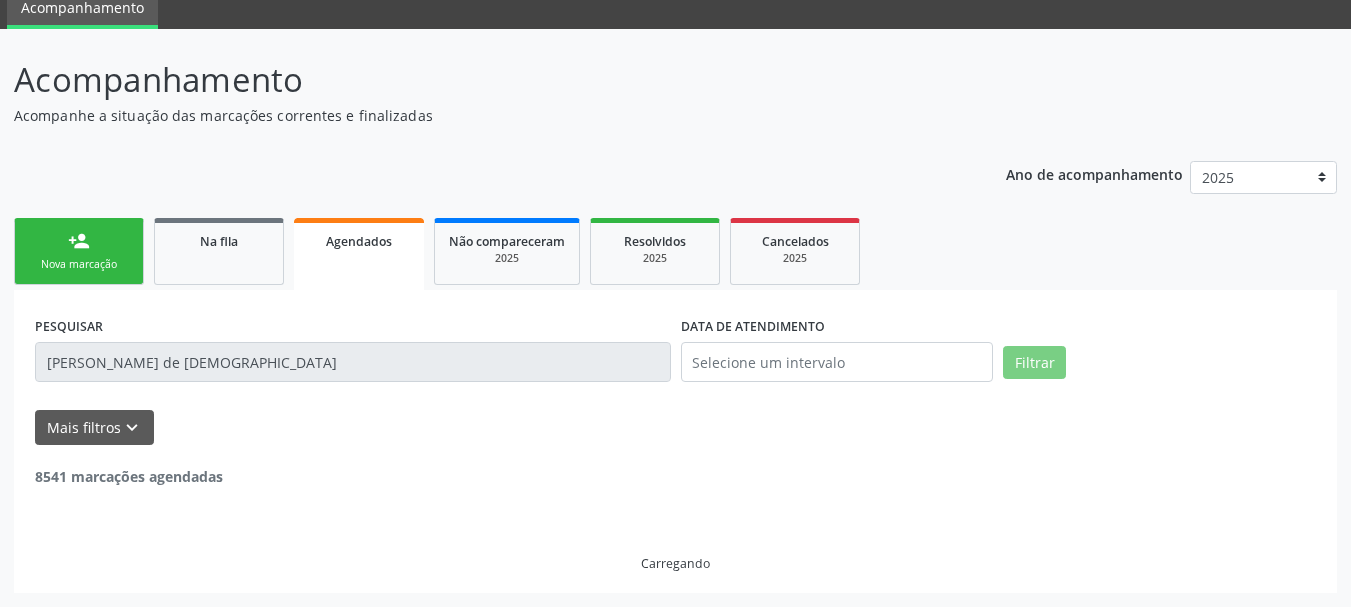 scroll, scrollTop: 321, scrollLeft: 0, axis: vertical 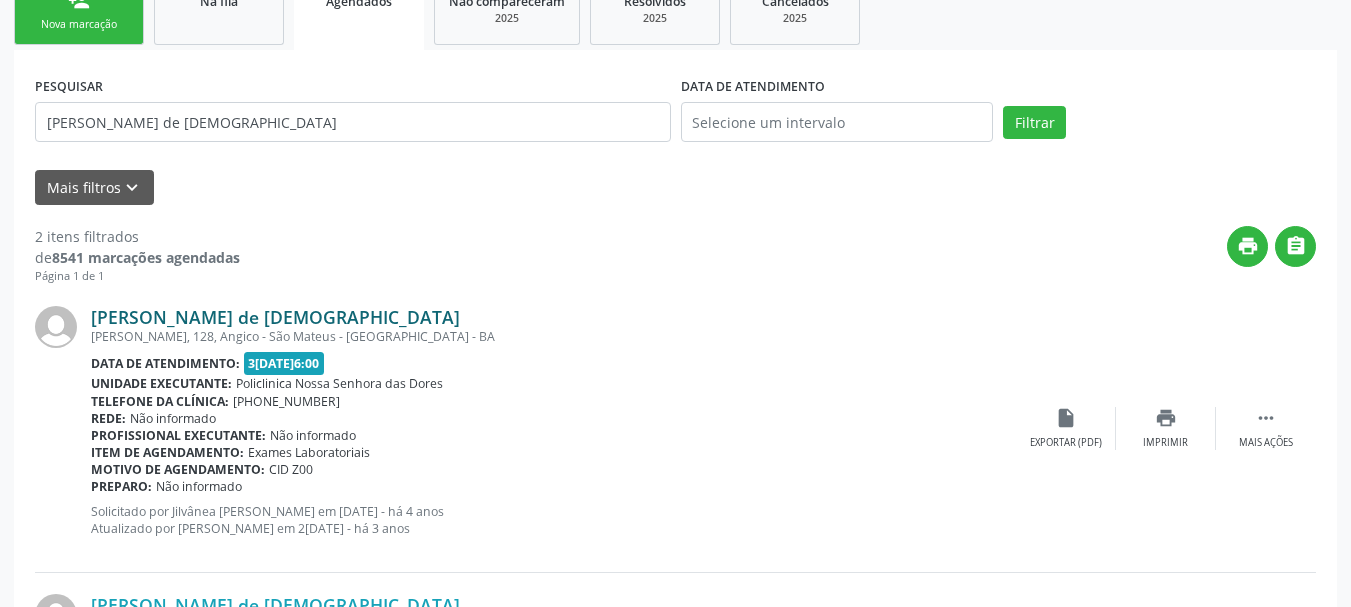 click on "[PERSON_NAME] de [DEMOGRAPHIC_DATA]" at bounding box center [275, 317] 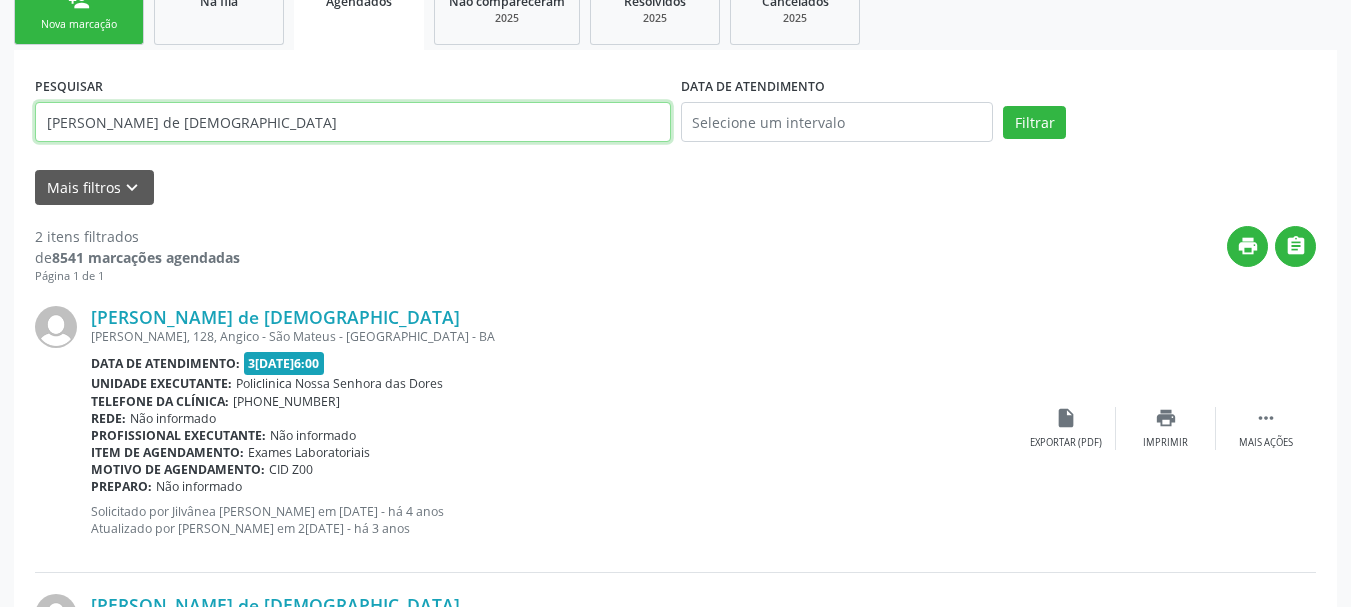 drag, startPoint x: 184, startPoint y: 126, endPoint x: 0, endPoint y: 141, distance: 184.6104 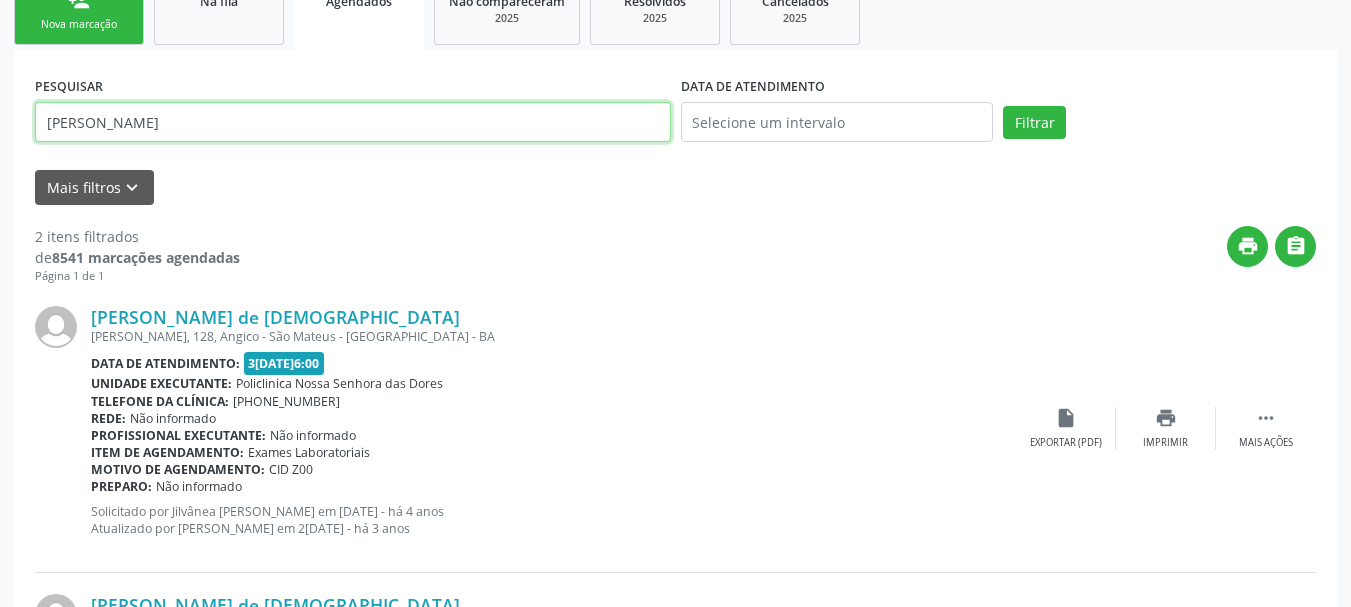 click on "Filtrar" at bounding box center (1034, 123) 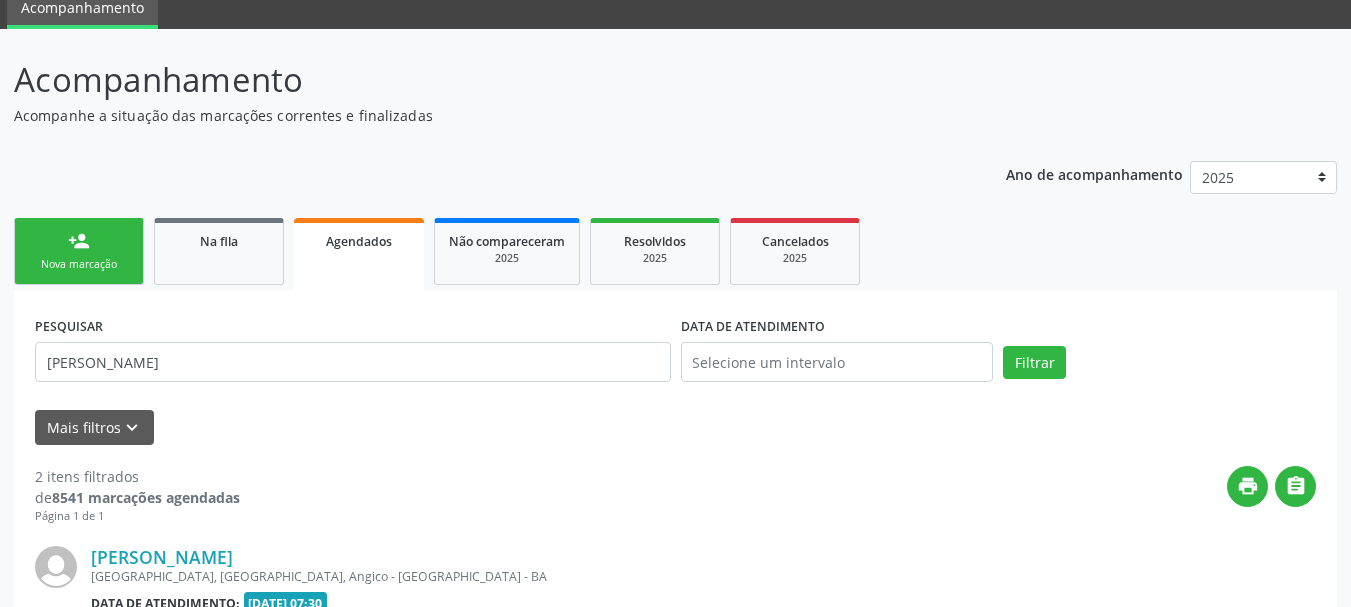scroll, scrollTop: 321, scrollLeft: 0, axis: vertical 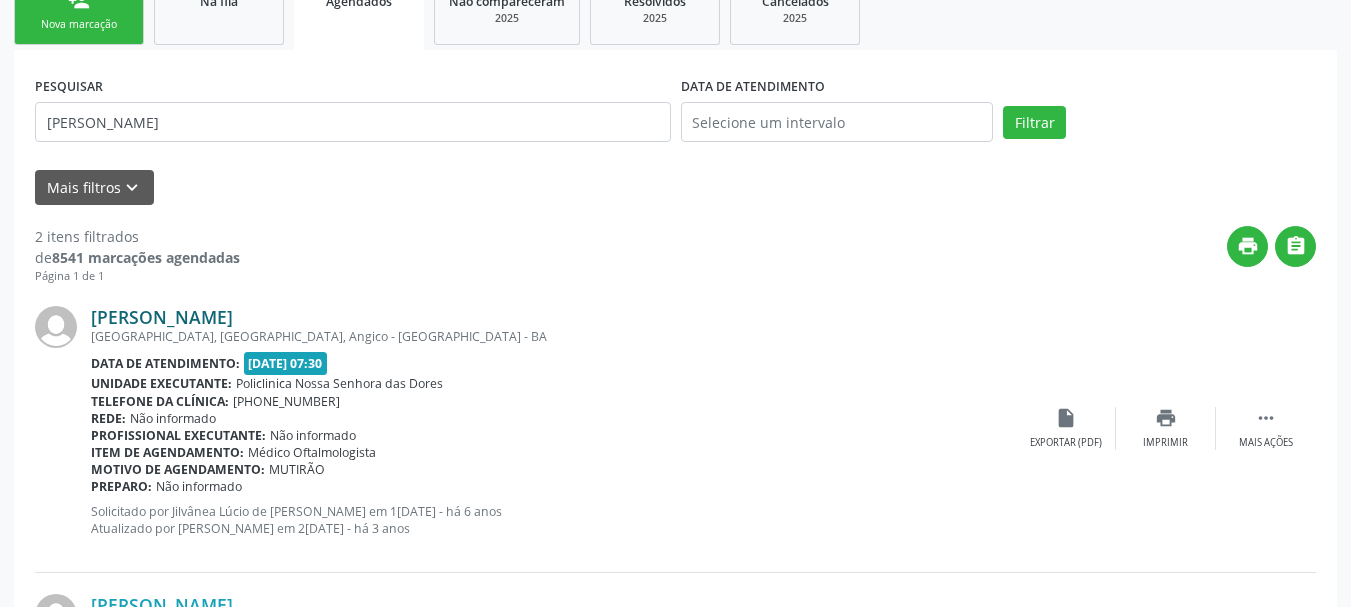 click on "[PERSON_NAME]" at bounding box center (162, 317) 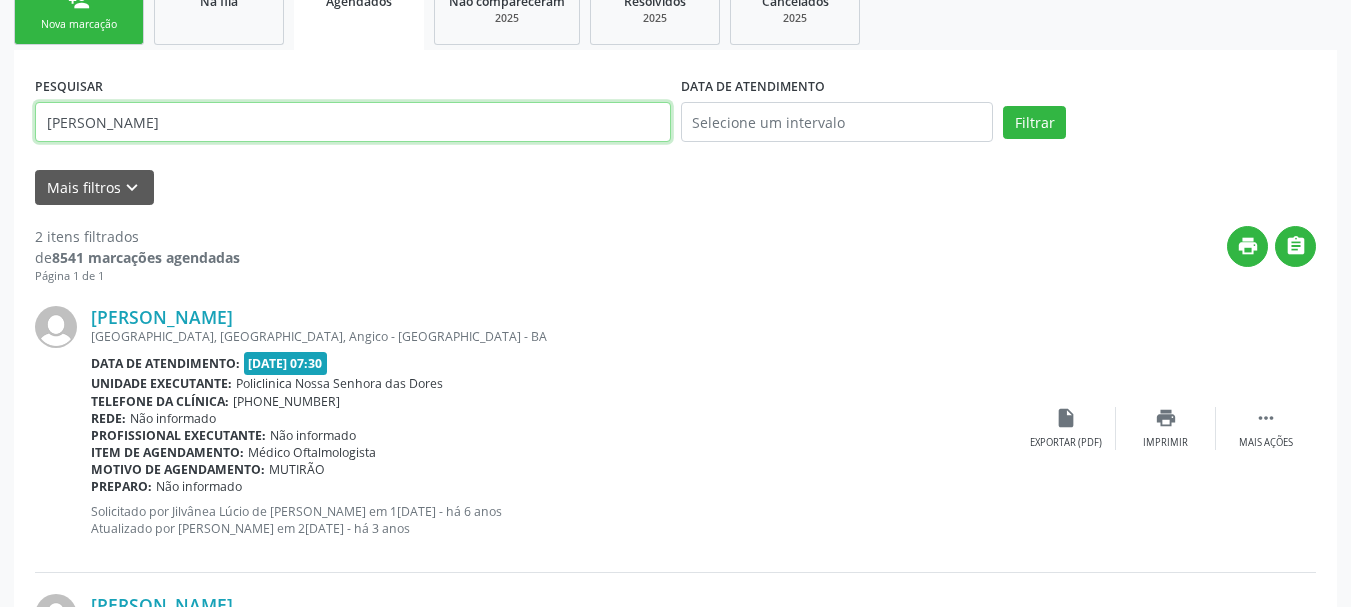 drag, startPoint x: 148, startPoint y: 135, endPoint x: 0, endPoint y: 151, distance: 148.86235 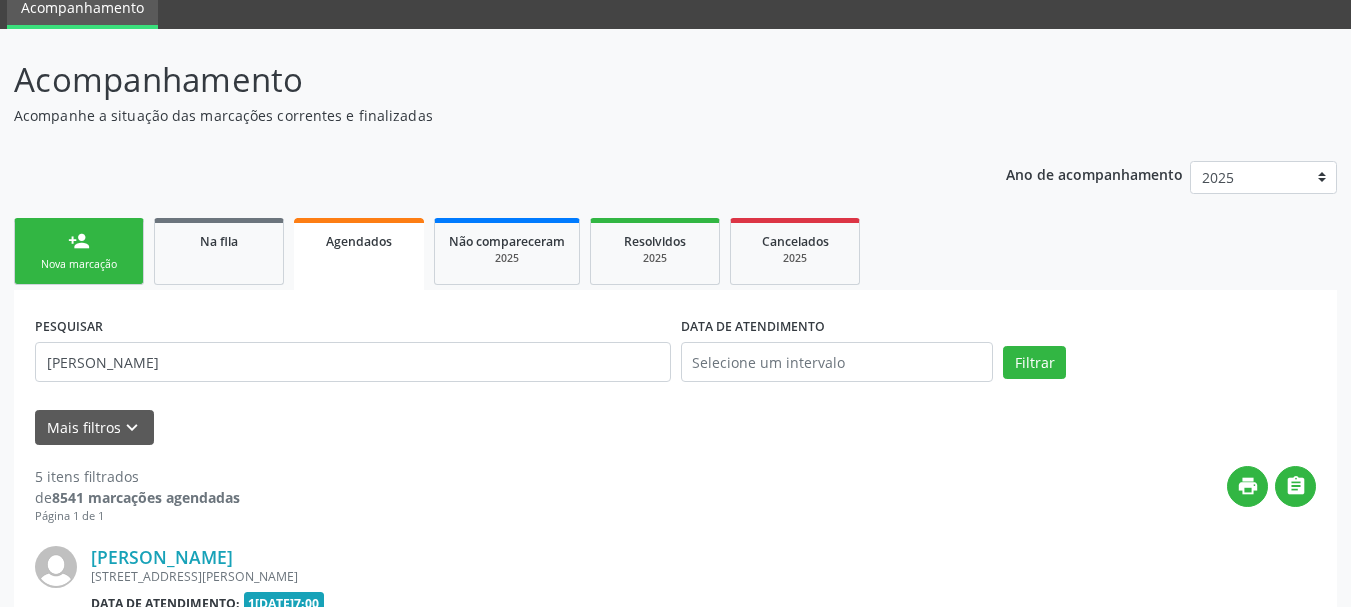 scroll, scrollTop: 321, scrollLeft: 0, axis: vertical 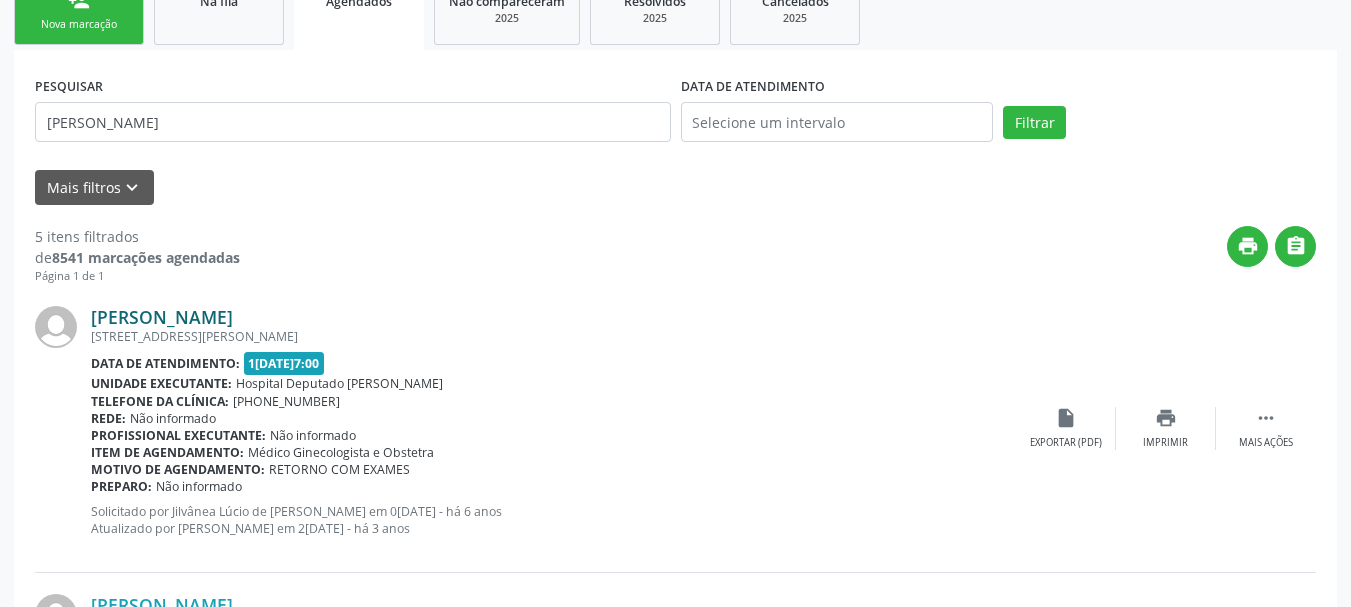 click on "[PERSON_NAME]" at bounding box center (162, 317) 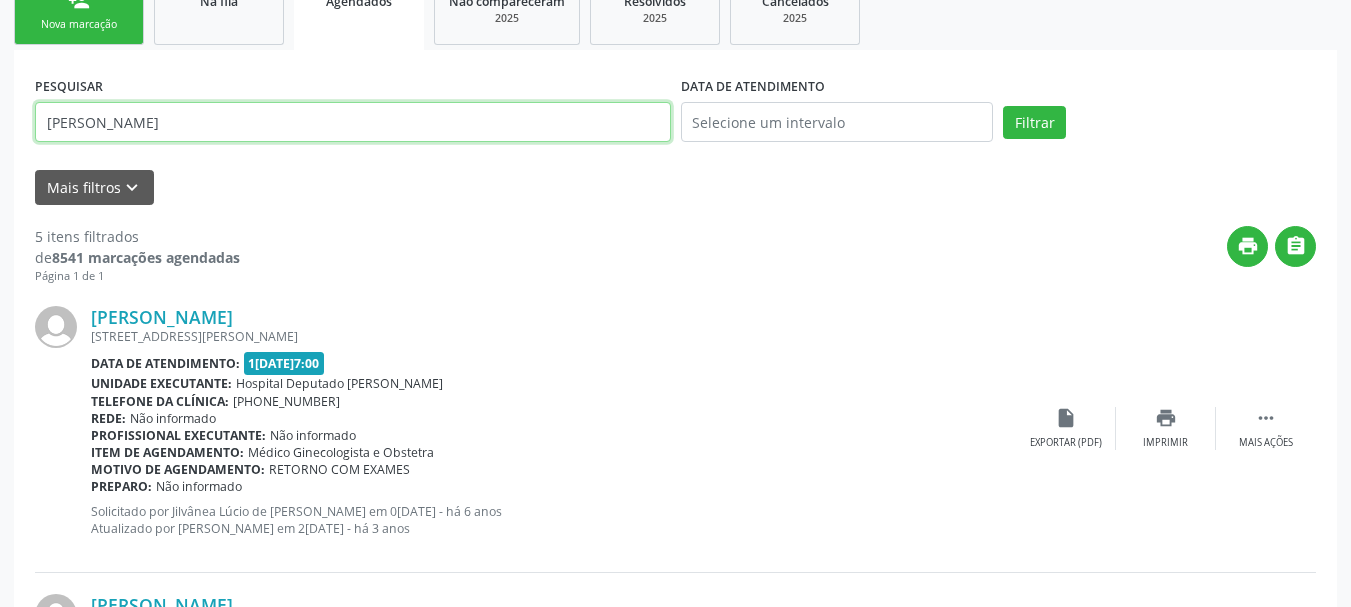 drag, startPoint x: 135, startPoint y: 112, endPoint x: 0, endPoint y: 117, distance: 135.09256 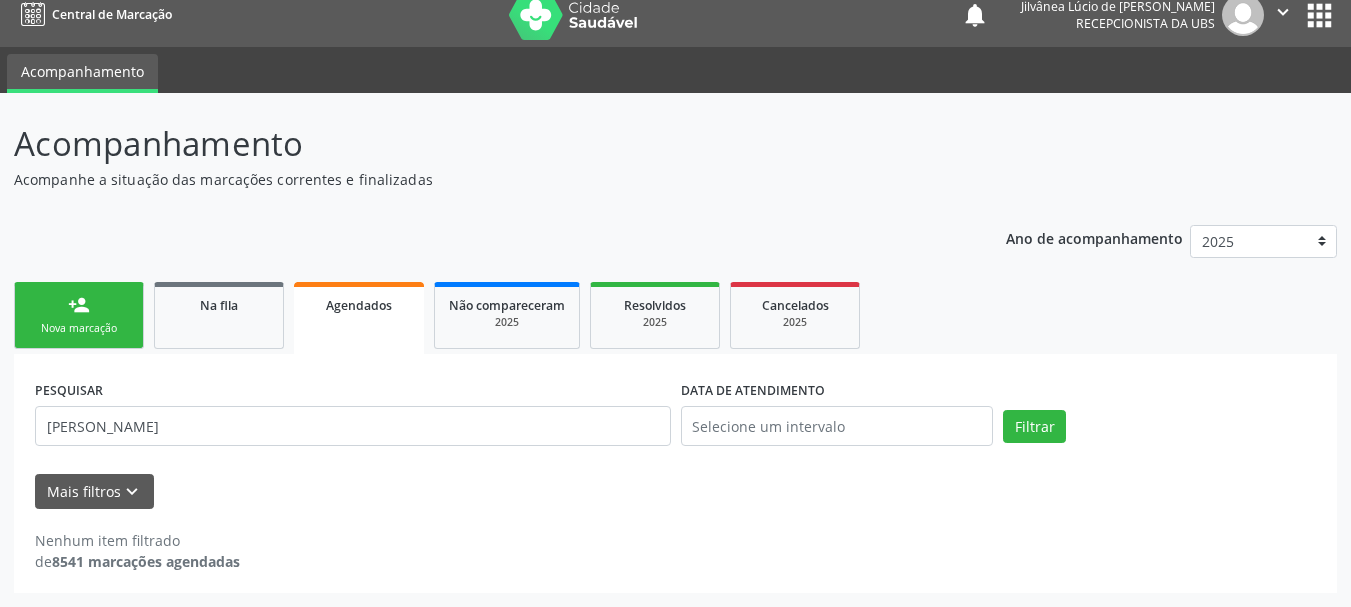 scroll, scrollTop: 17, scrollLeft: 0, axis: vertical 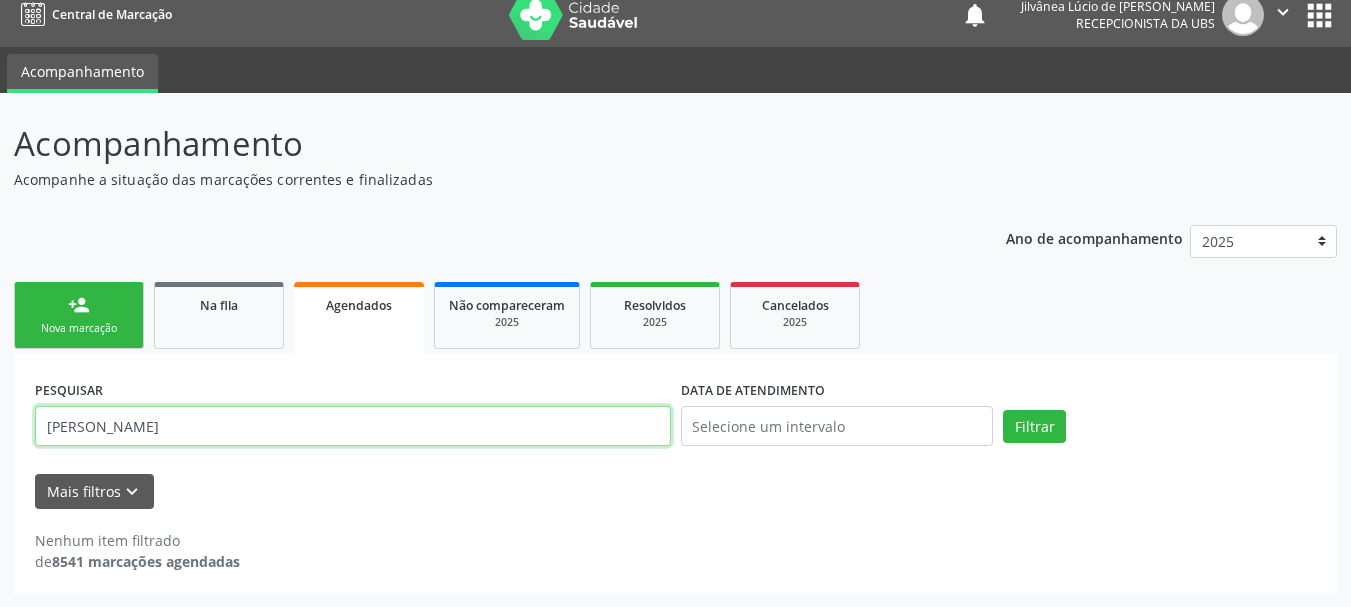 drag, startPoint x: 222, startPoint y: 441, endPoint x: 0, endPoint y: 408, distance: 224.4393 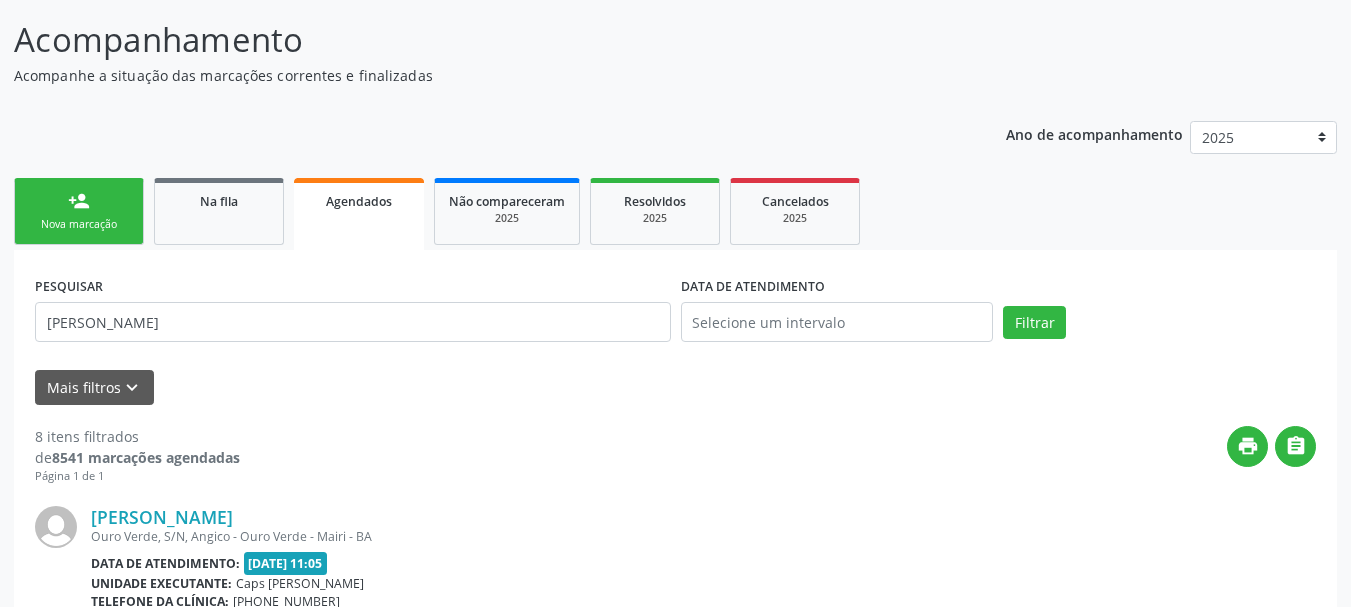 scroll, scrollTop: 217, scrollLeft: 0, axis: vertical 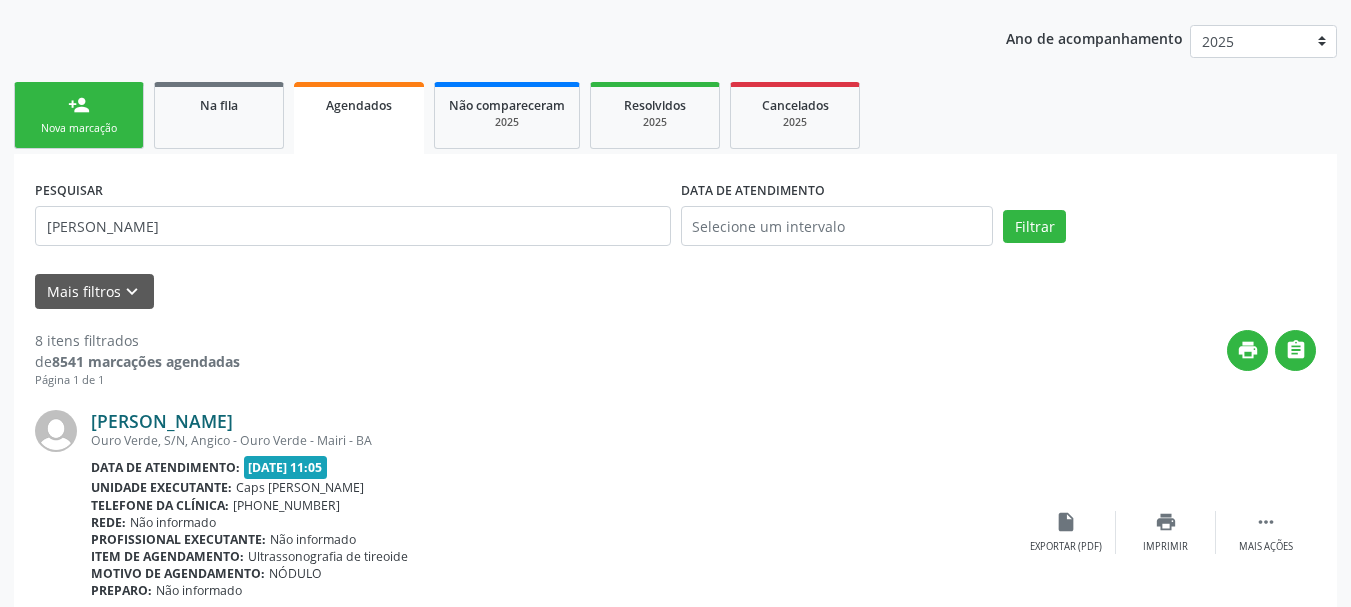 click on "[PERSON_NAME]" at bounding box center (162, 421) 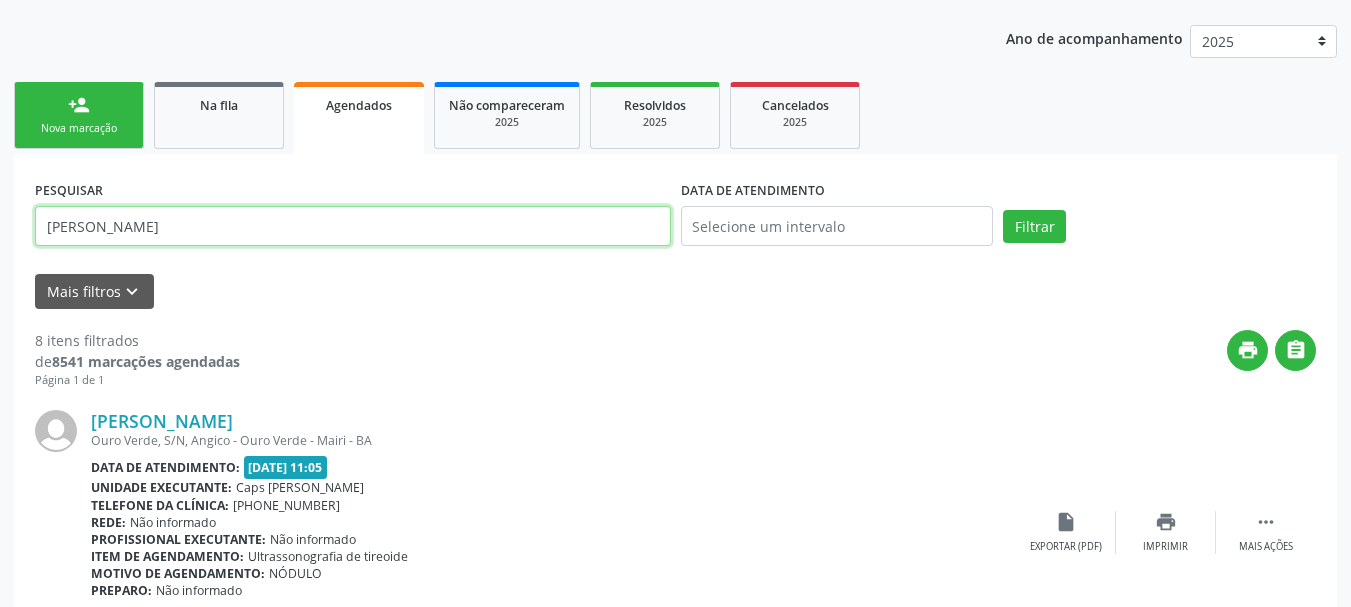 drag, startPoint x: 209, startPoint y: 235, endPoint x: 0, endPoint y: 236, distance: 209.0024 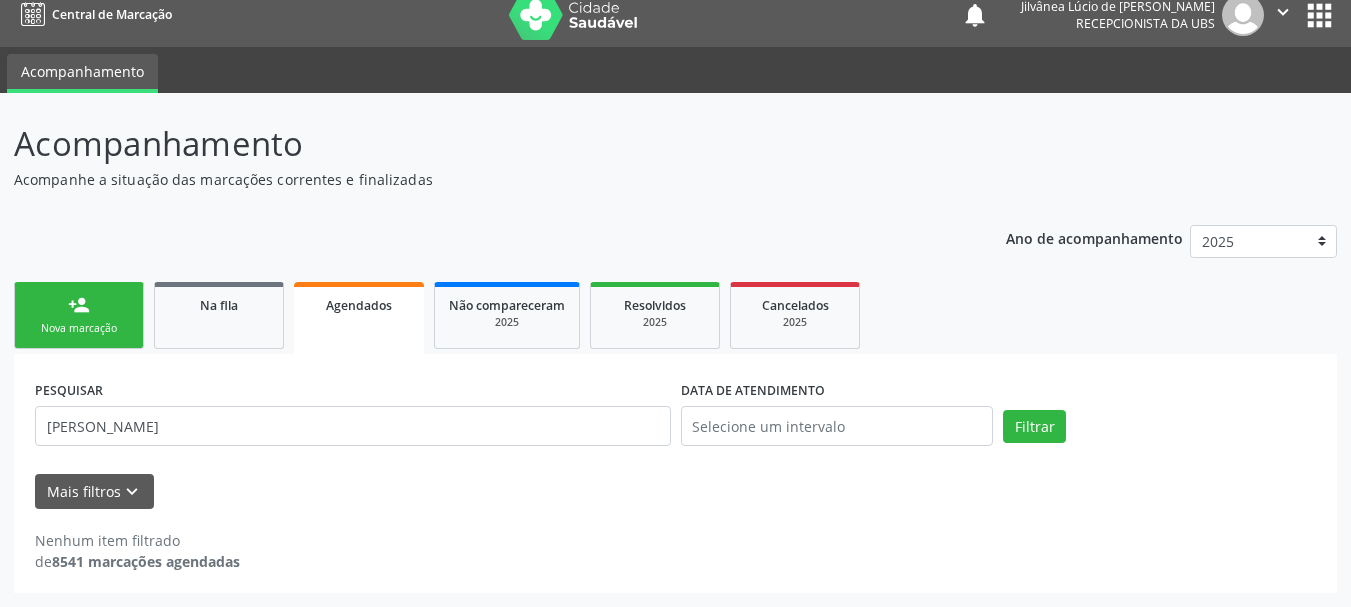 scroll, scrollTop: 17, scrollLeft: 0, axis: vertical 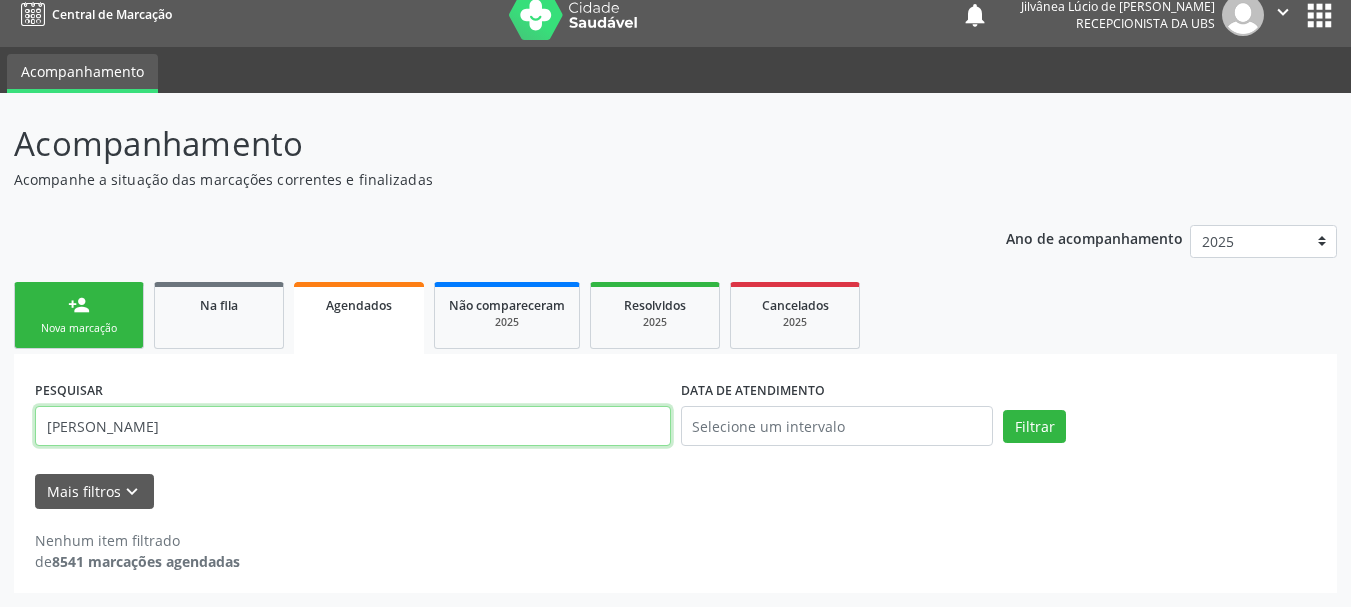 click on "[PERSON_NAME]" at bounding box center [353, 426] 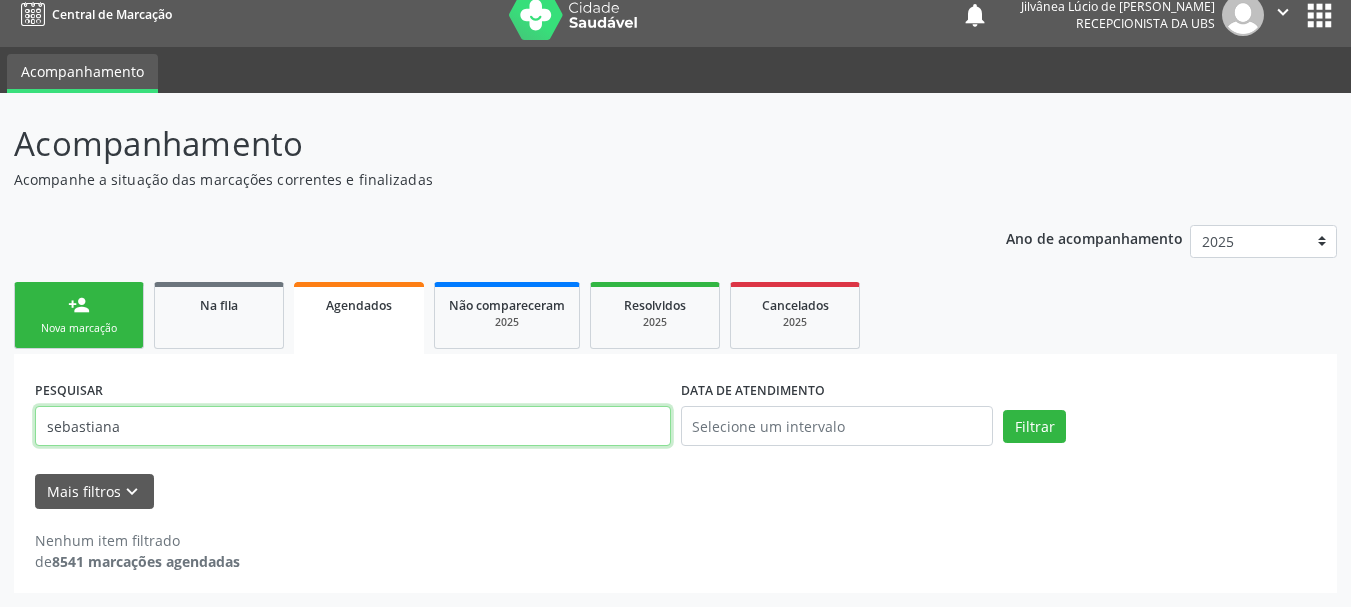 click on "Filtrar" at bounding box center (1034, 427) 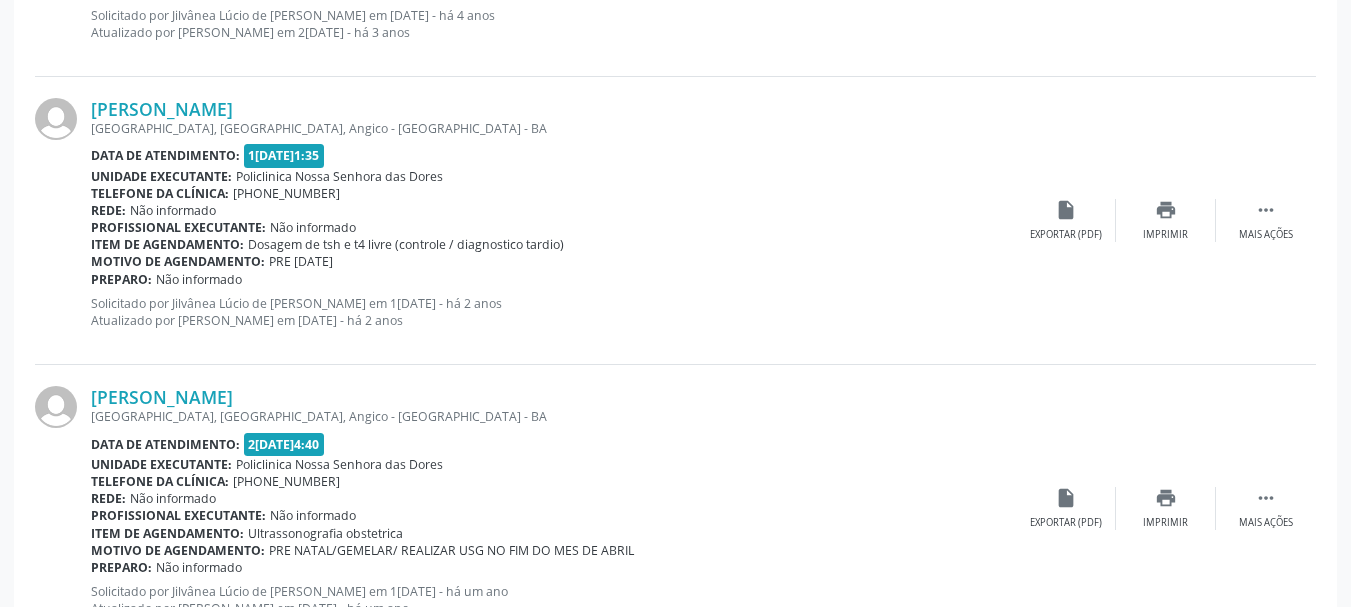 scroll, scrollTop: 1186, scrollLeft: 0, axis: vertical 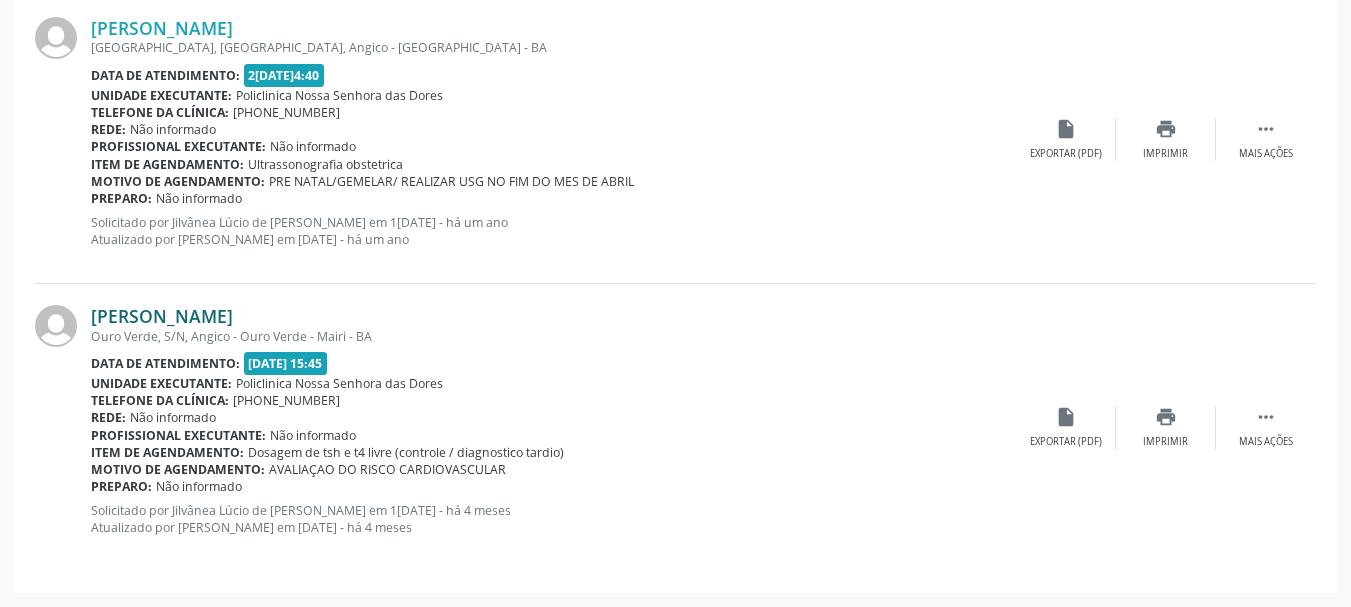 click on "[PERSON_NAME]" at bounding box center (162, 316) 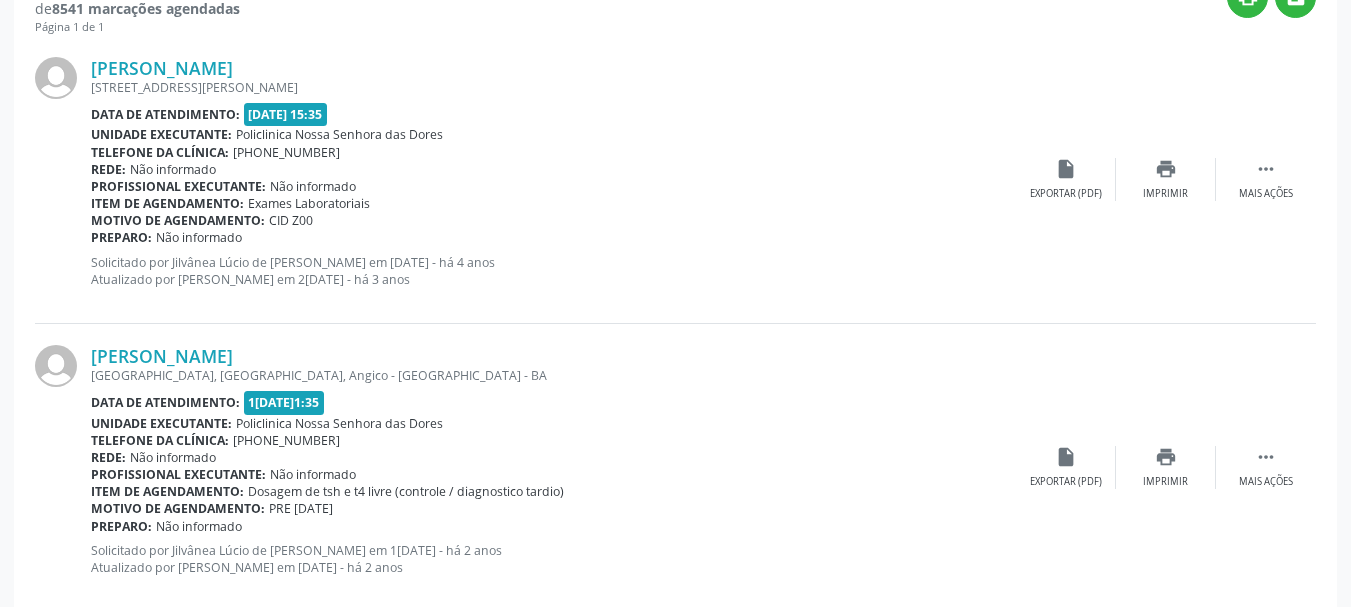 scroll, scrollTop: 386, scrollLeft: 0, axis: vertical 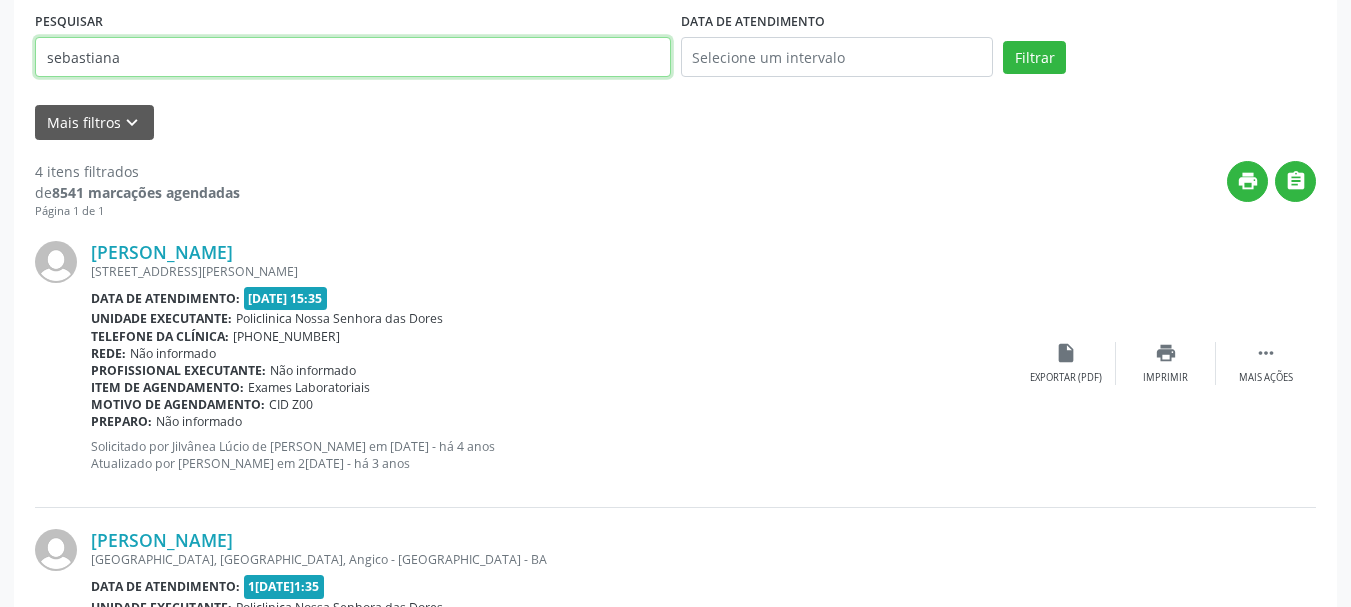 drag, startPoint x: 145, startPoint y: 73, endPoint x: 0, endPoint y: 55, distance: 146.11298 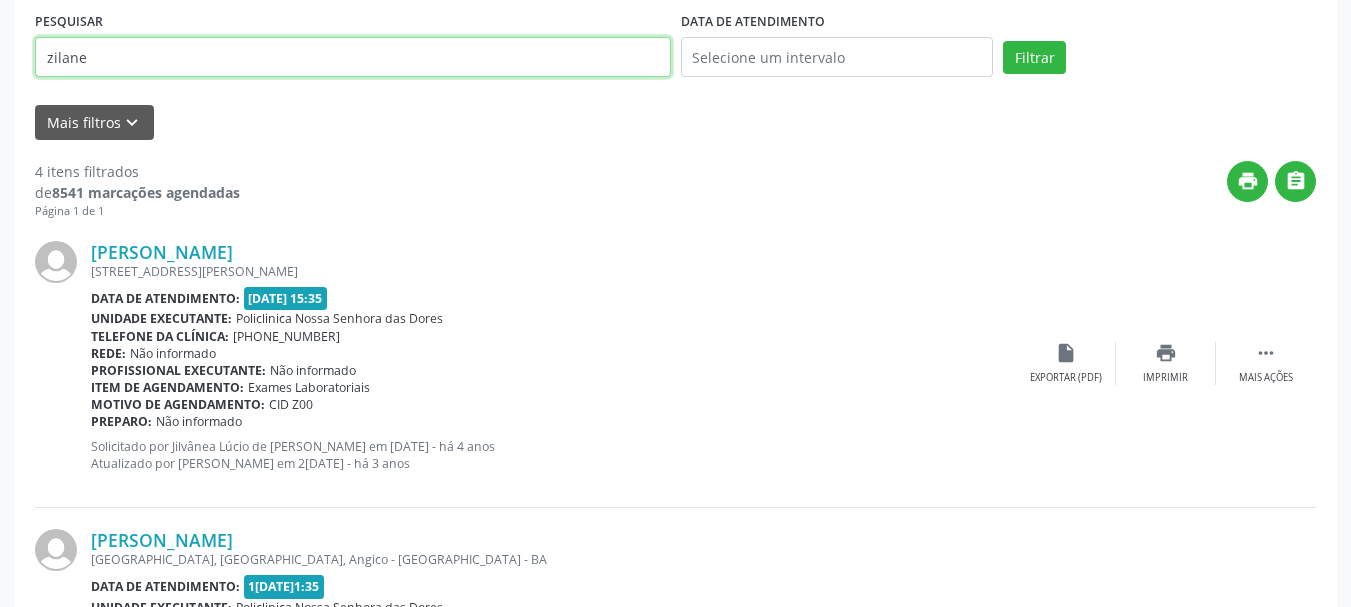 type on "zilane" 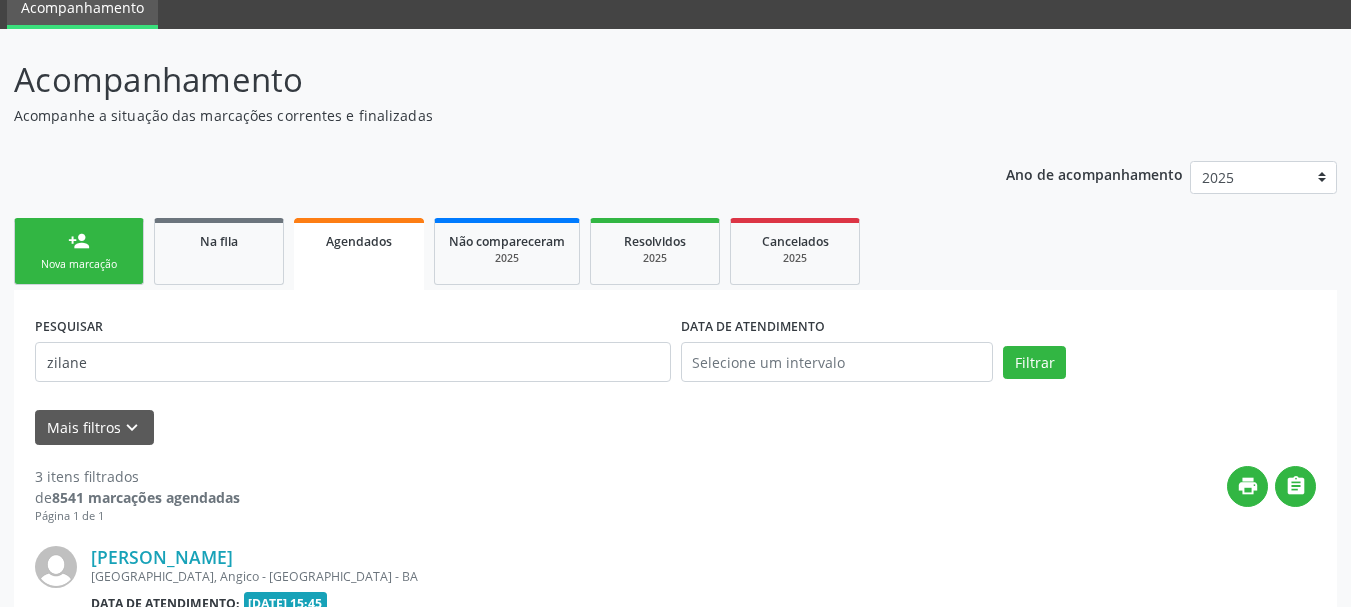 scroll, scrollTop: 386, scrollLeft: 0, axis: vertical 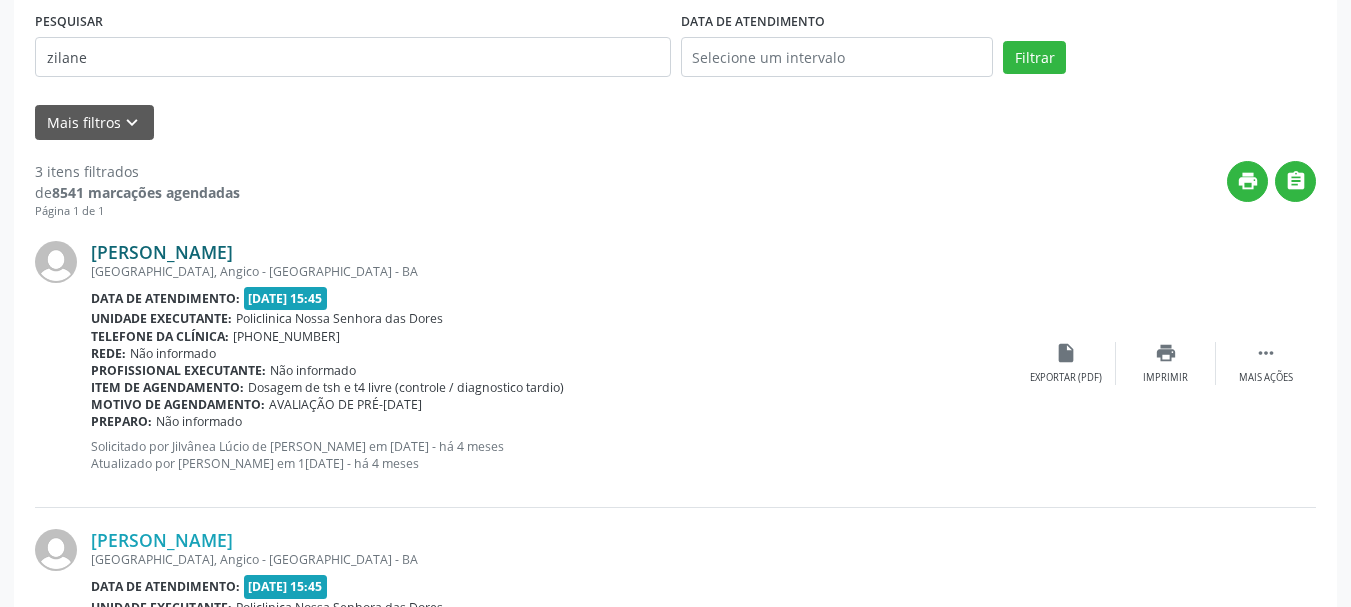 click on "[PERSON_NAME]" at bounding box center [162, 252] 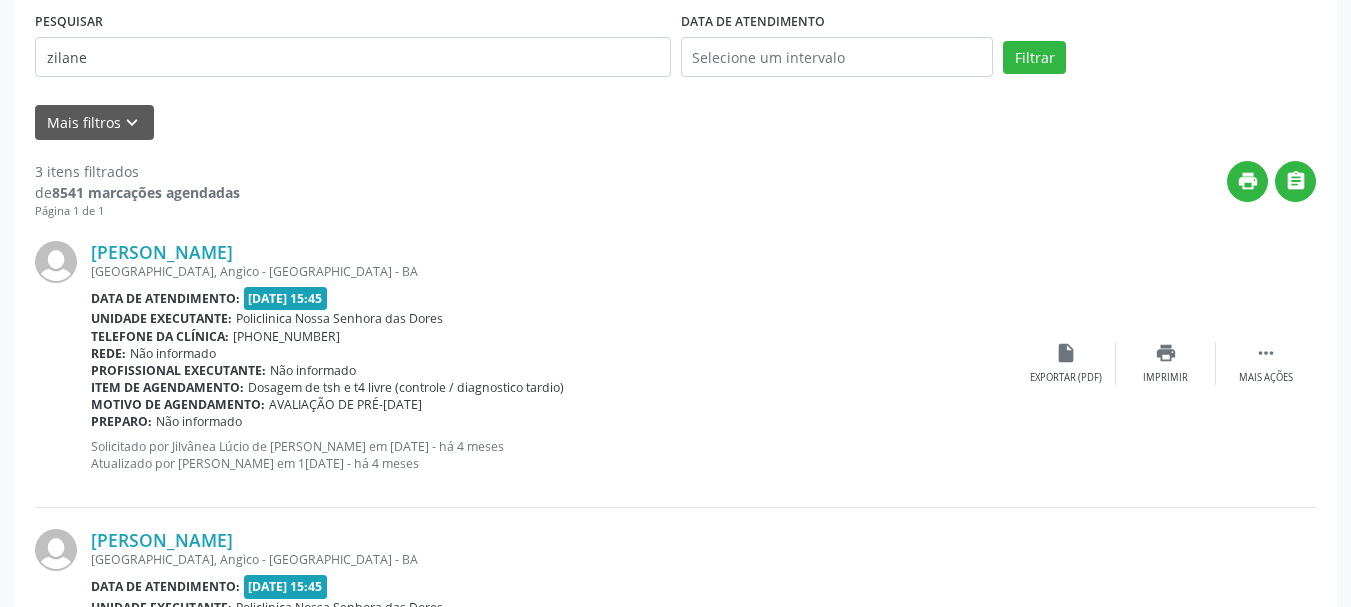 click on "print   " at bounding box center [778, 190] 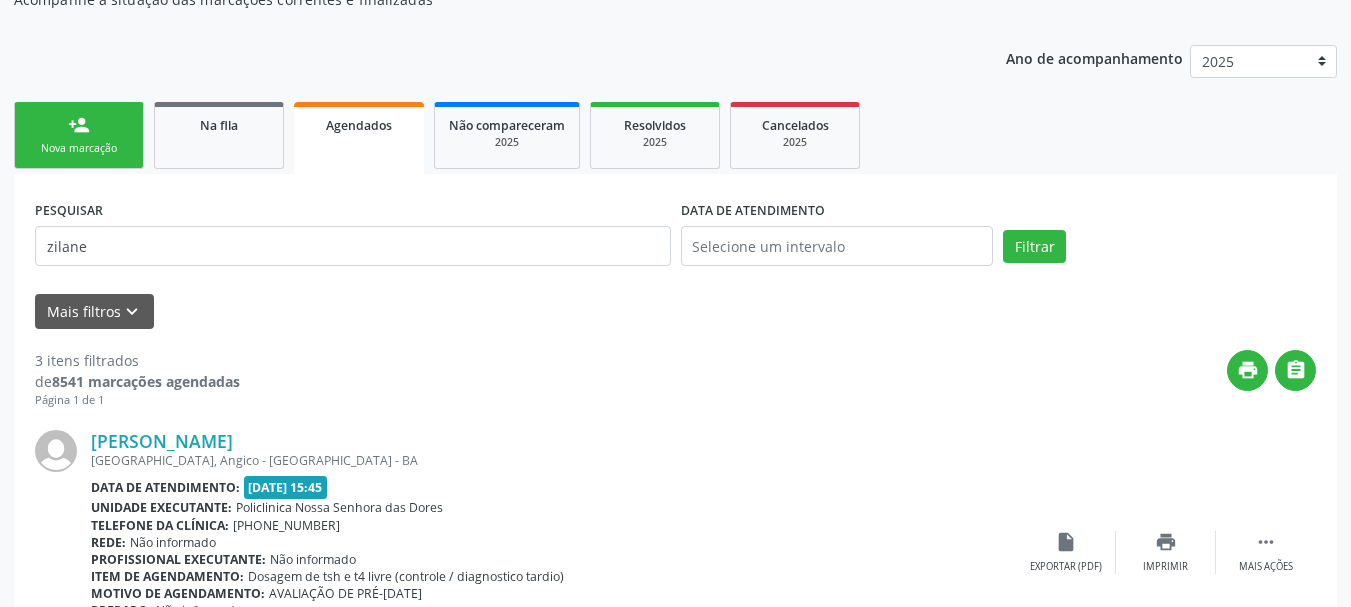 scroll, scrollTop: 0, scrollLeft: 0, axis: both 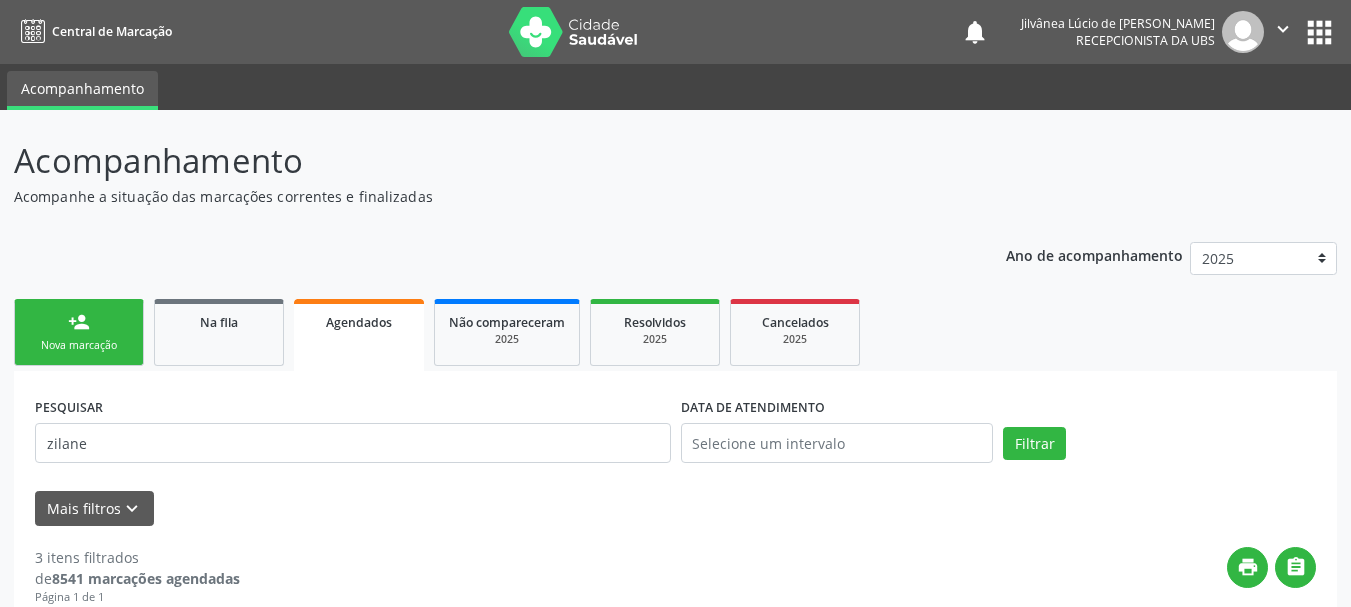 click on "Nova marcação" at bounding box center (79, 345) 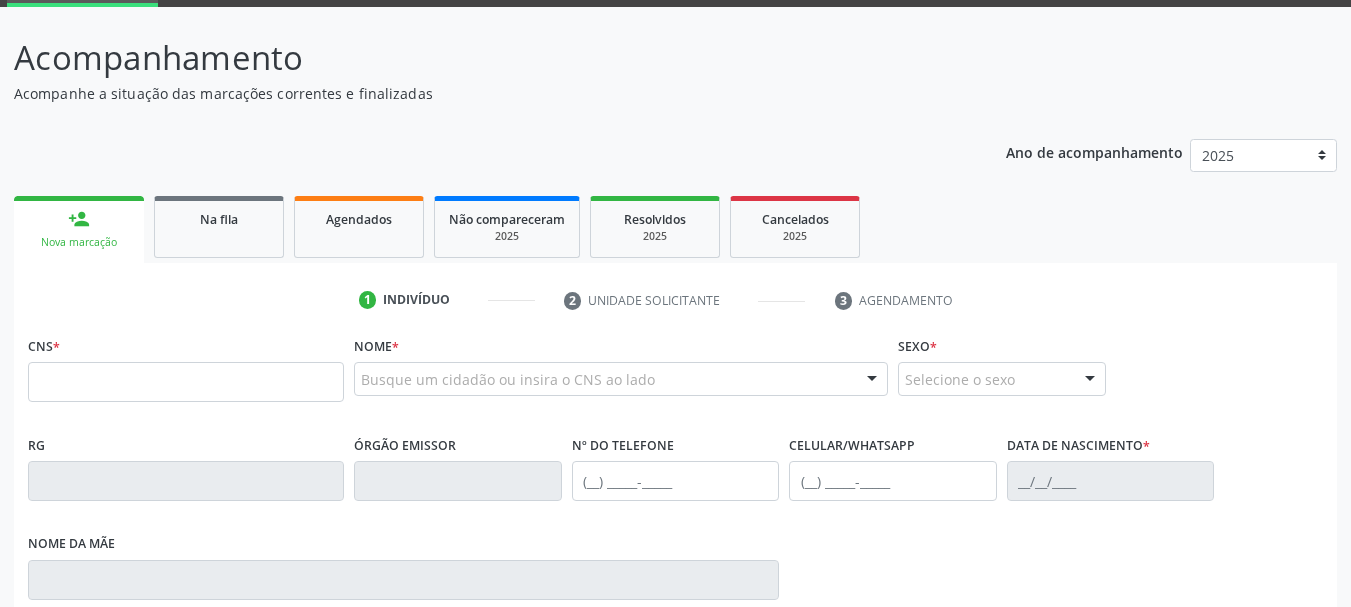 scroll, scrollTop: 200, scrollLeft: 0, axis: vertical 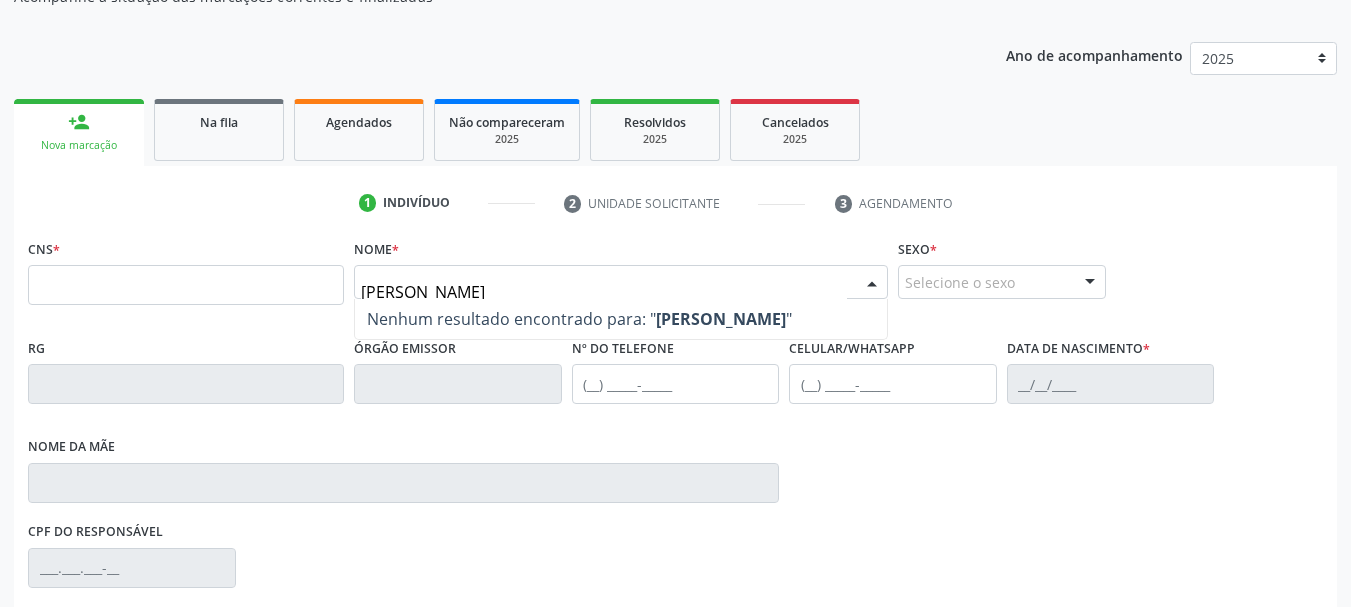 click on "[PERSON_NAME]" at bounding box center (604, 292) 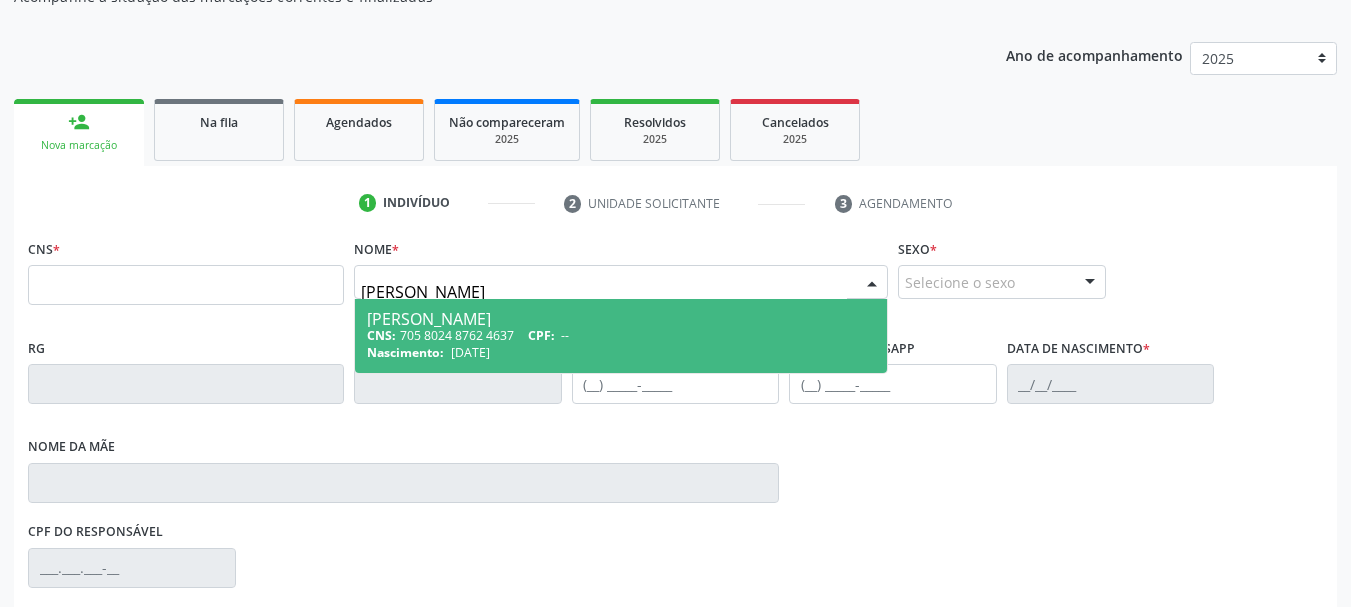 click on "[PERSON_NAME]" at bounding box center (621, 319) 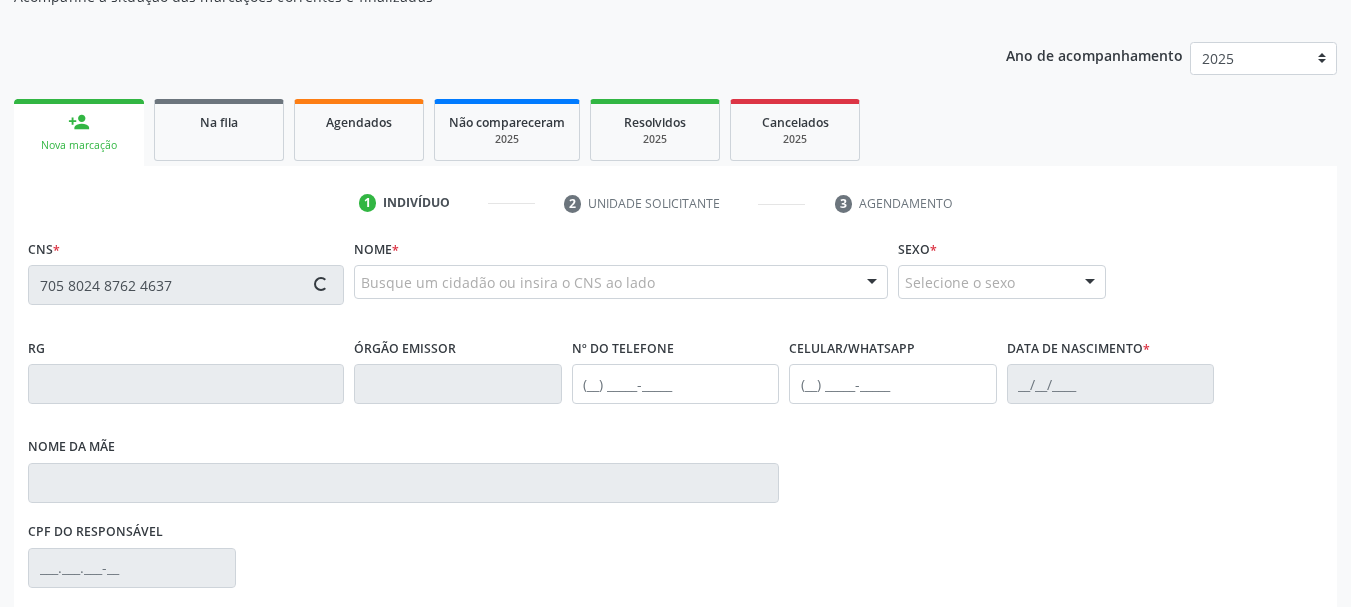 type on "705 8024 8762 4637" 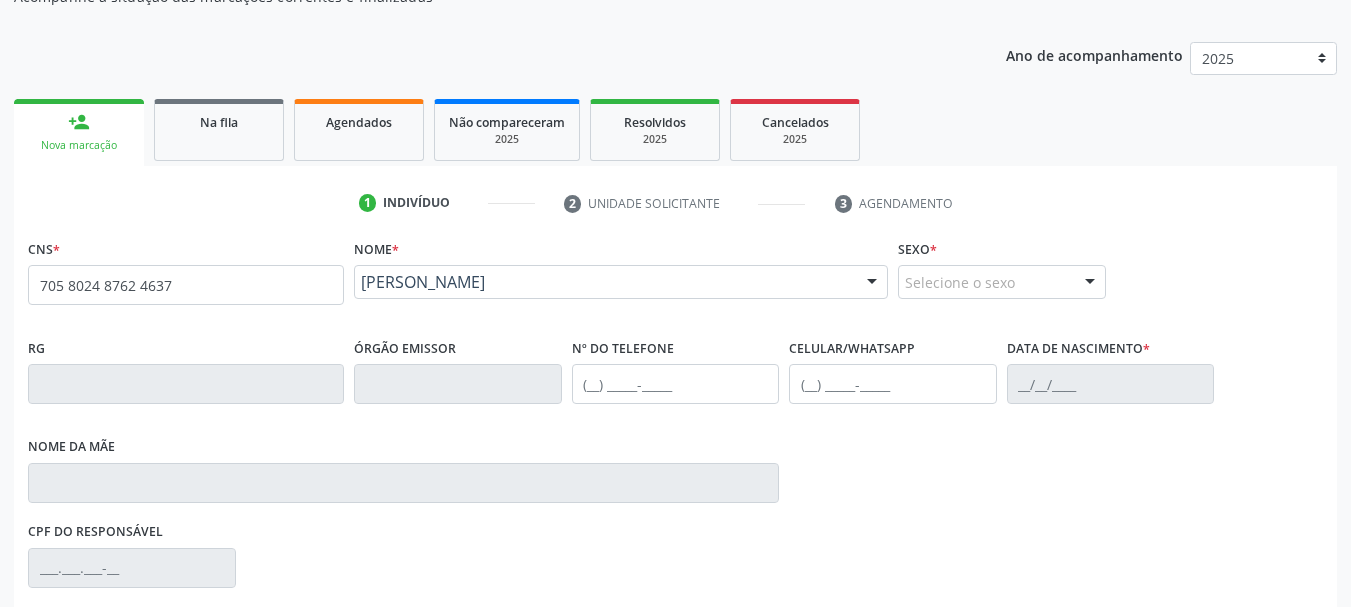 scroll, scrollTop: 463, scrollLeft: 0, axis: vertical 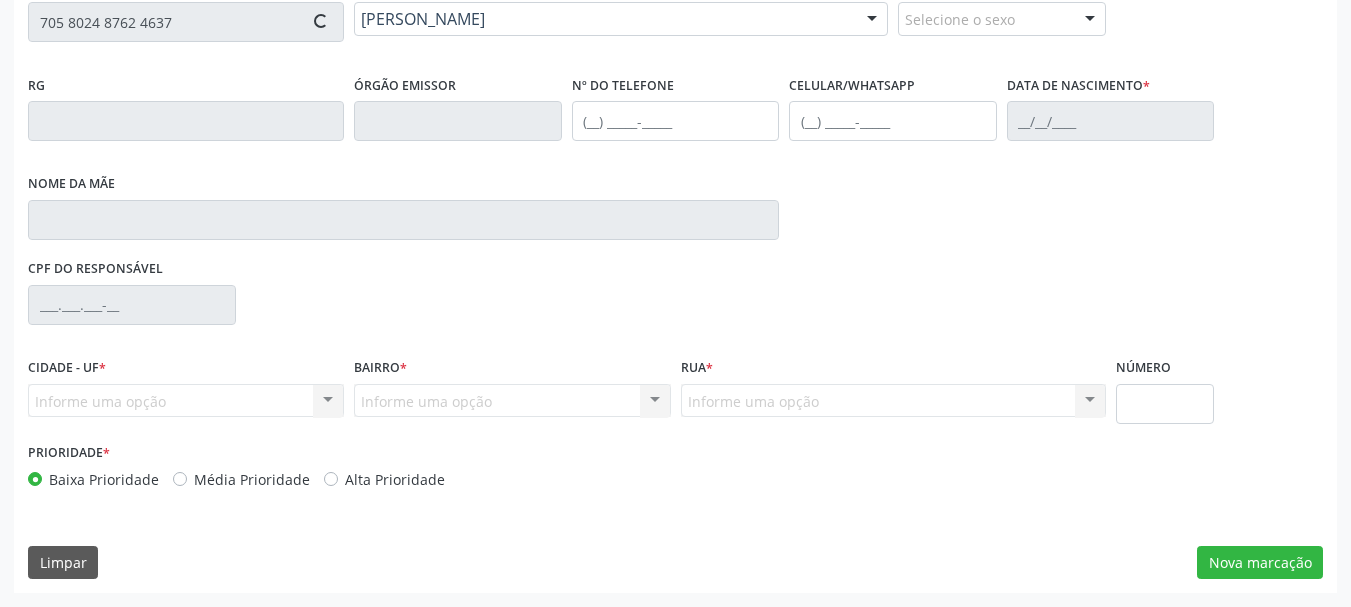 type on "[PHONE_NUMBER]" 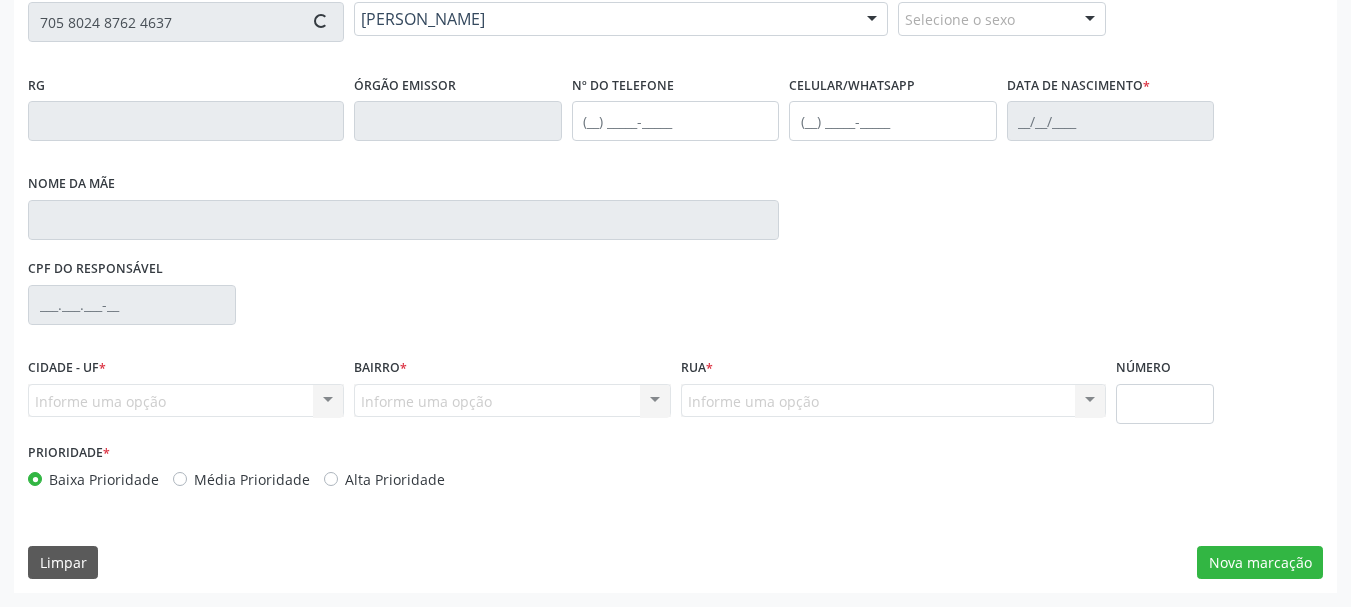 type on "[PHONE_NUMBER]" 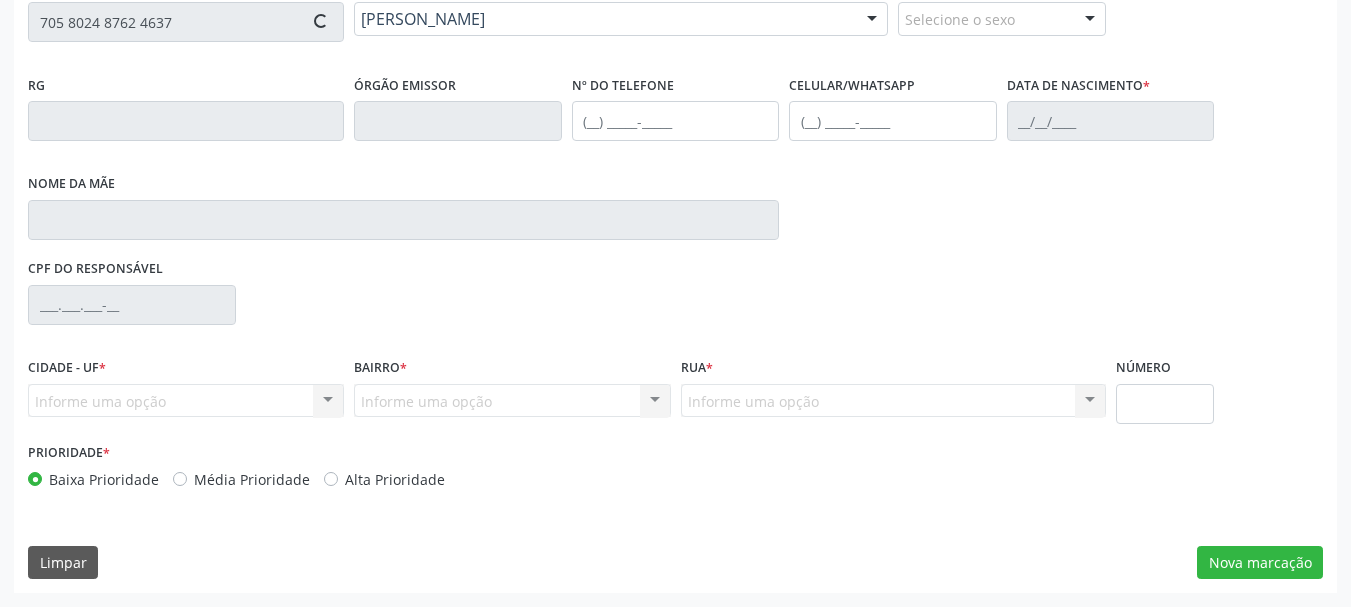 type on "S/N" 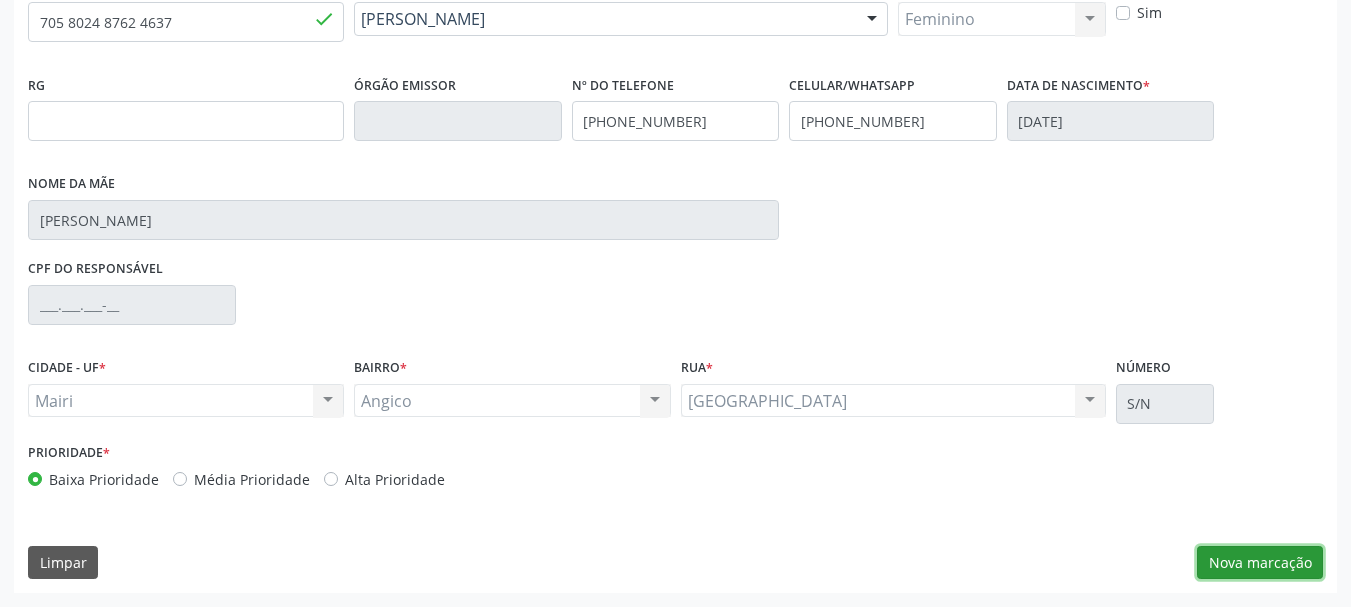 click on "Nova marcação" at bounding box center (1260, 563) 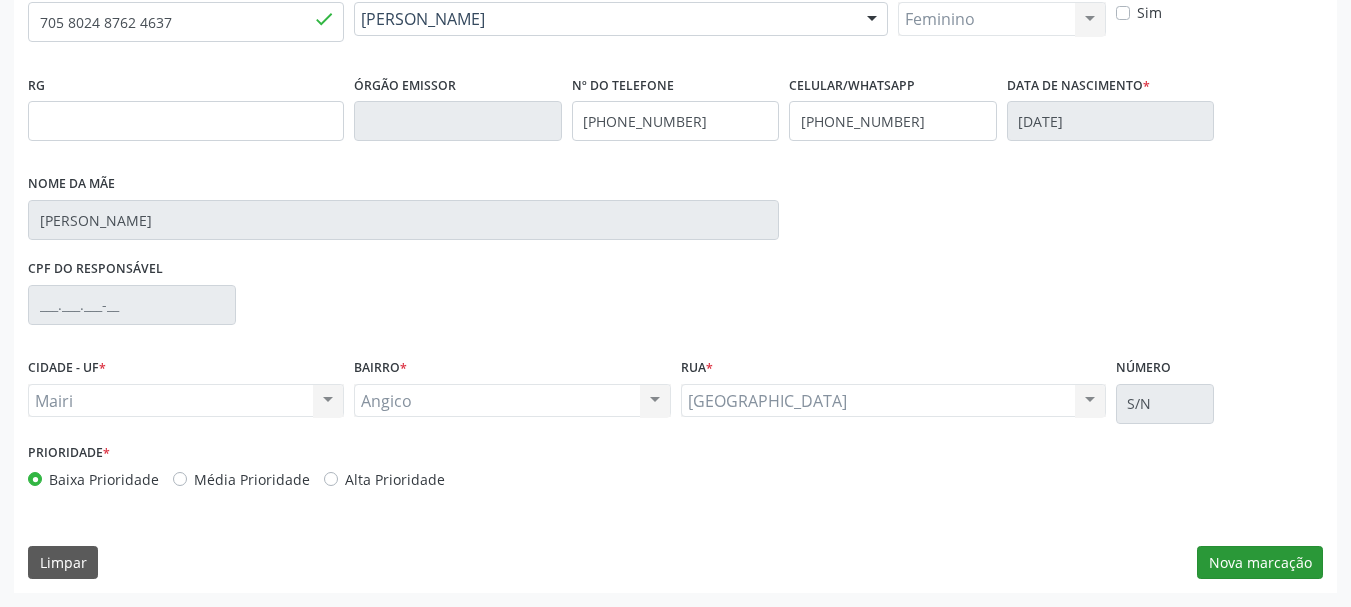 scroll, scrollTop: 299, scrollLeft: 0, axis: vertical 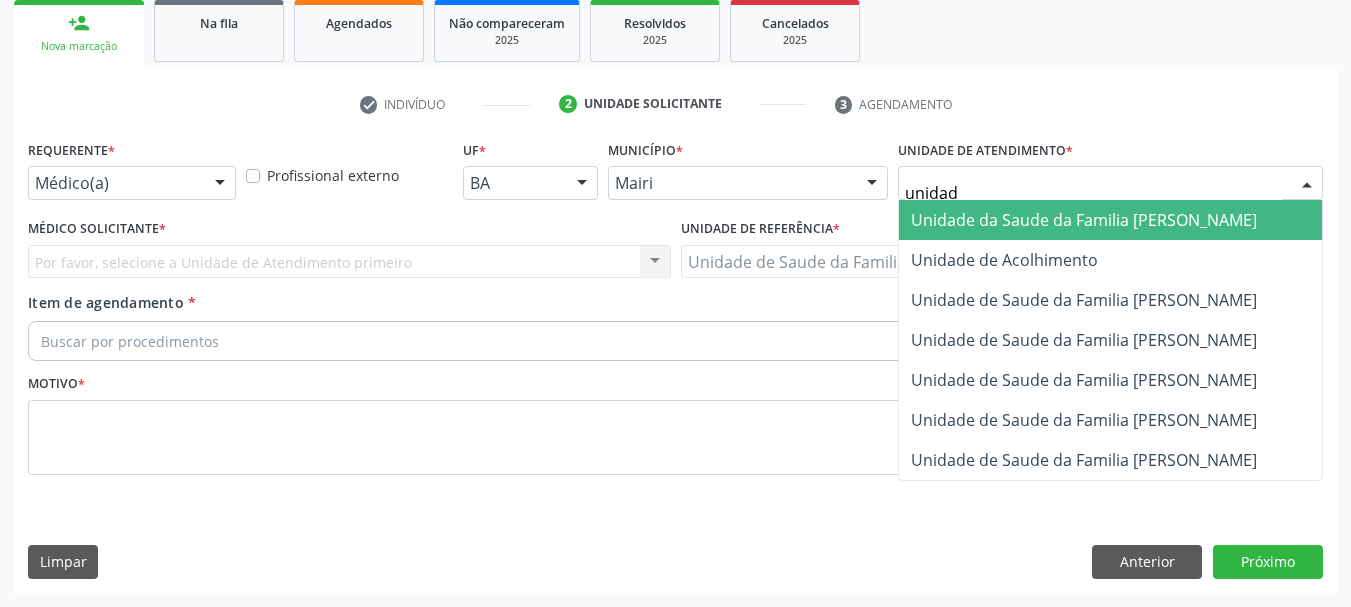 type on "unidade" 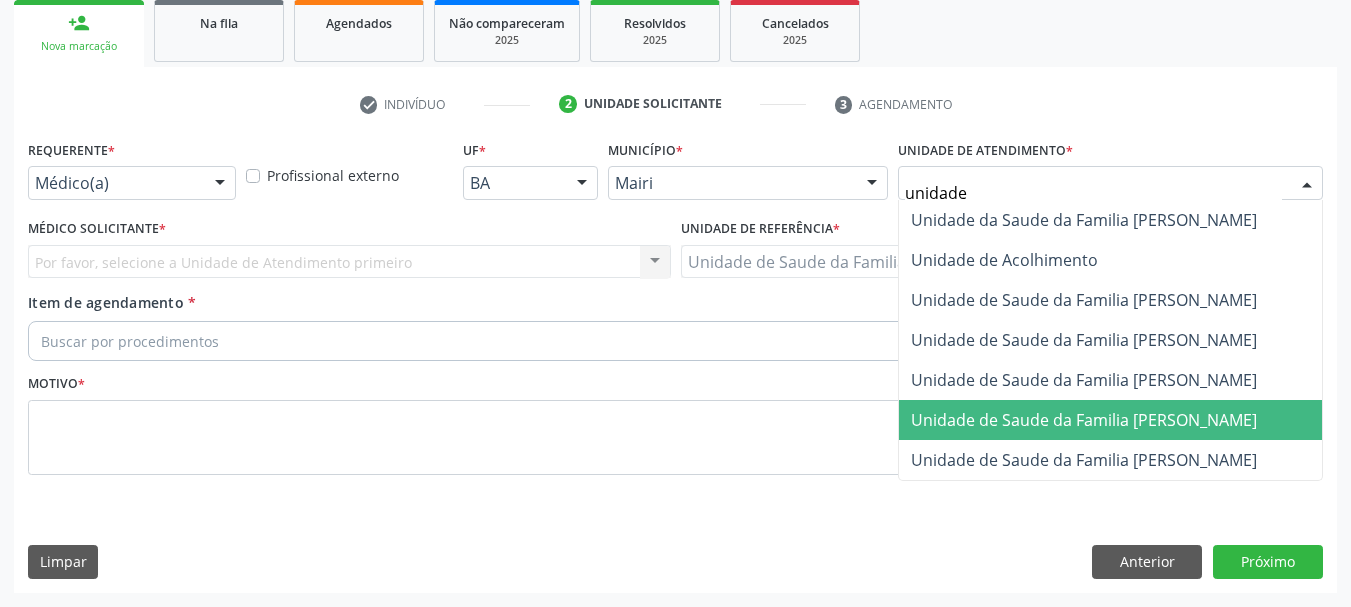 click on "Unidade de Saude da Familia [PERSON_NAME]" at bounding box center [1084, 420] 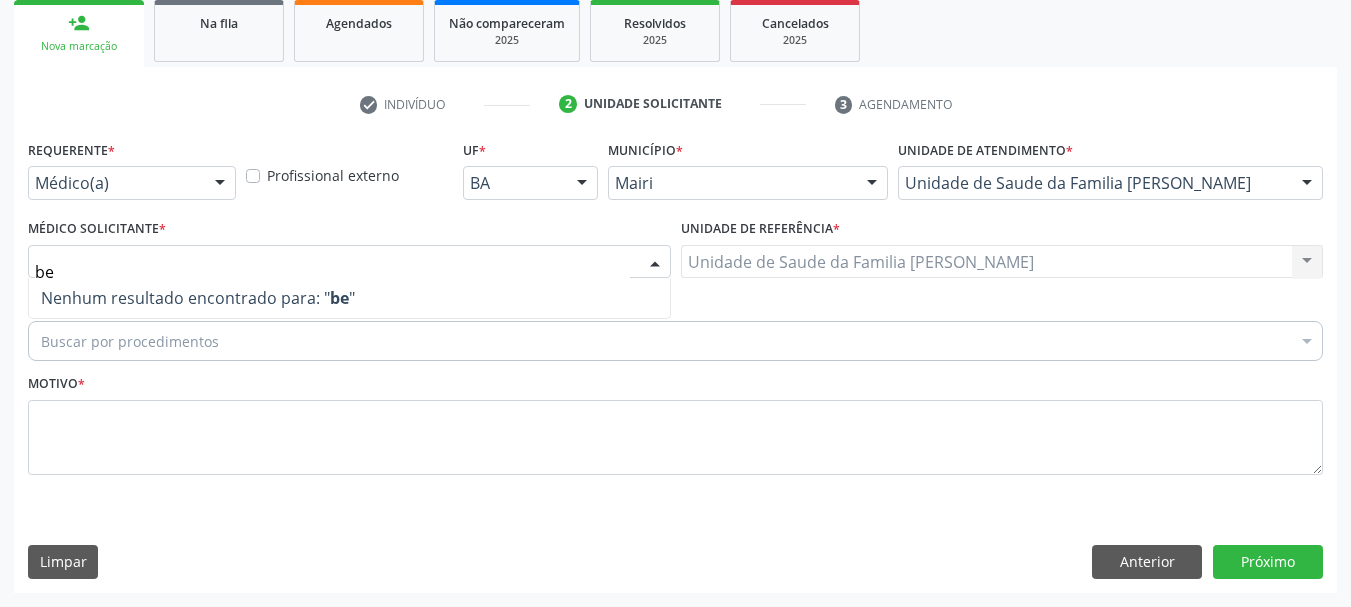 type on "b" 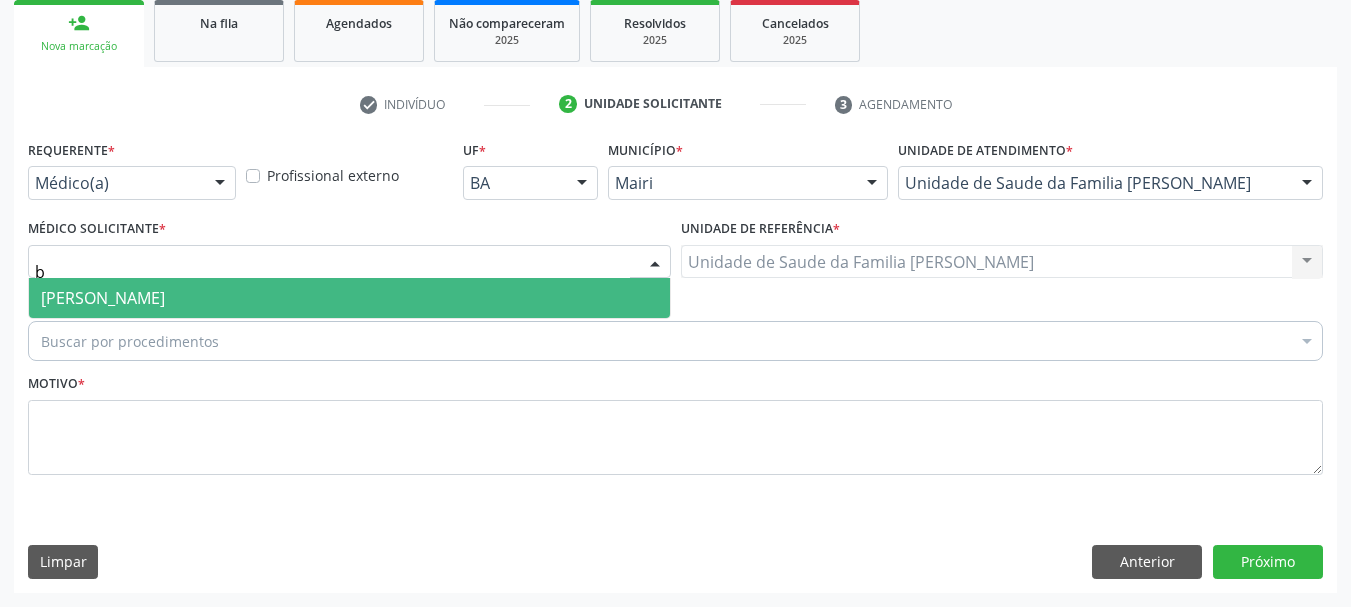 type 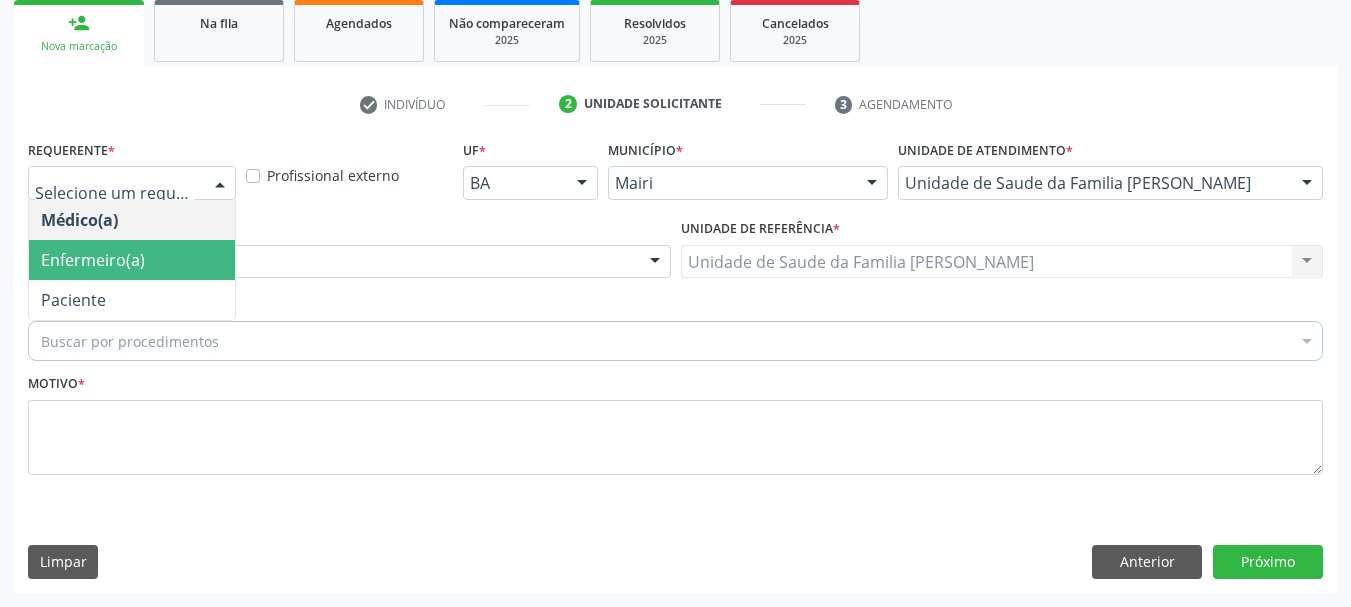 click on "Enfermeiro(a)" at bounding box center [132, 260] 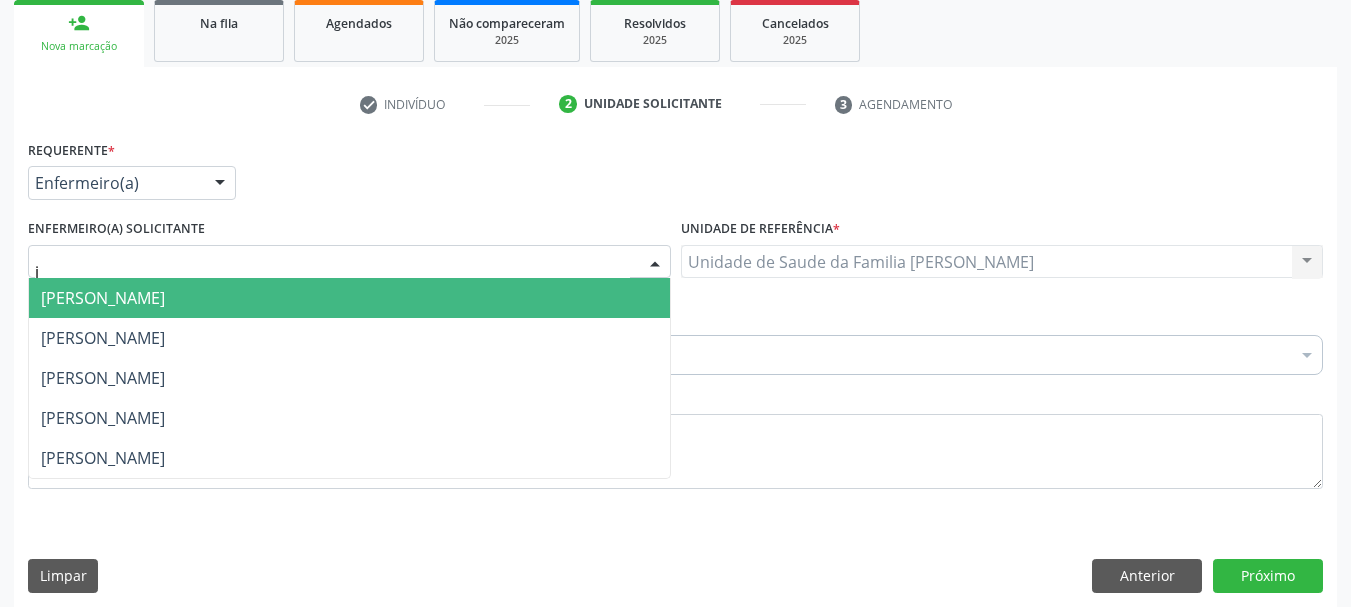 type on "ja" 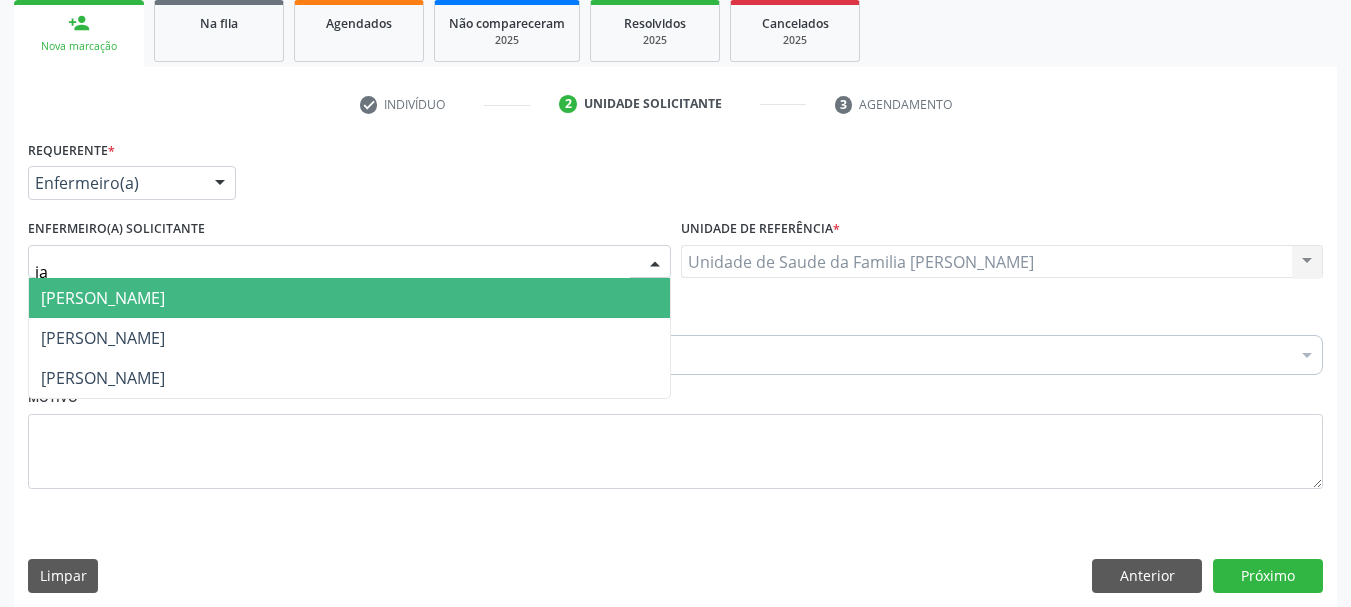click on "[PERSON_NAME]" at bounding box center (103, 298) 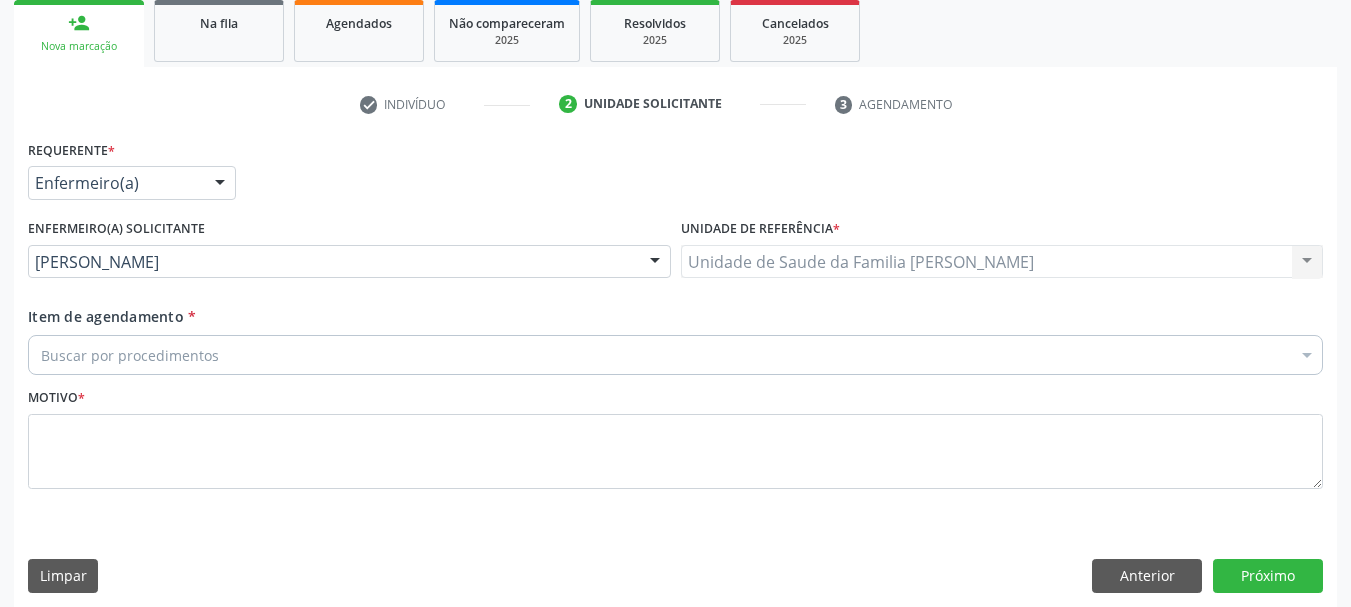 click on "Buscar por procedimentos" at bounding box center [675, 355] 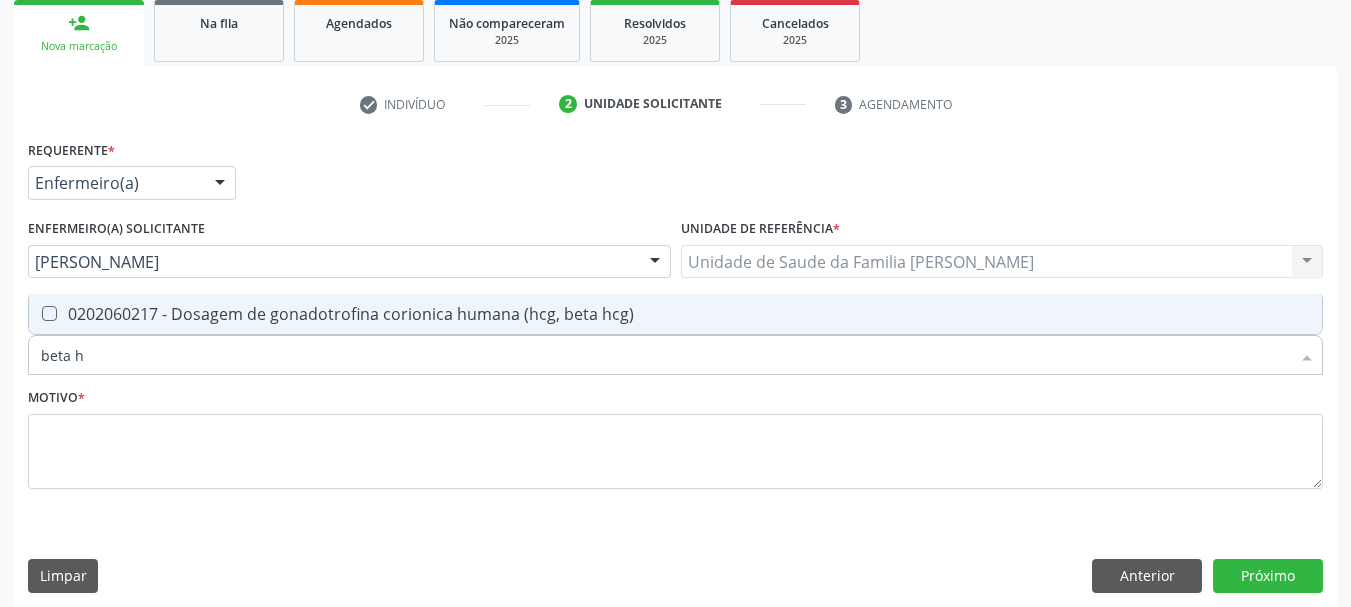 type on "[MEDICAL_DATA]" 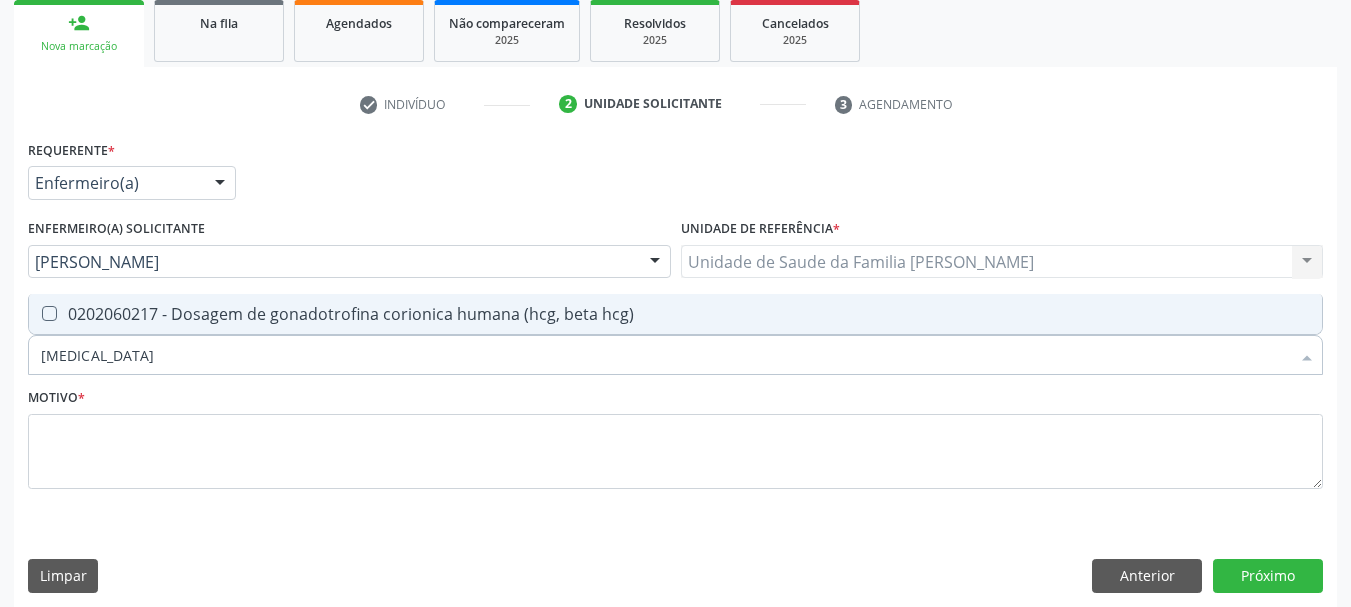 click on "0202060217 - Dosagem de gonadotrofina corionica humana (hcg, beta hcg)" at bounding box center (675, 314) 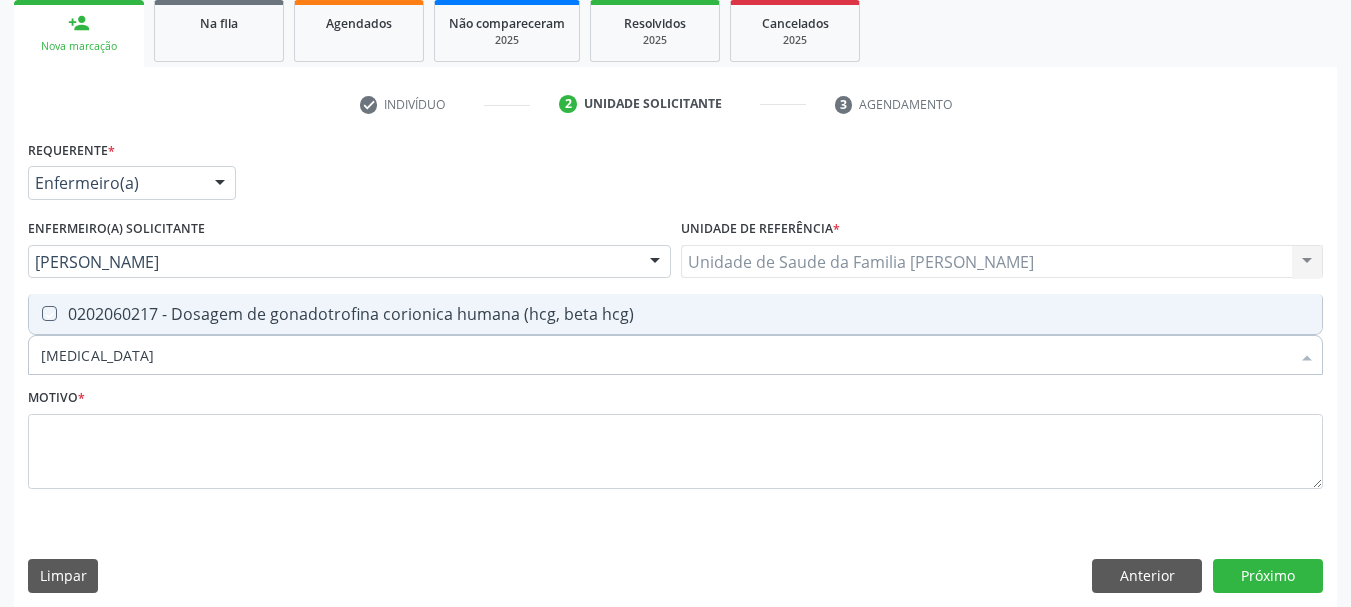 checkbox on "true" 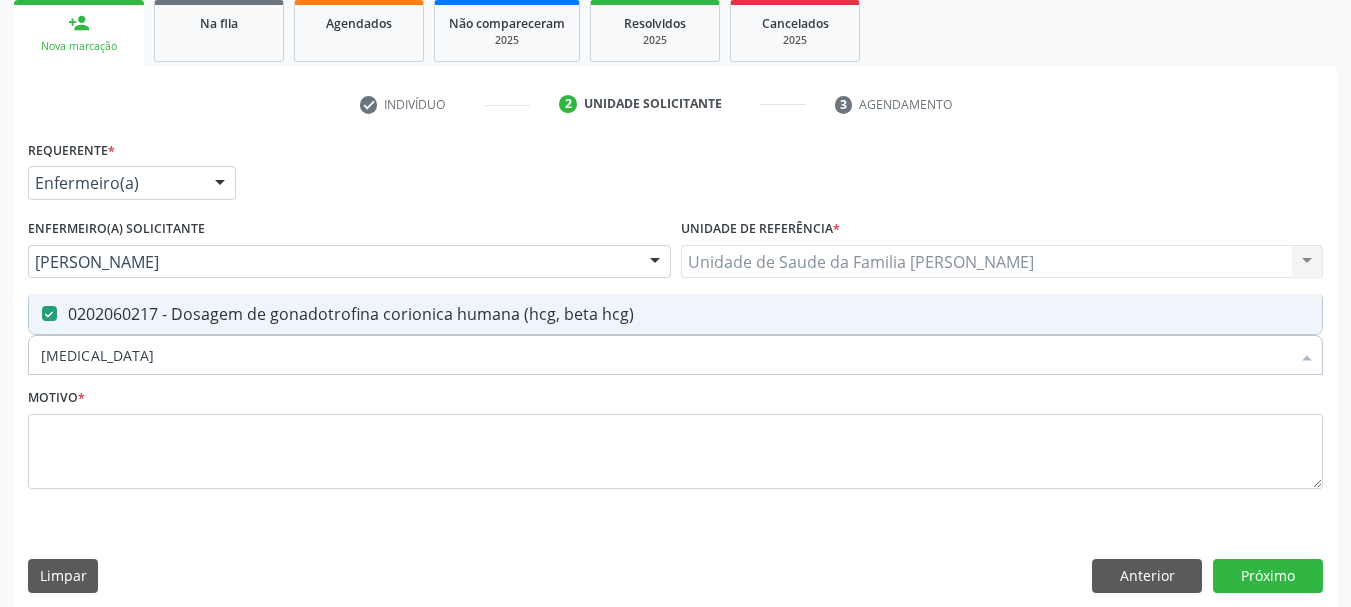 drag, startPoint x: 117, startPoint y: 361, endPoint x: 0, endPoint y: 376, distance: 117.95762 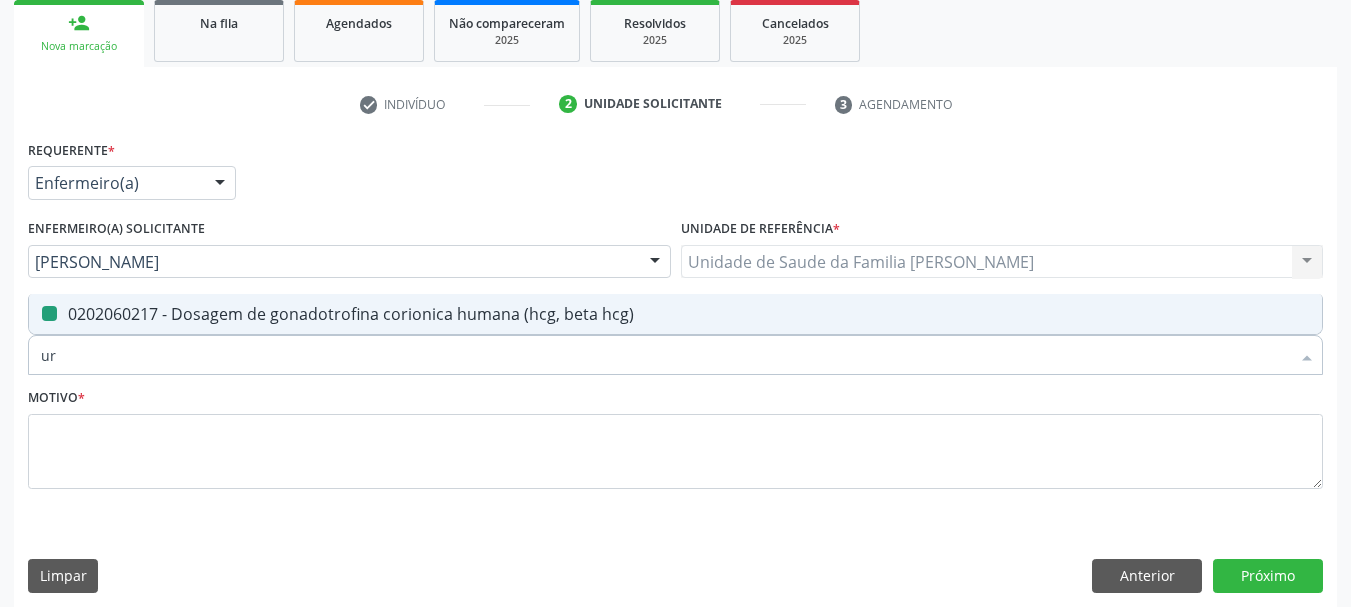 type on "uri" 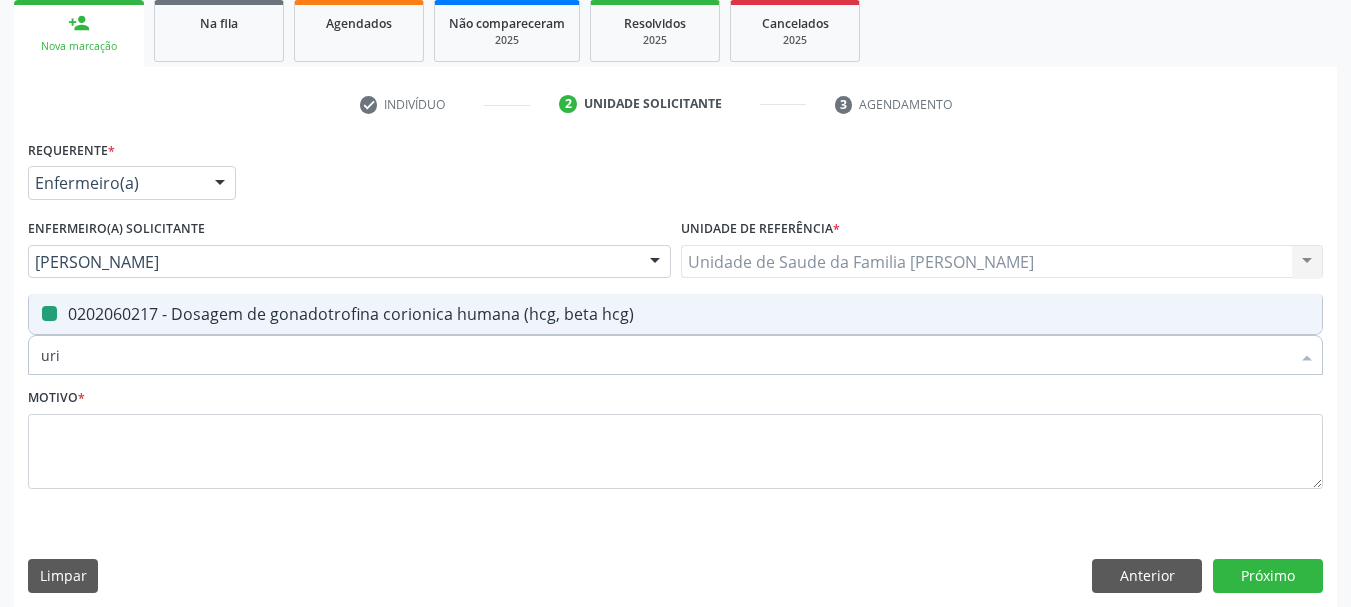 checkbox on "false" 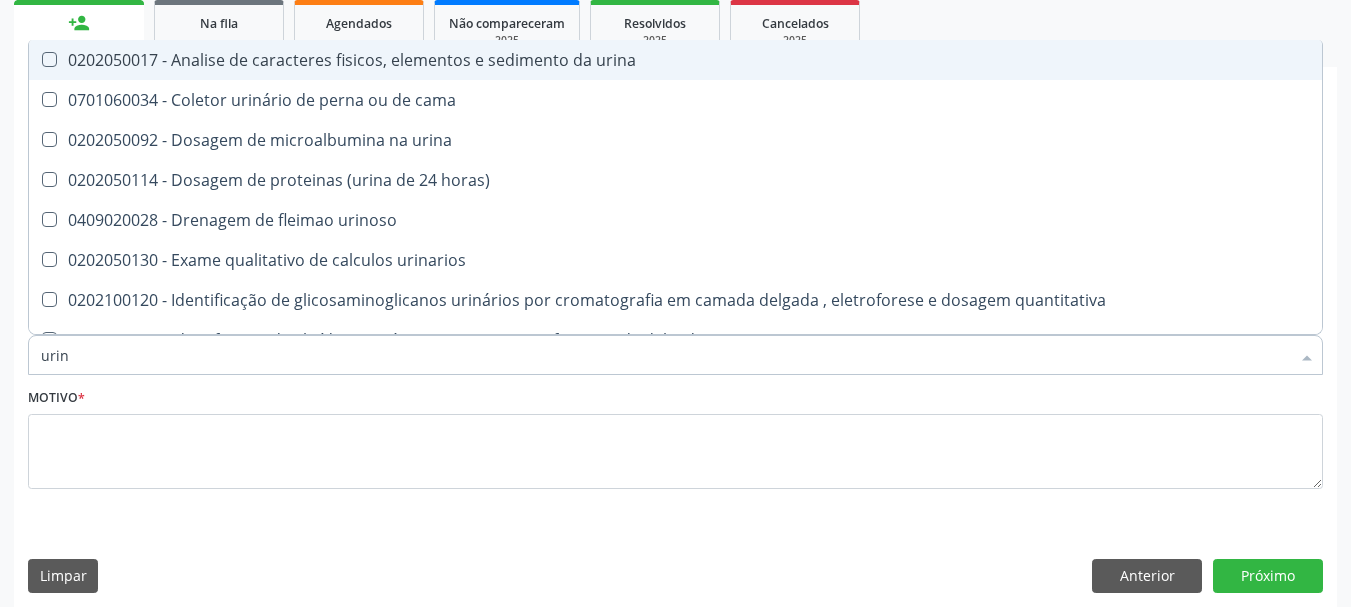 type on "urina" 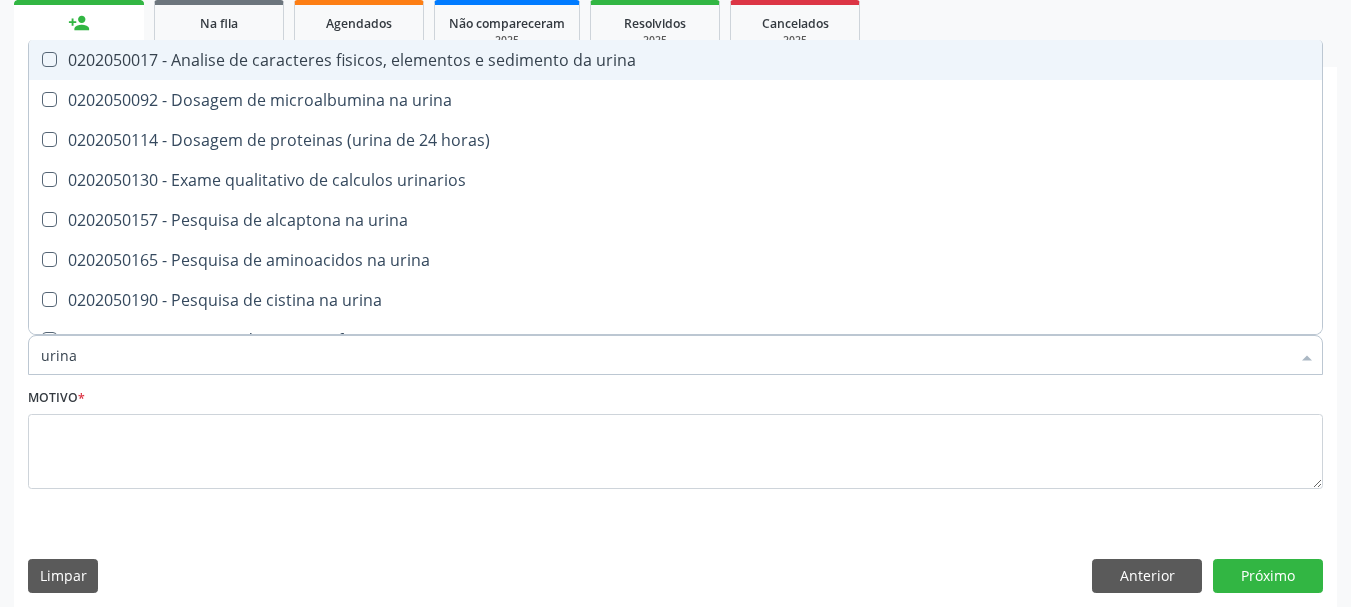 click on "0202050017 - Analise de caracteres fisicos, elementos e sedimento da urina" at bounding box center [675, 60] 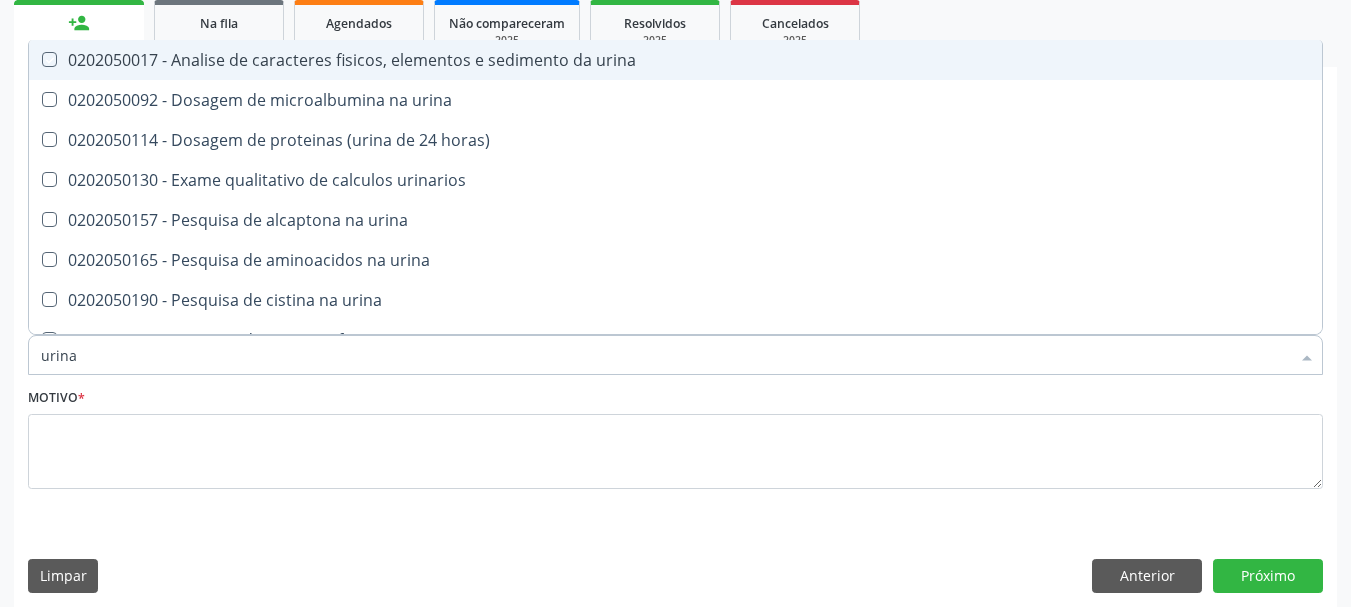checkbox on "true" 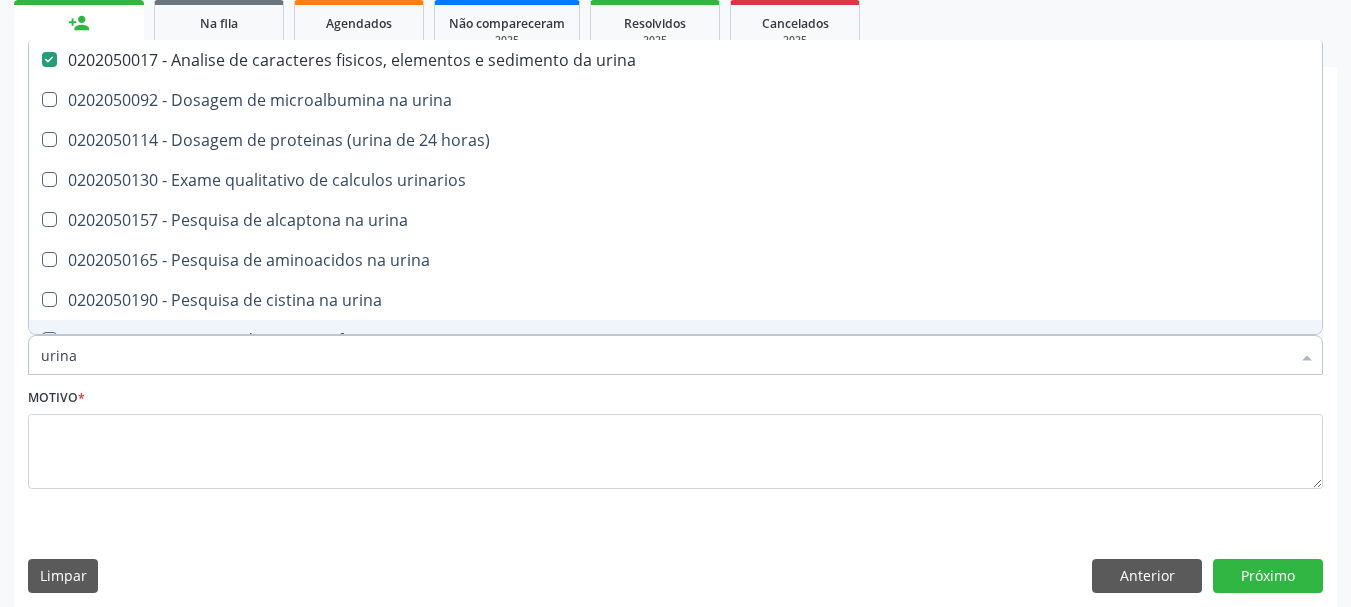 drag, startPoint x: 93, startPoint y: 361, endPoint x: 0, endPoint y: 358, distance: 93.04838 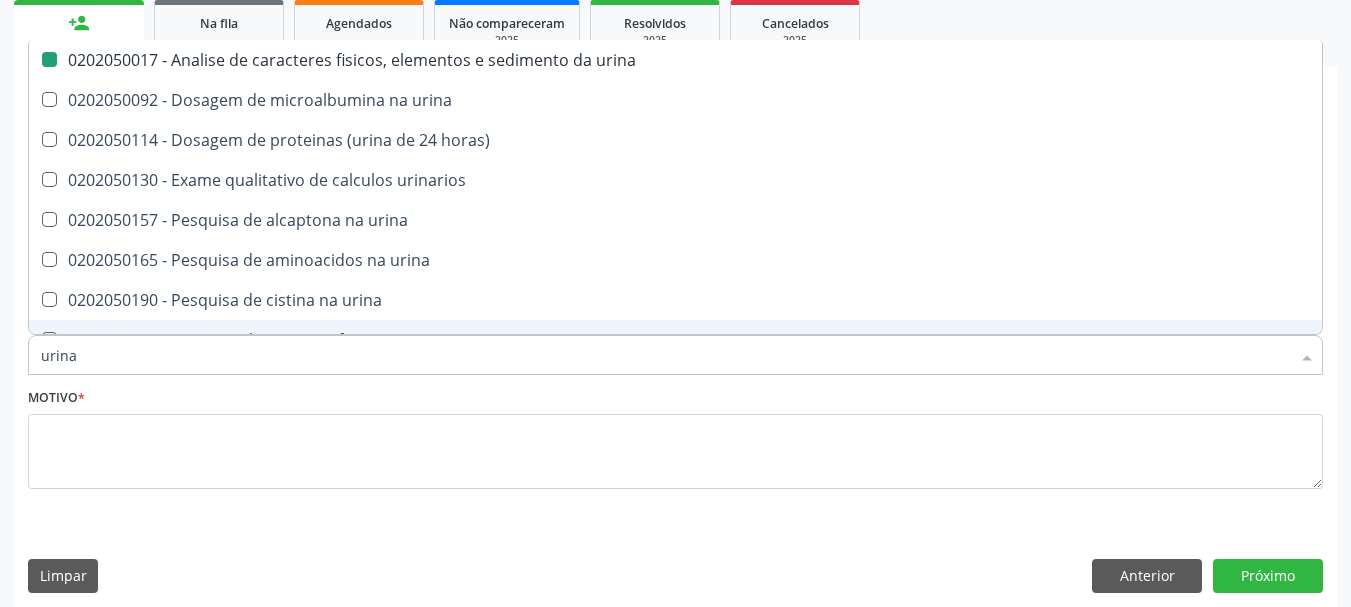 type on "f" 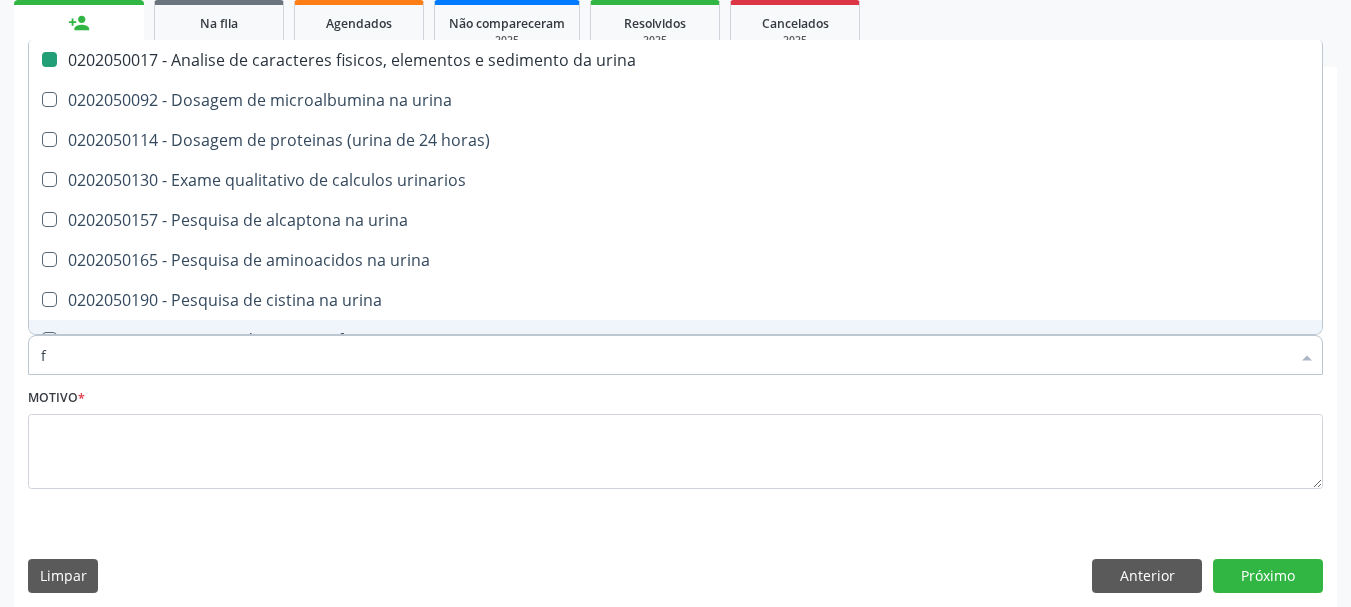 checkbox on "false" 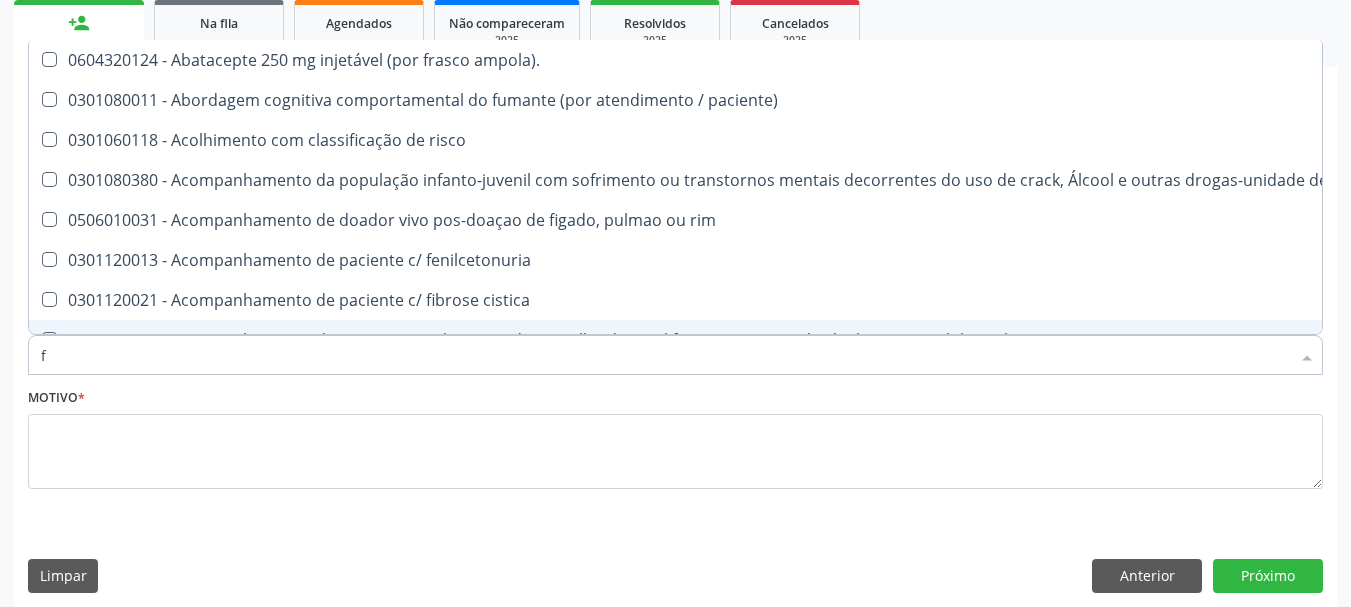 type on "fa" 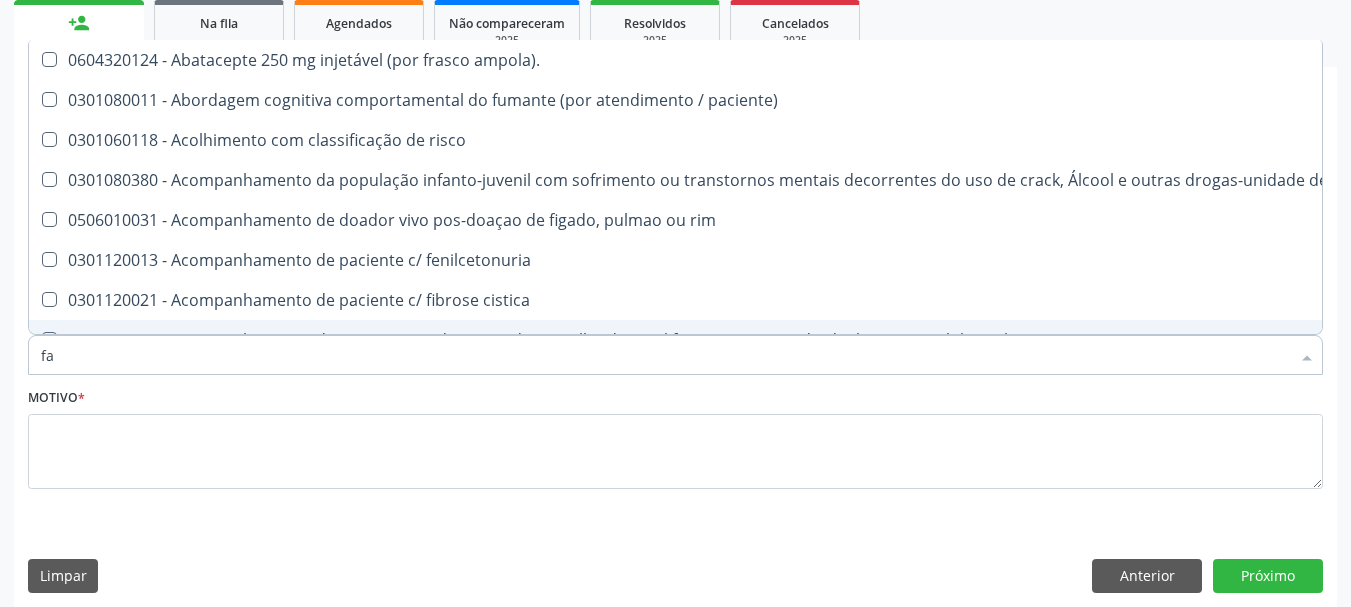 checkbox on "false" 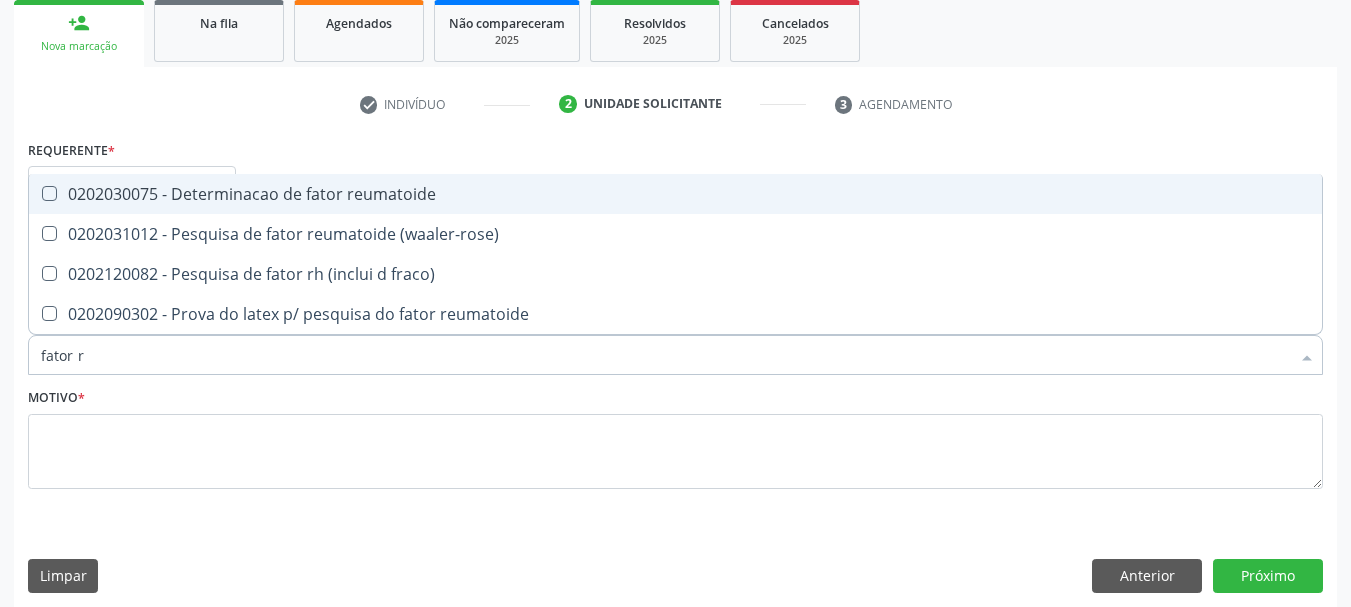 type on "fator rh" 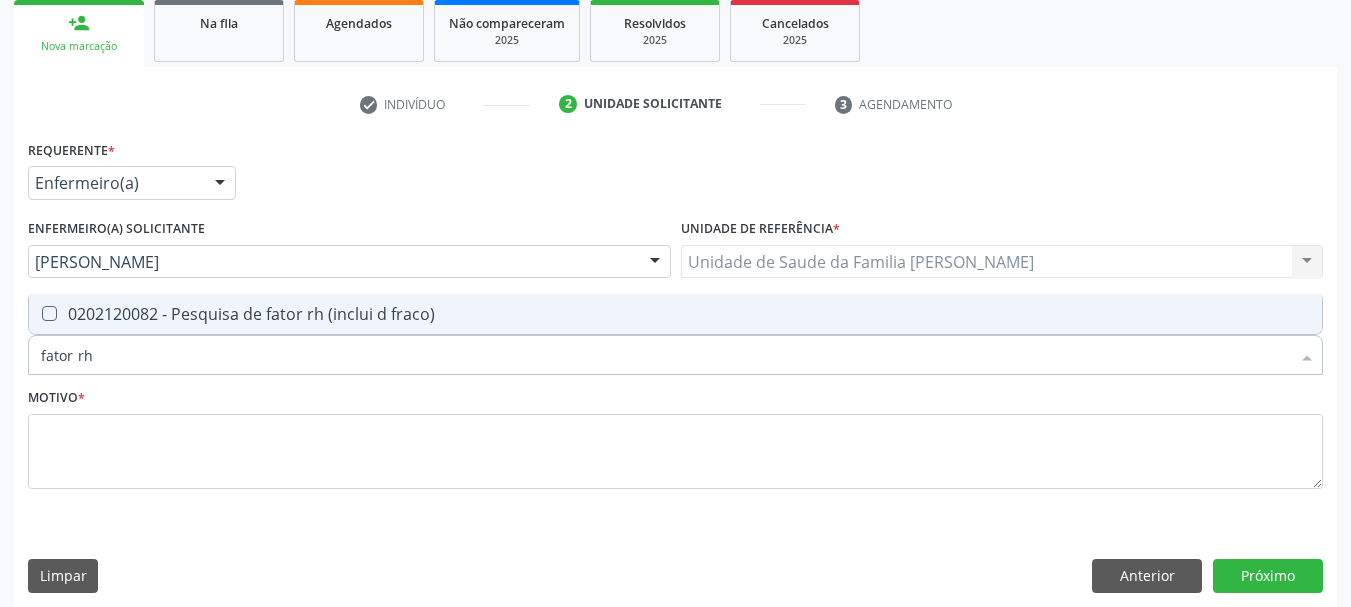 click on "0202120082 - Pesquisa de fator rh (inclui d fraco)" at bounding box center (675, 314) 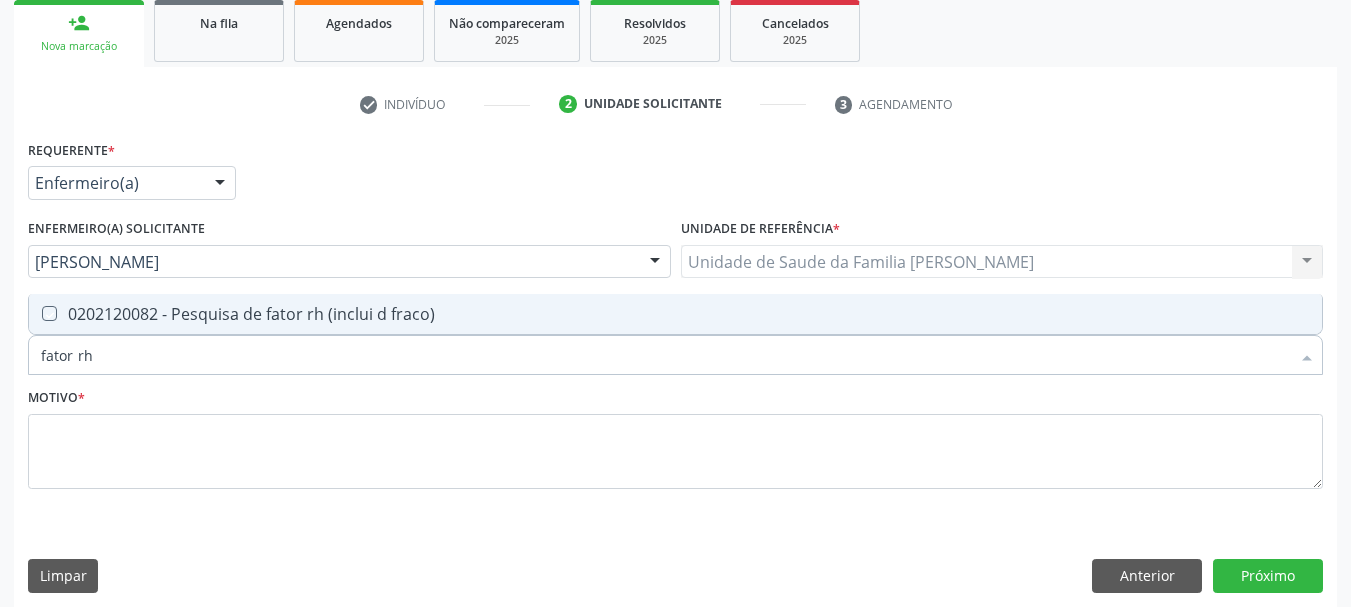 checkbox on "true" 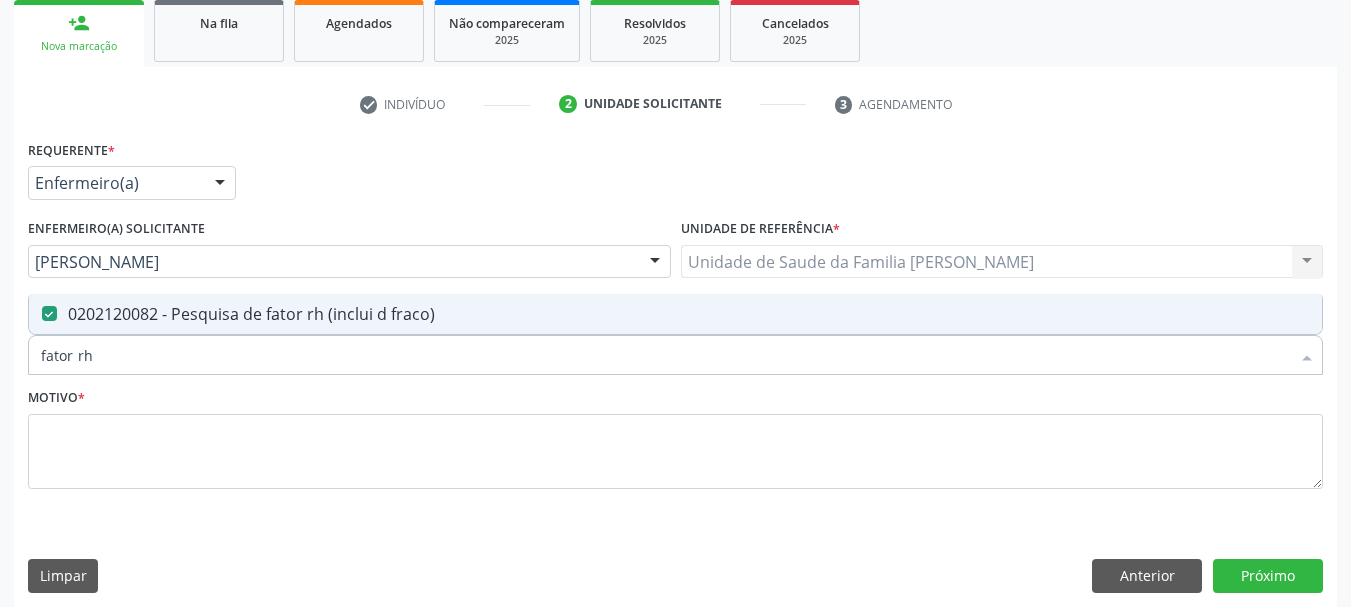 drag, startPoint x: 94, startPoint y: 354, endPoint x: 0, endPoint y: 370, distance: 95.35198 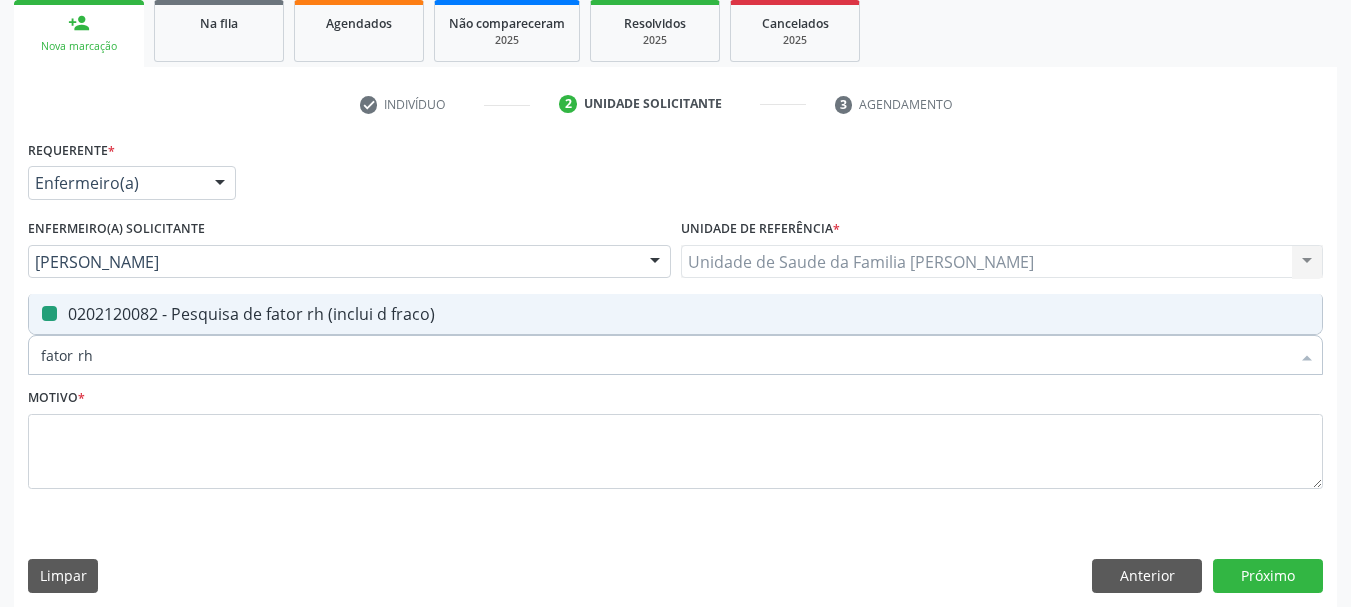type on "u" 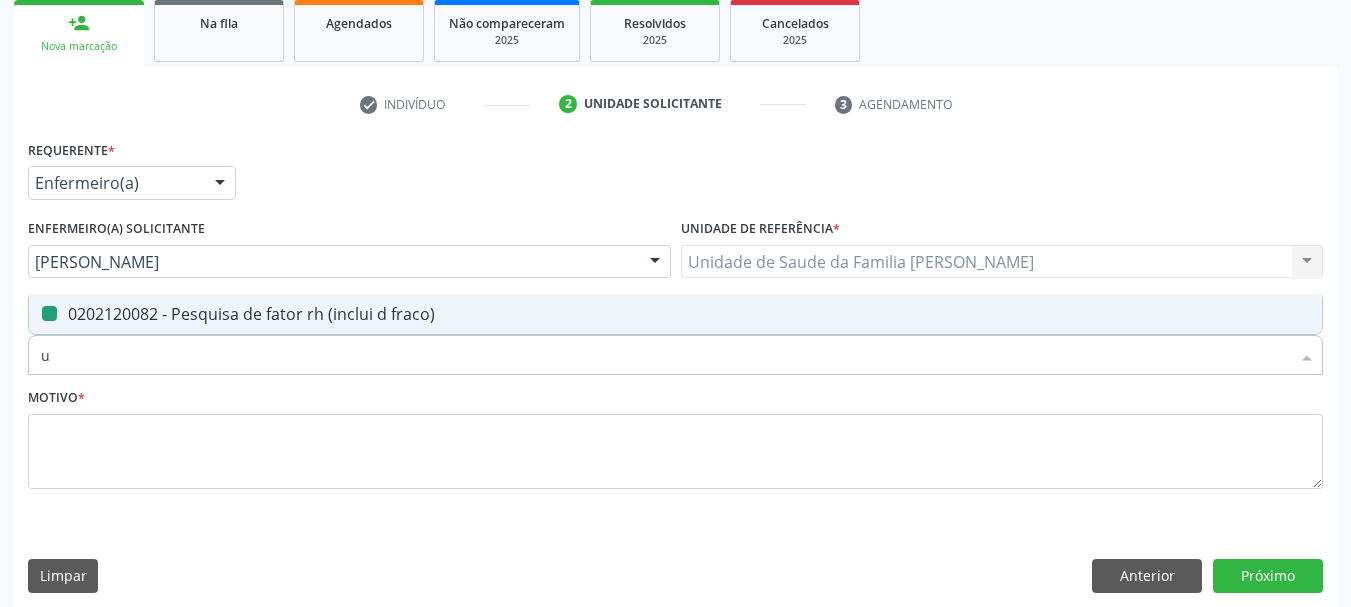 checkbox on "false" 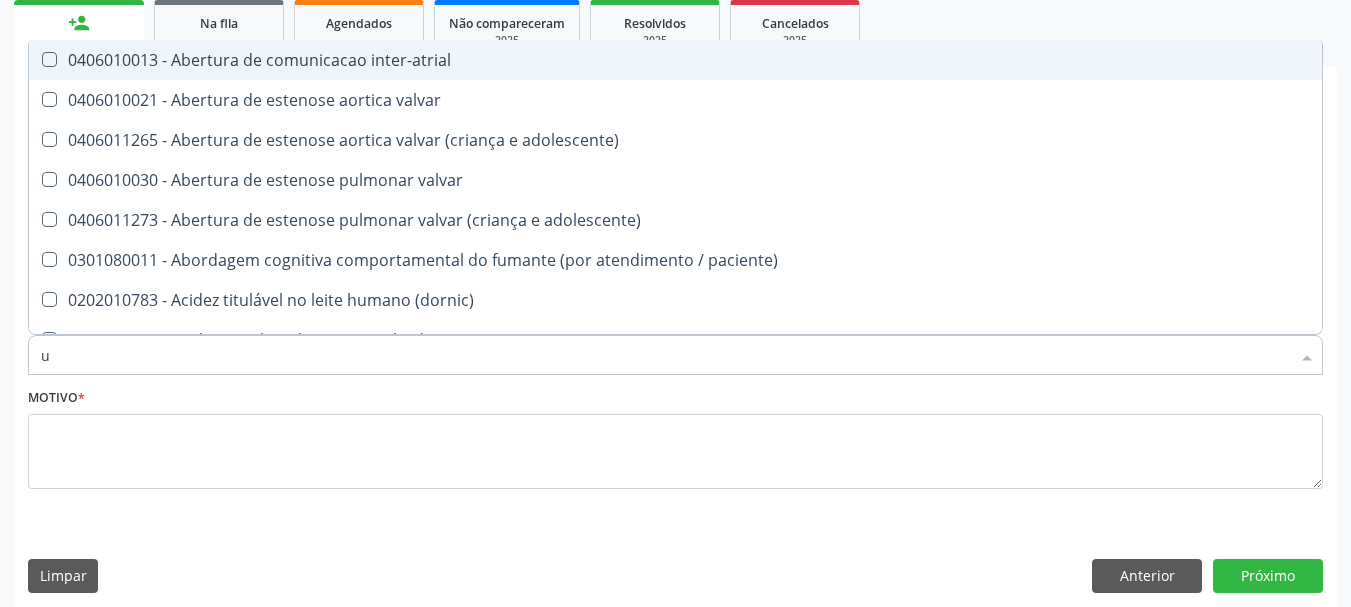 type on "ur" 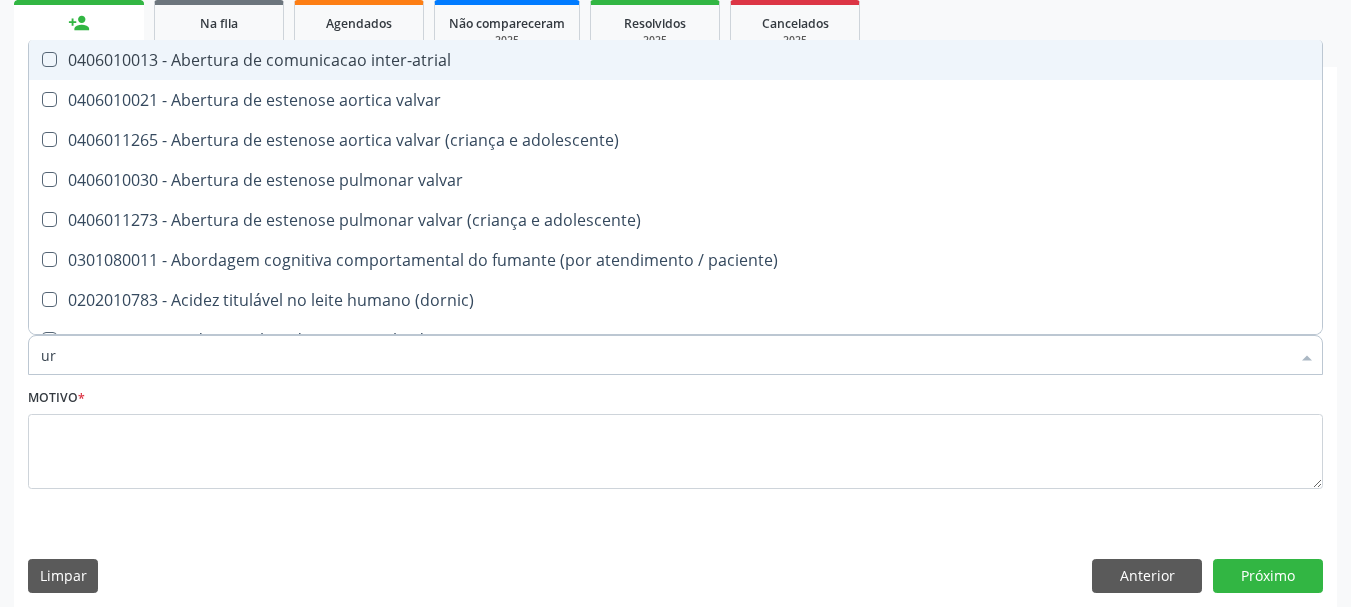 checkbox on "true" 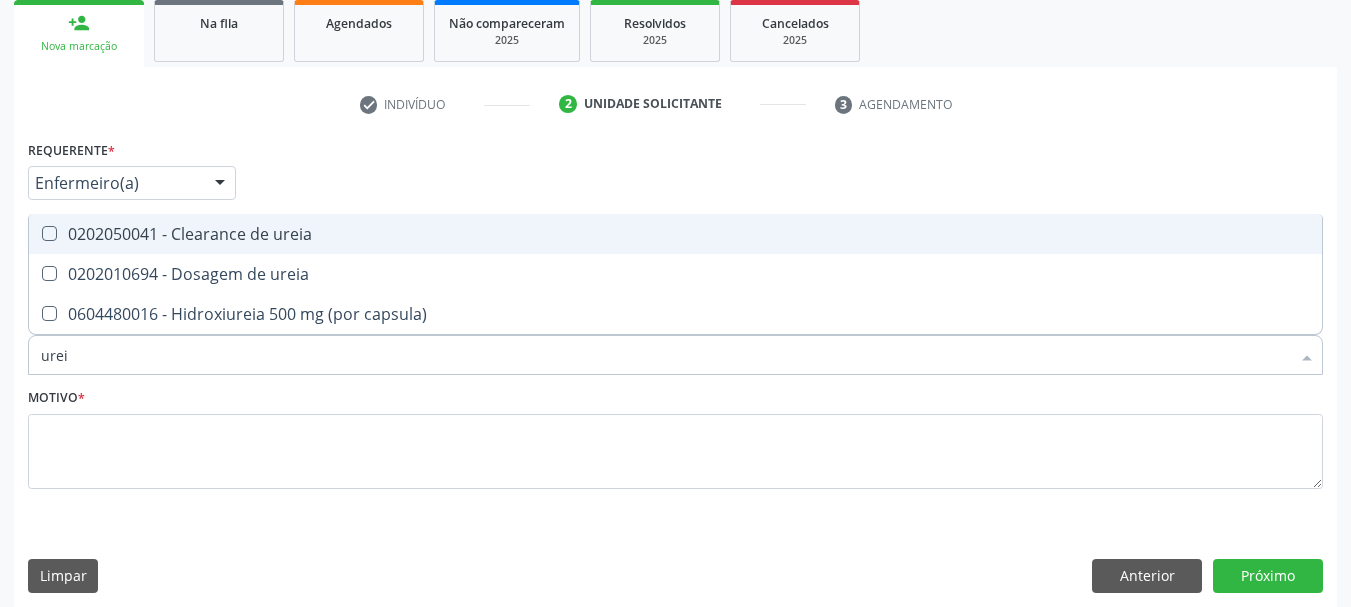 type on "ureia" 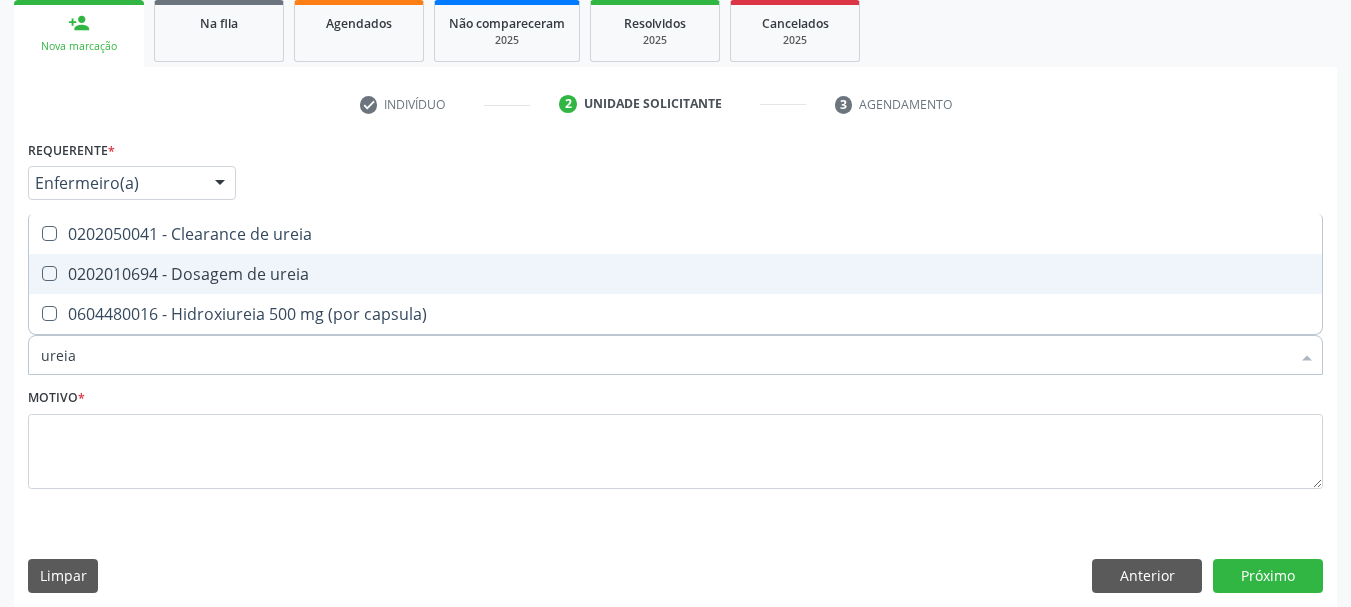 click on "0202010694 - Dosagem de ureia" at bounding box center (675, 274) 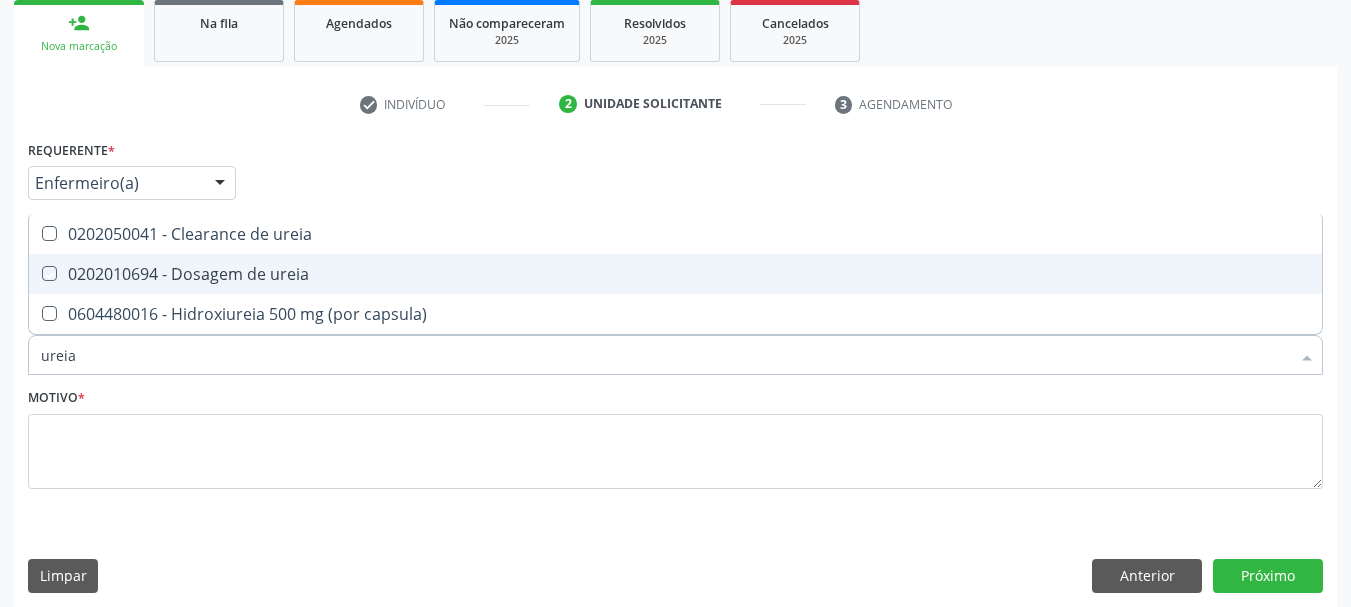 checkbox on "true" 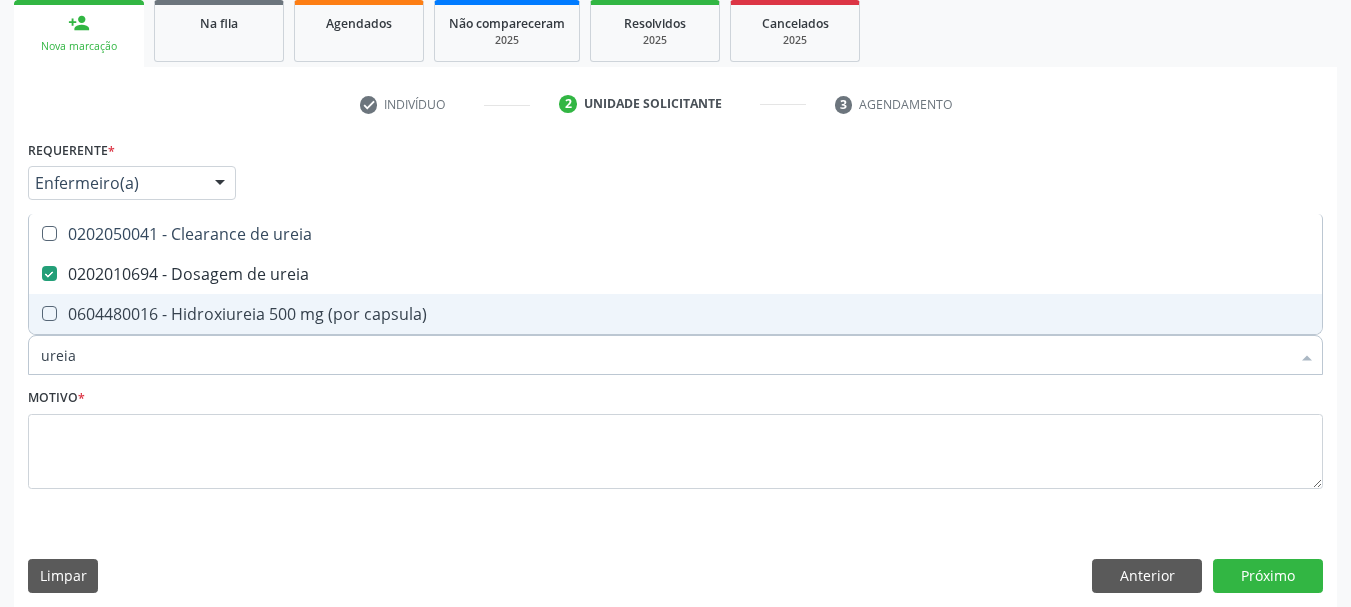 drag, startPoint x: 24, startPoint y: 366, endPoint x: 0, endPoint y: 363, distance: 24.186773 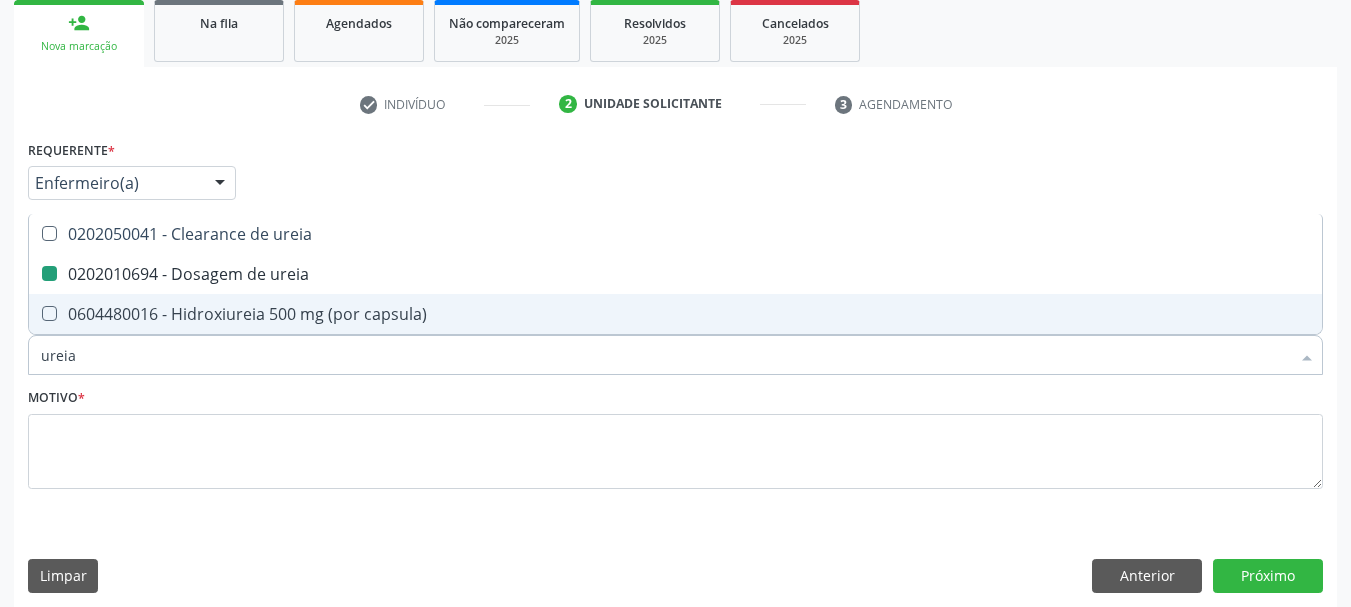 type on "c" 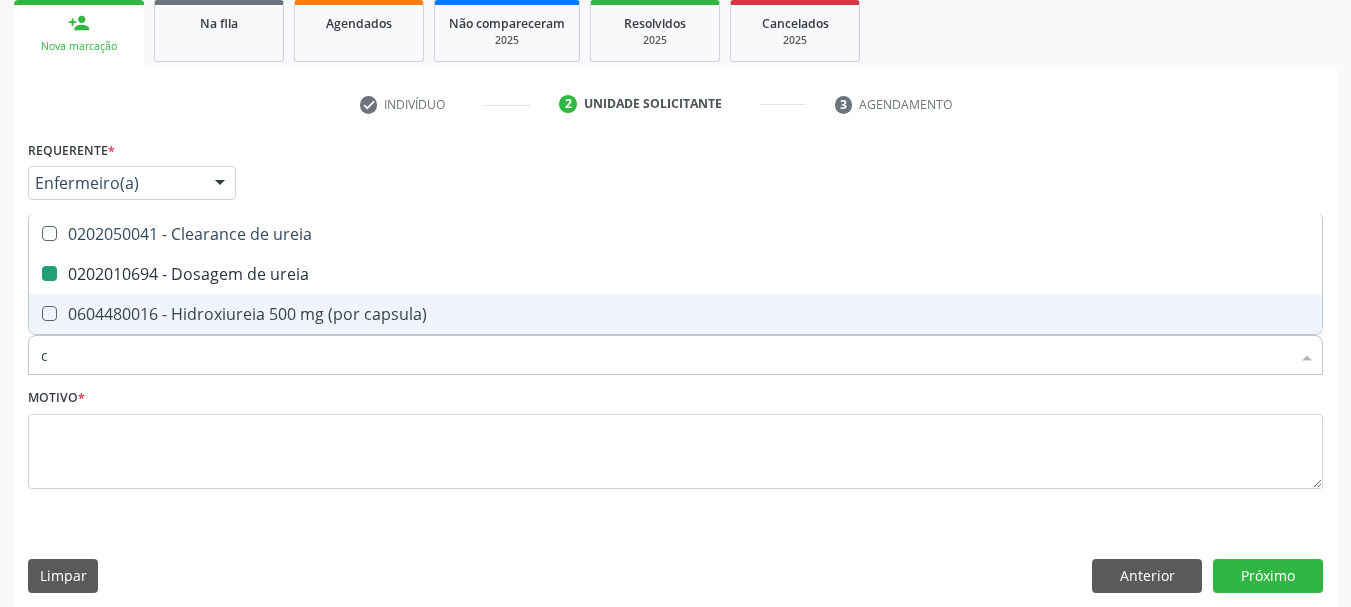 checkbox on "false" 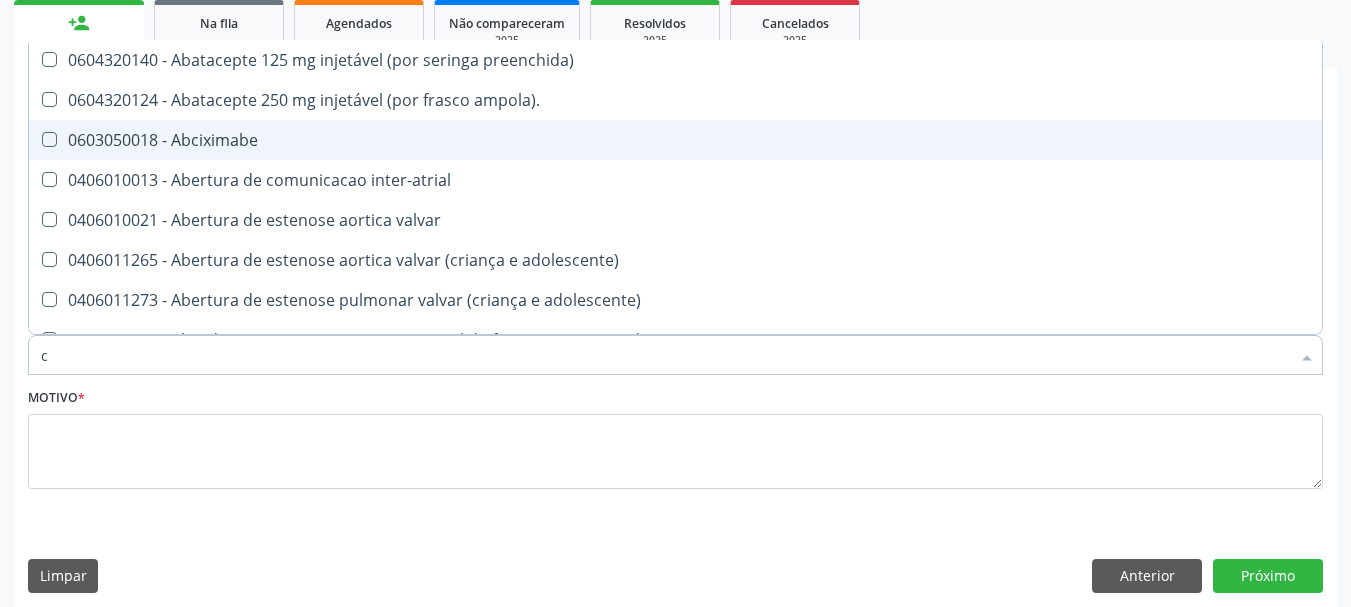 type on "cr" 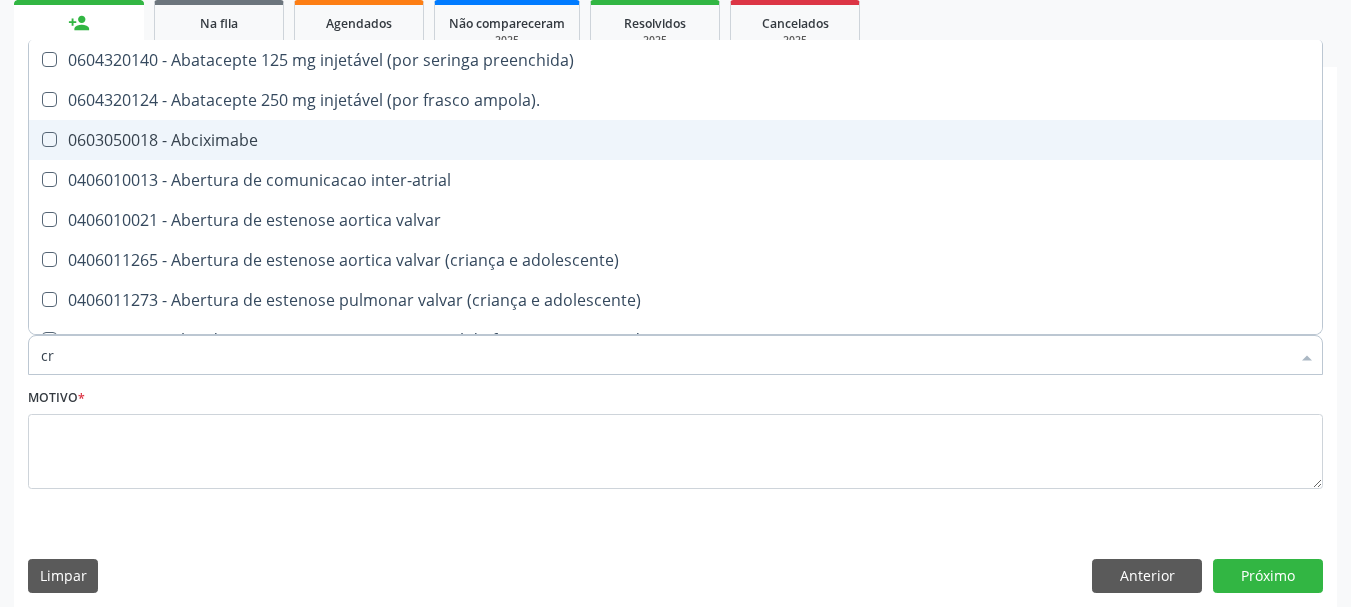 checkbox on "false" 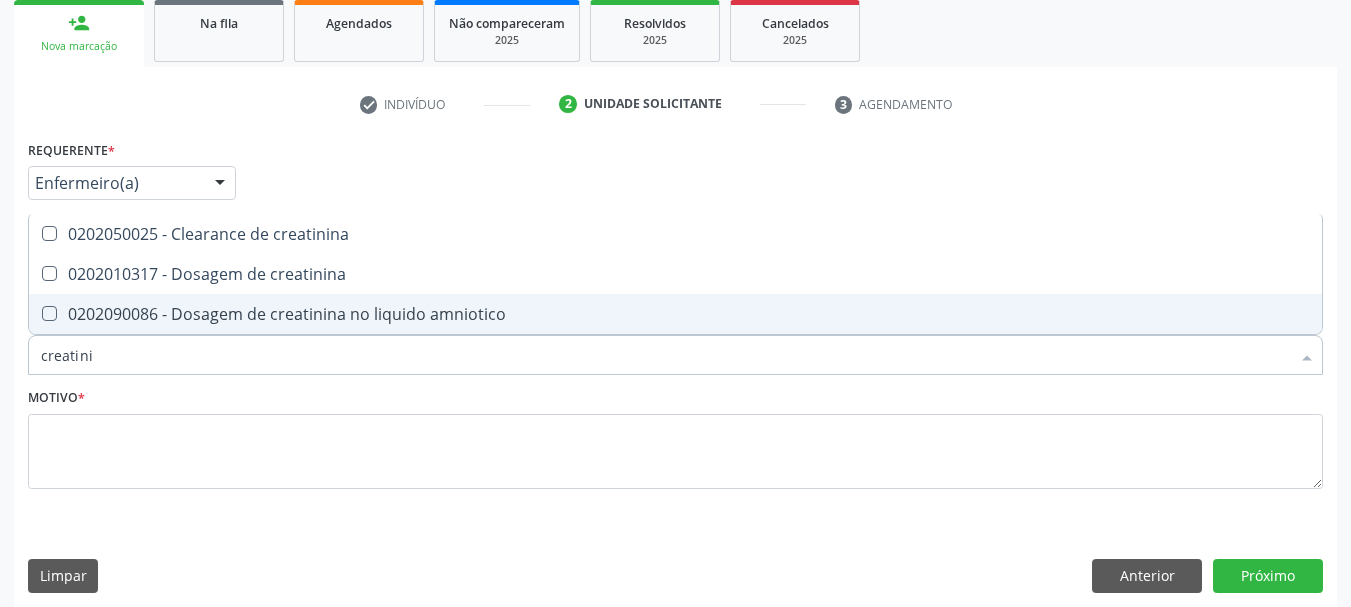 type on "creatinin" 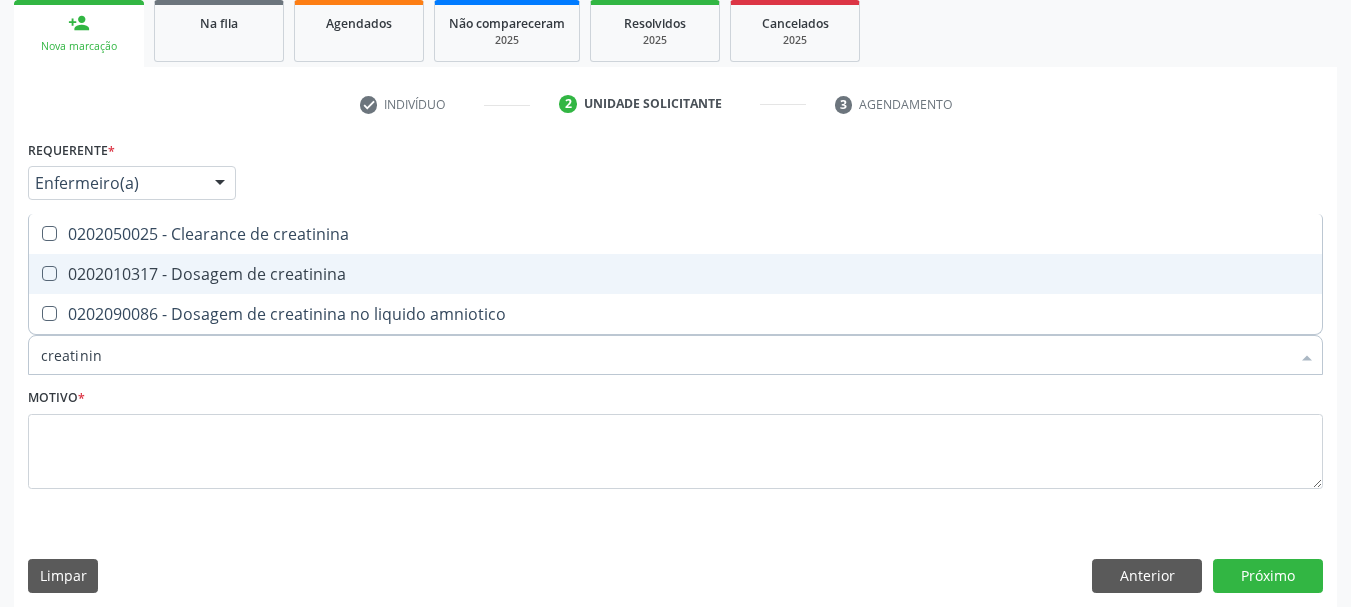 click on "0202010317 - Dosagem de creatinina" at bounding box center (675, 274) 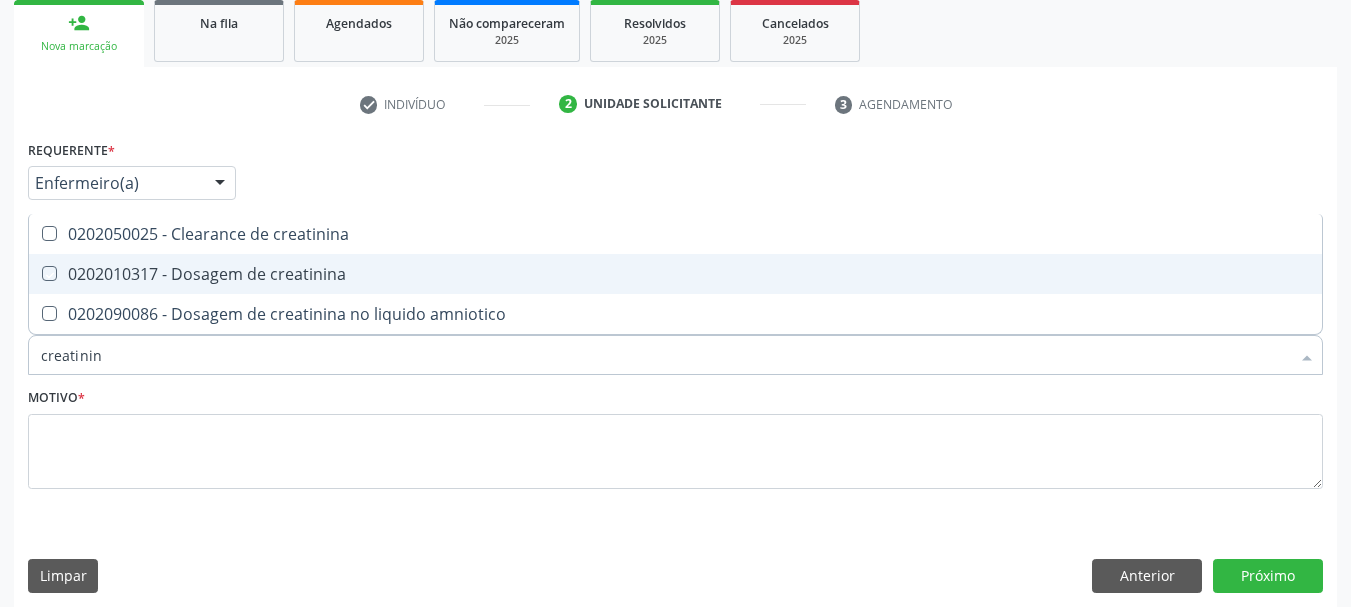 checkbox on "true" 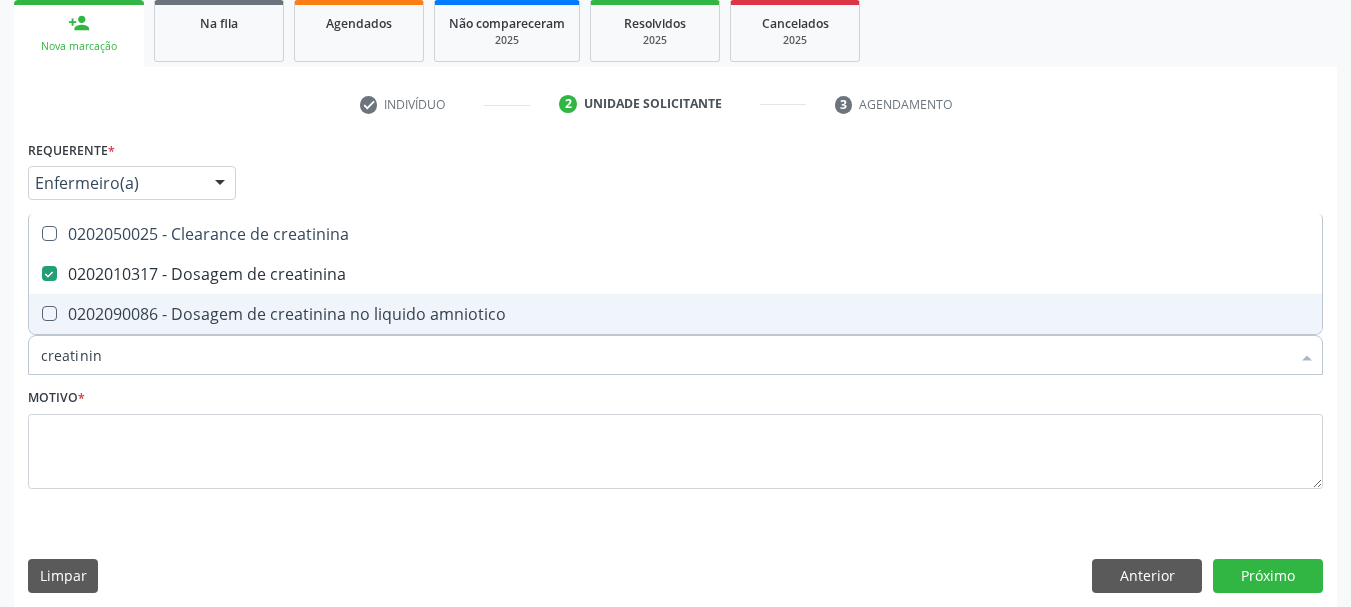 drag, startPoint x: 104, startPoint y: 366, endPoint x: 0, endPoint y: 365, distance: 104.00481 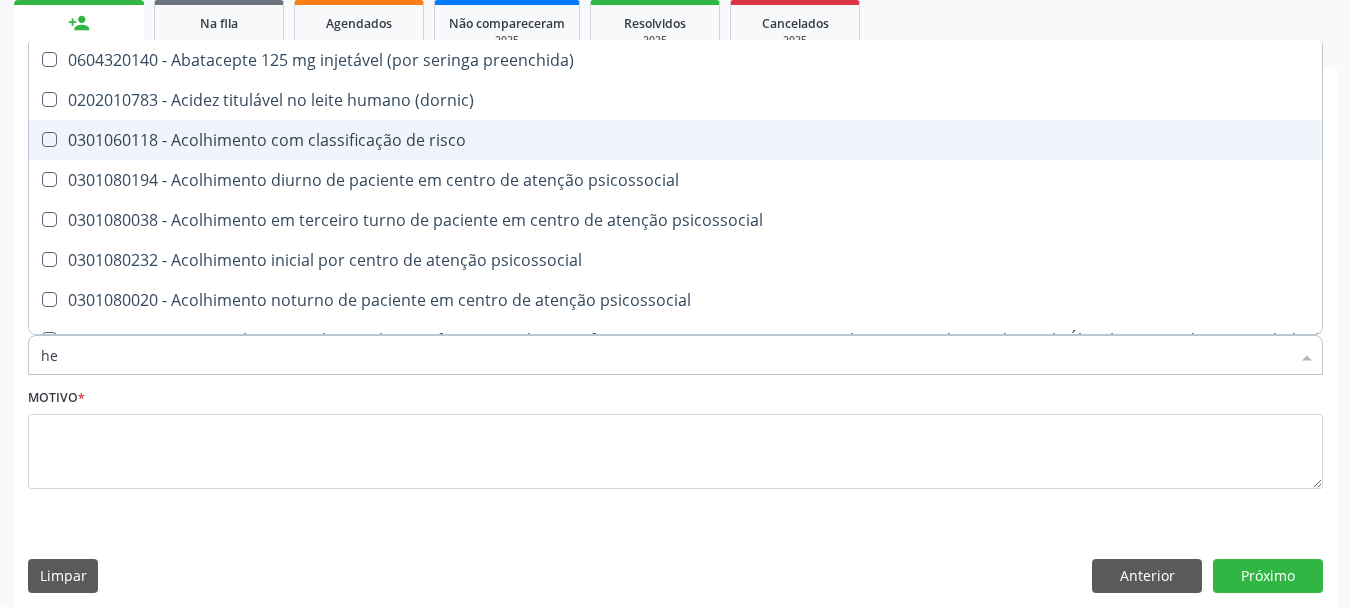 type on "hem" 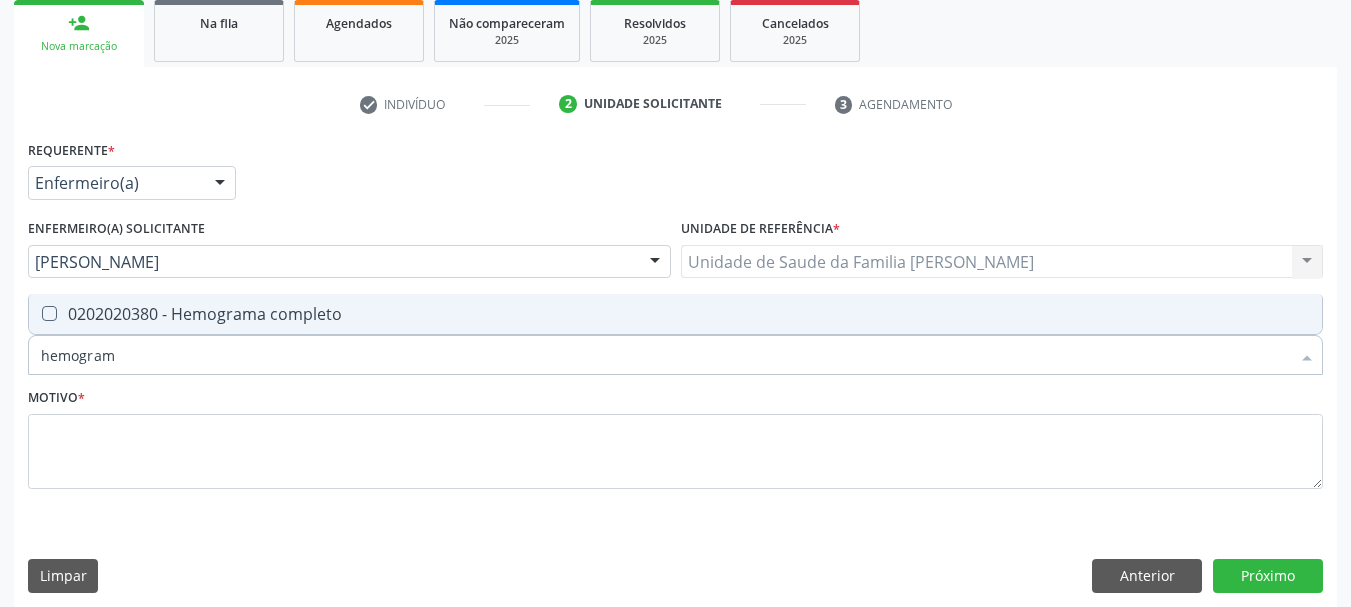 type on "hemograma" 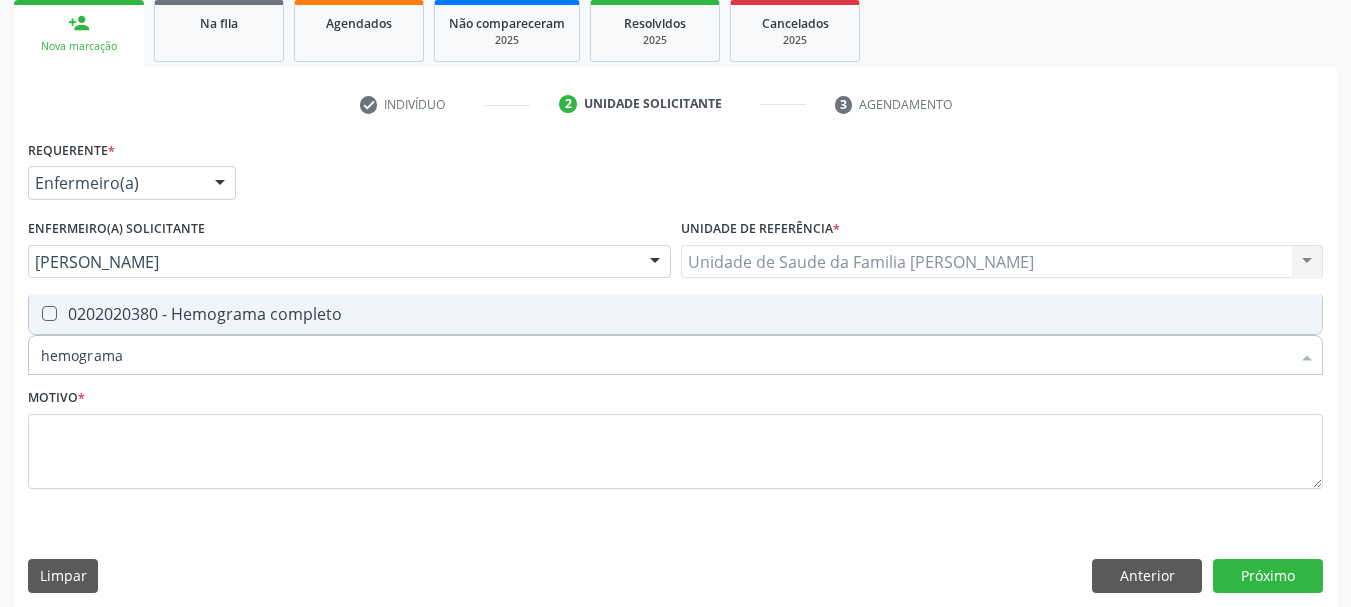 click on "0202020380 - Hemograma completo" at bounding box center (675, 314) 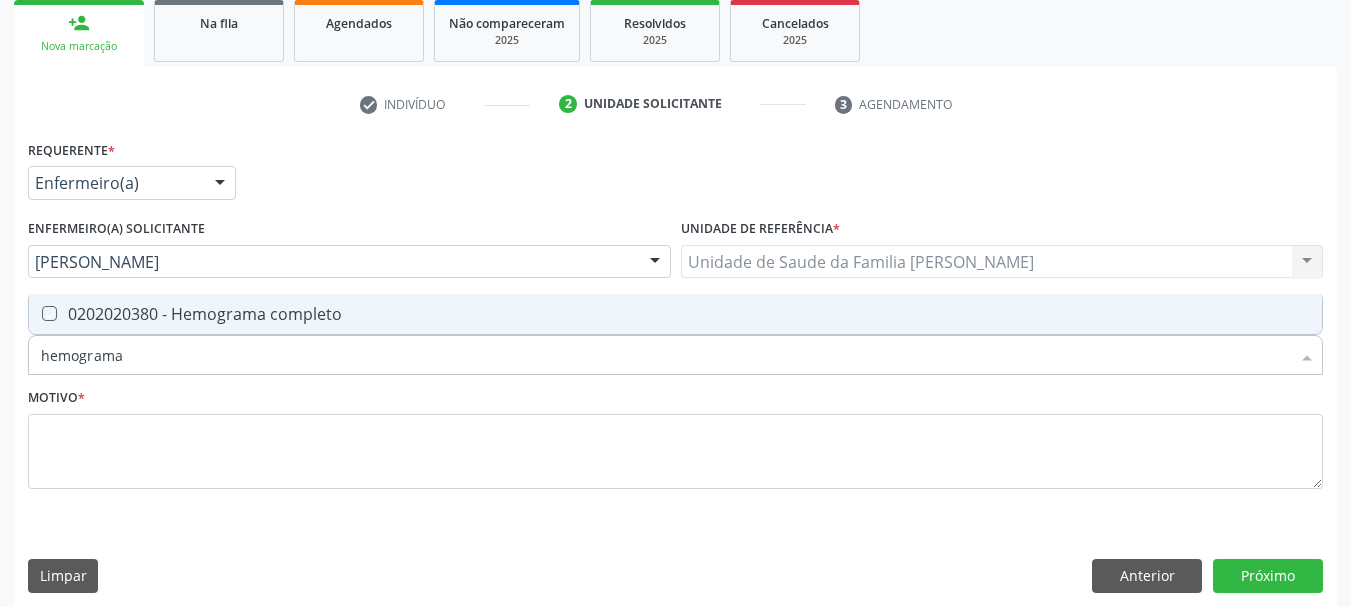 checkbox on "true" 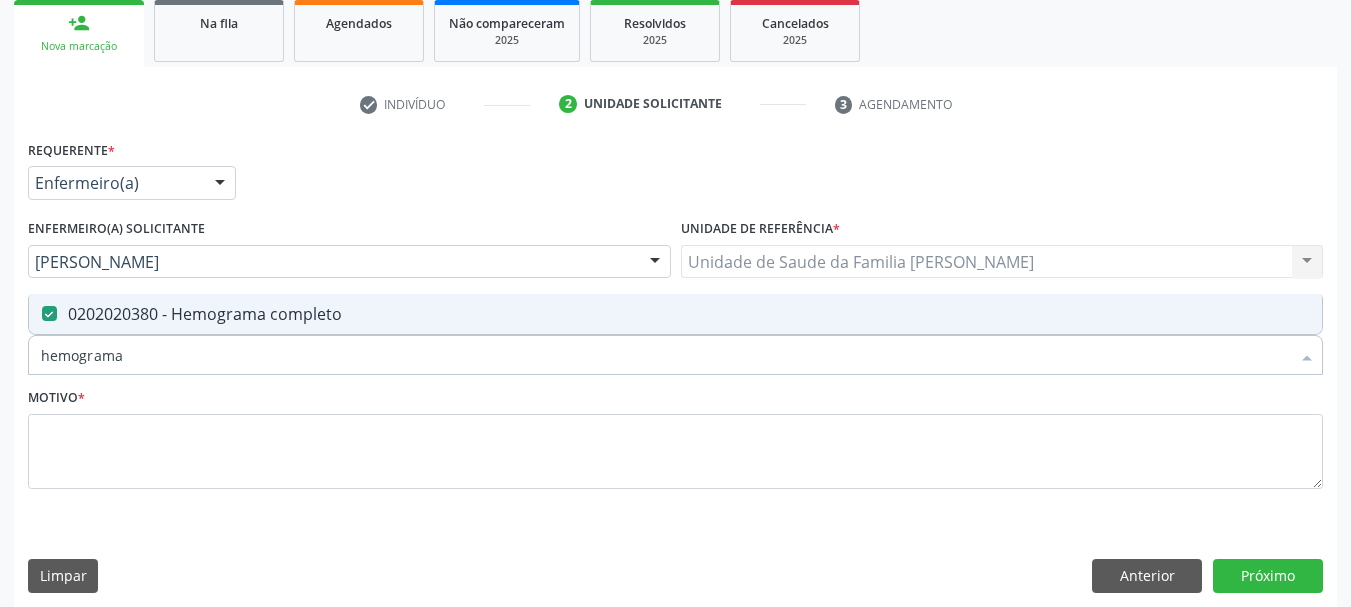 drag, startPoint x: 141, startPoint y: 363, endPoint x: 0, endPoint y: 363, distance: 141 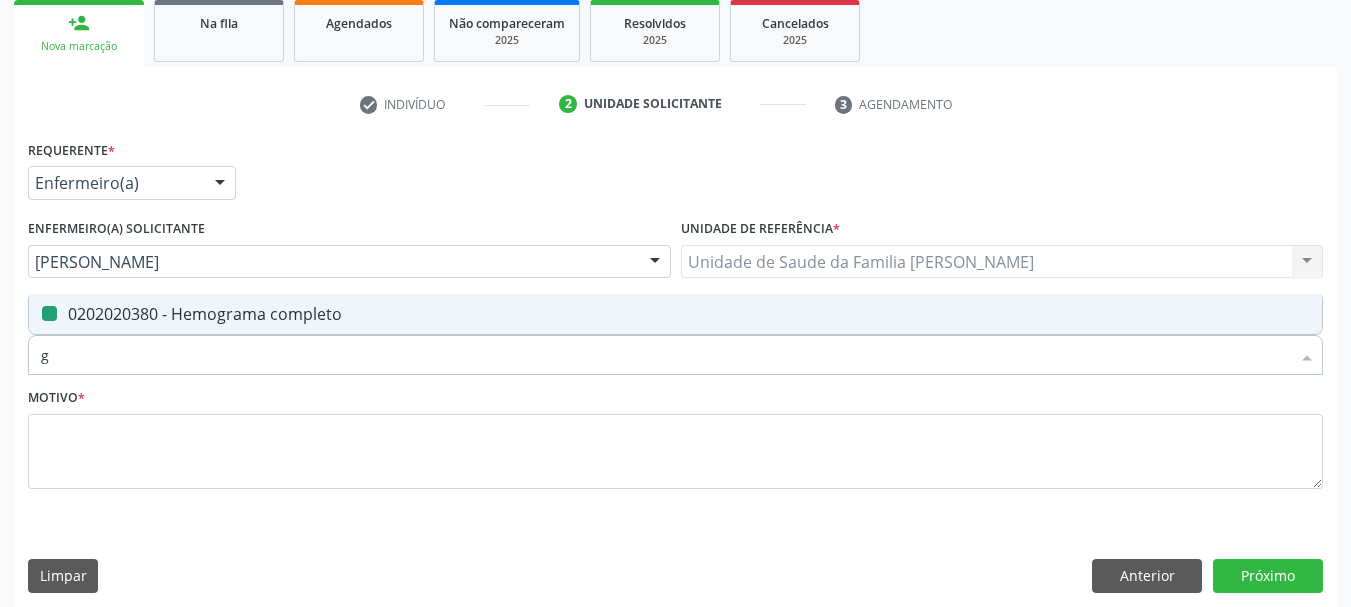 type on "gl" 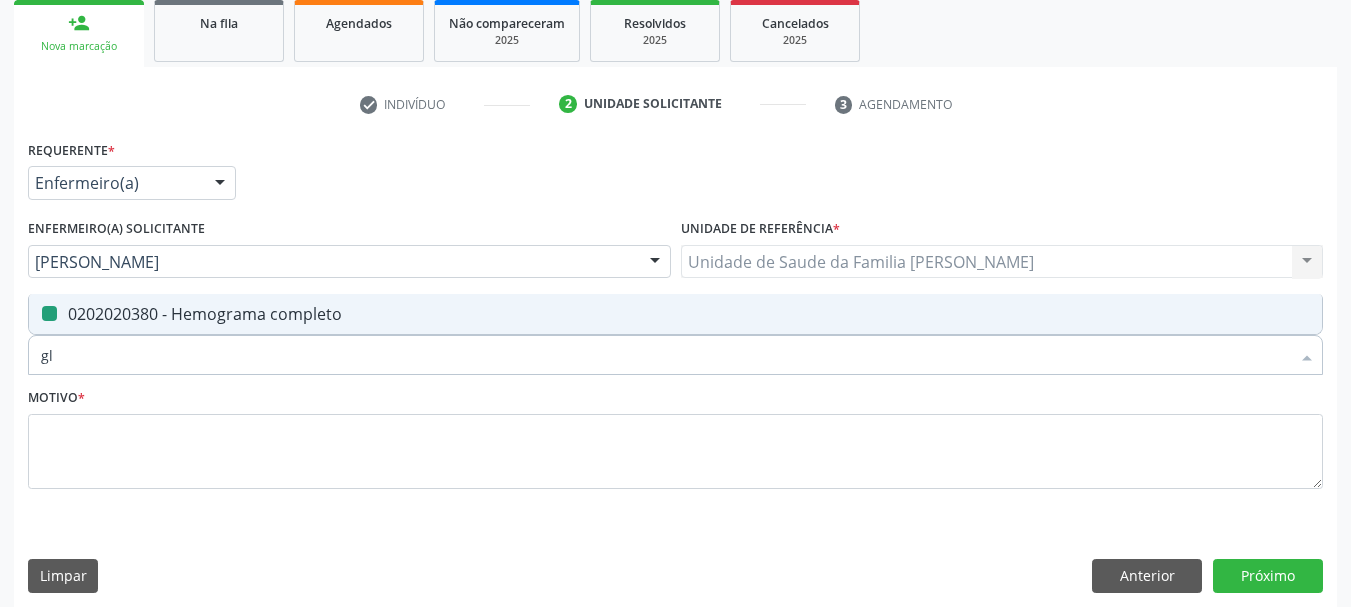checkbox on "false" 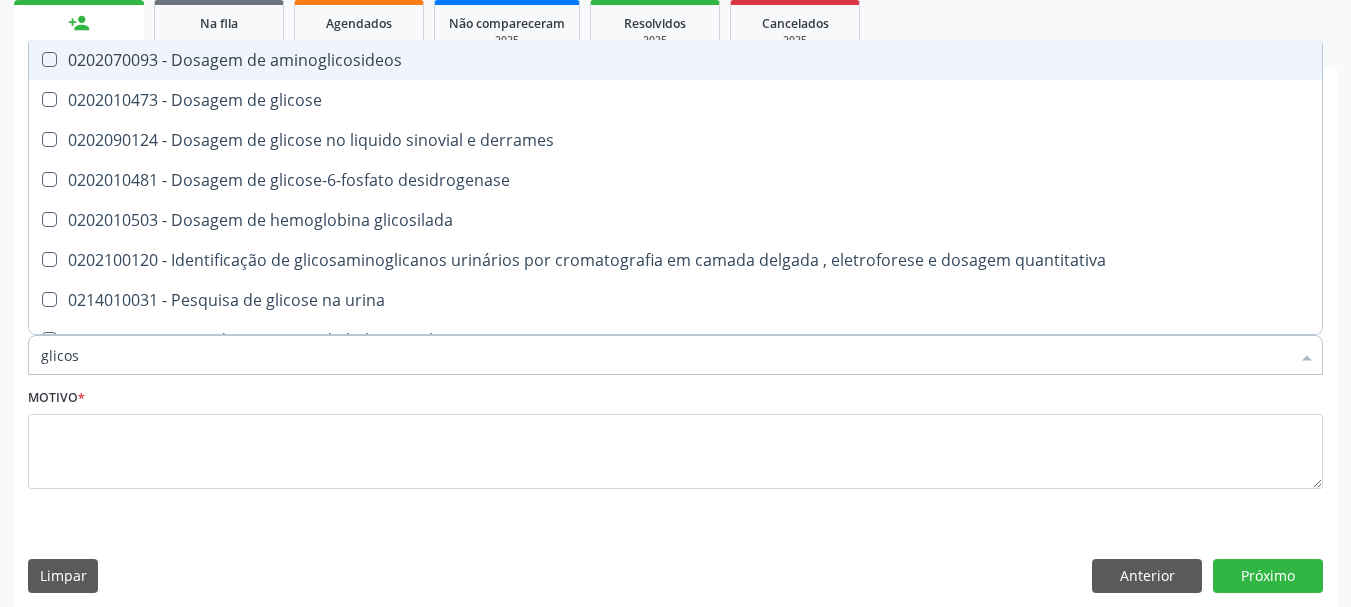 type on "glicose" 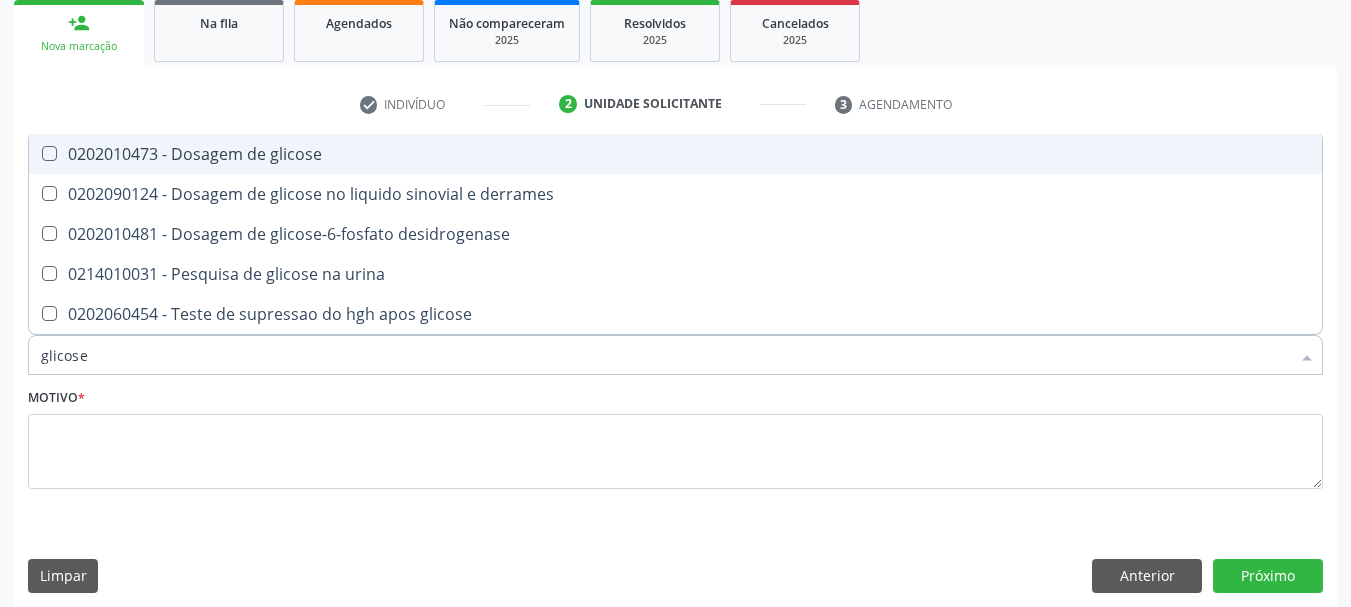 click on "0202010473 - Dosagem de glicose" at bounding box center (675, 154) 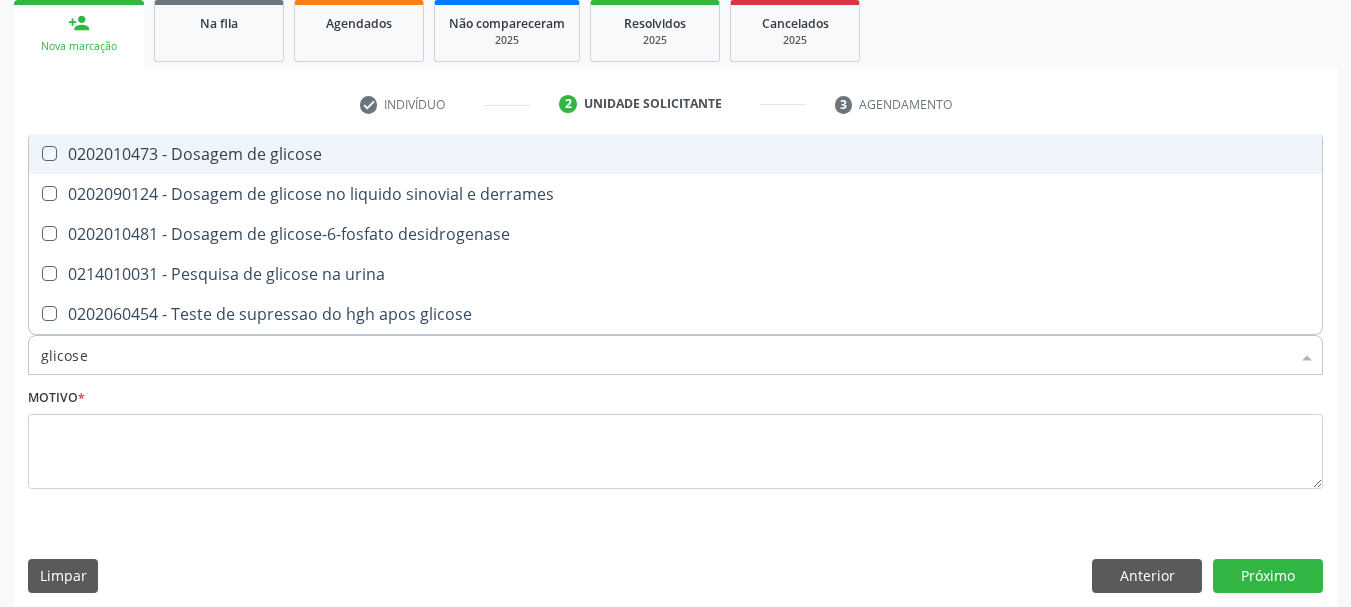 checkbox on "true" 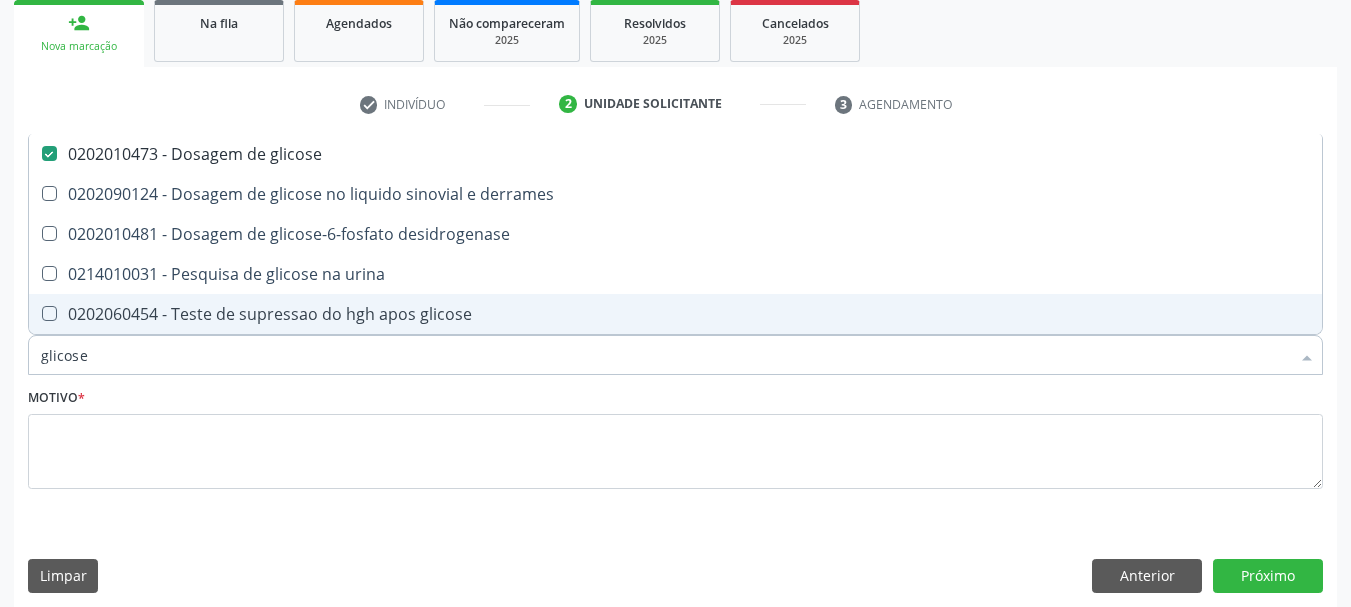 click on "Acompanhamento
Acompanhe a situação das marcações correntes e finalizadas
Relatórios
Ano de acompanhamento
2025 2024 2023 2022 2021 2020 2019
person_add
Nova marcação
Na fila   Agendados   Não compareceram
2025
Resolvidos
2025
Cancelados
2025
check
Indivíduo
2
Unidade solicitante
3
Agendamento
CNS
*
705 8024 8762 4637       done
Nome
*
[PERSON_NAME]
[PERSON_NAME]
CNS:
705 8024 8762 4637
CPF:    --   Nascimento:
0[DATE]
Nenhum resultado encontrado para: "   "
Digite o nome ou CNS para buscar um indivíduo
Sexo
*
Feminino         Masculino   Feminino
Nenhum resultado encontrado para: "   "" at bounding box center [675, 216] 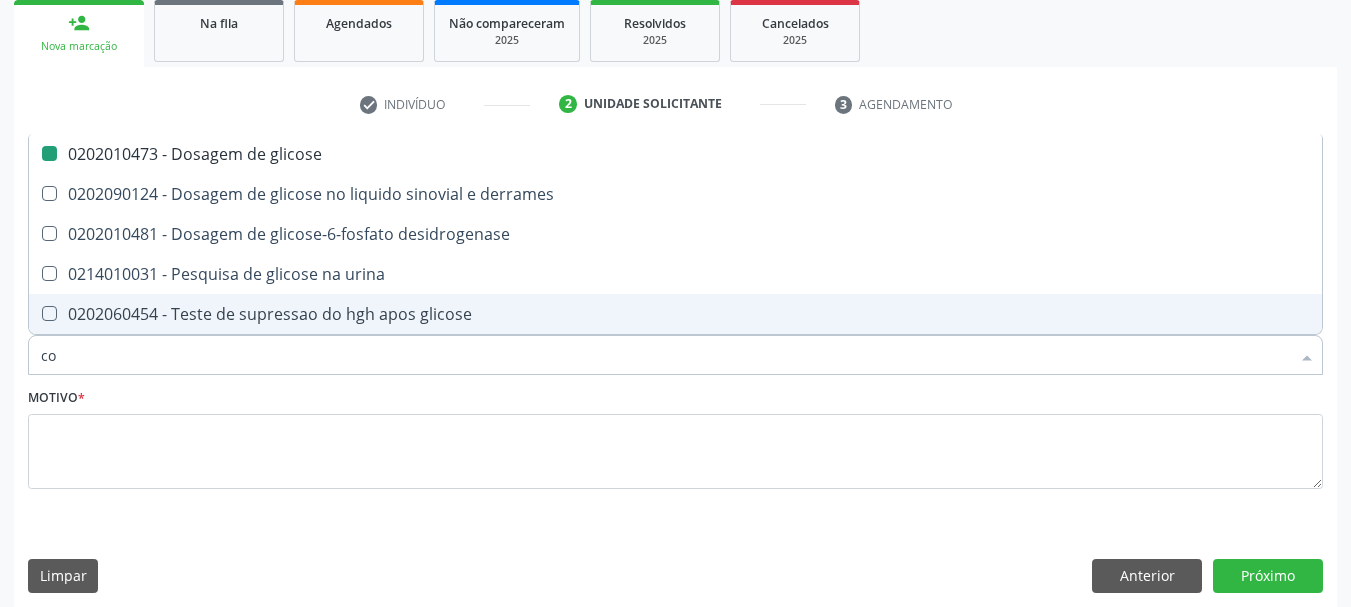 type on "coa" 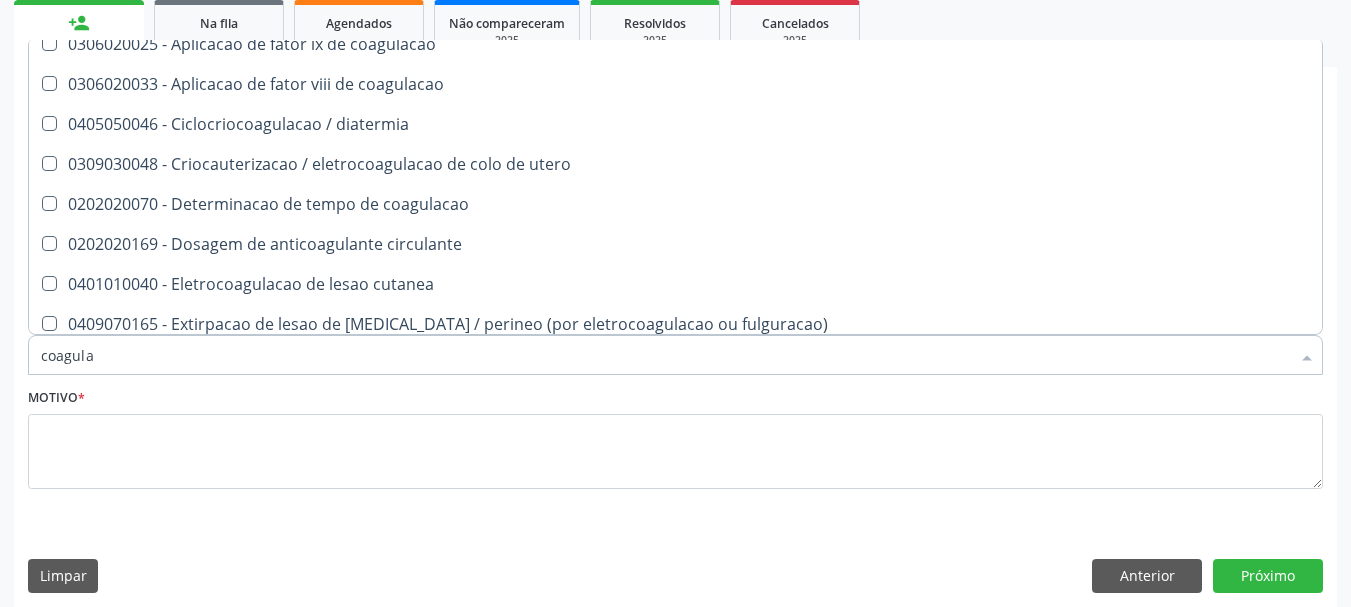 scroll, scrollTop: 0, scrollLeft: 0, axis: both 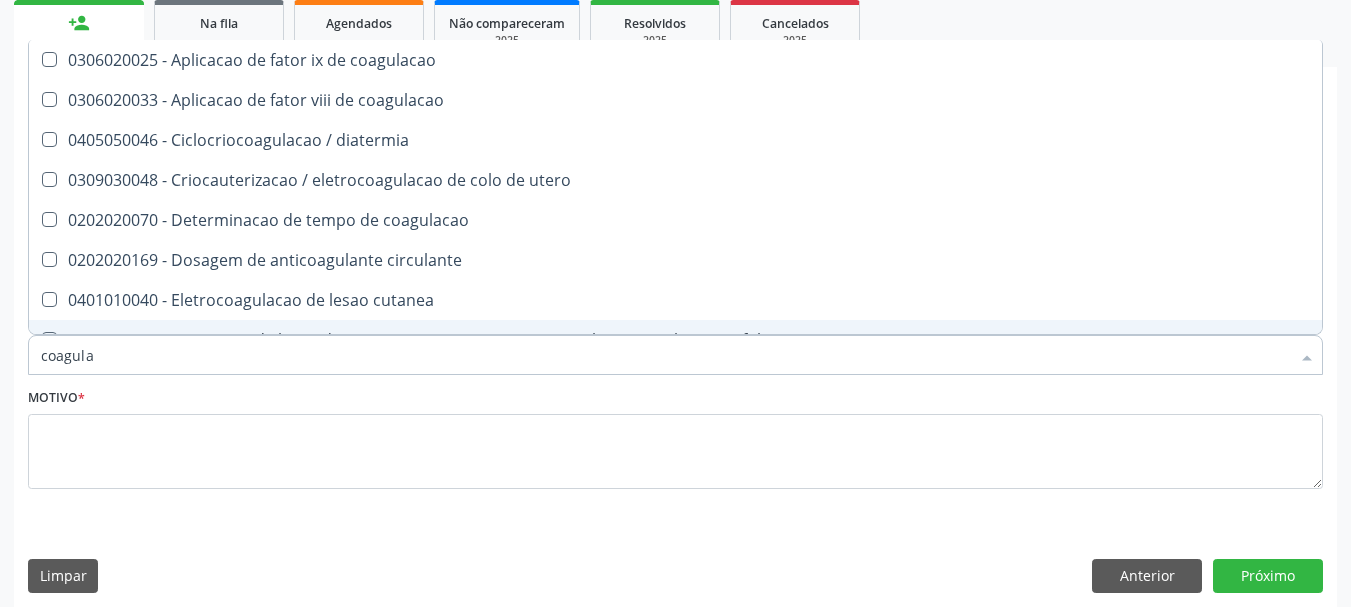 drag, startPoint x: 106, startPoint y: 362, endPoint x: 0, endPoint y: 376, distance: 106.92053 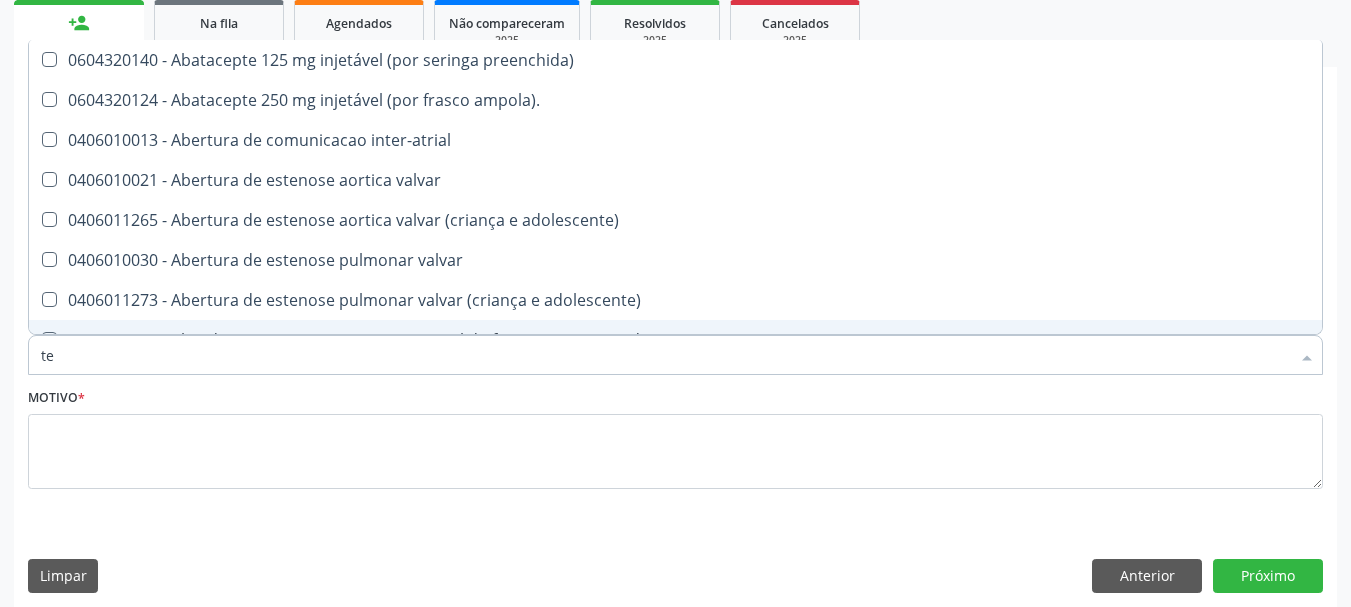type on "tem" 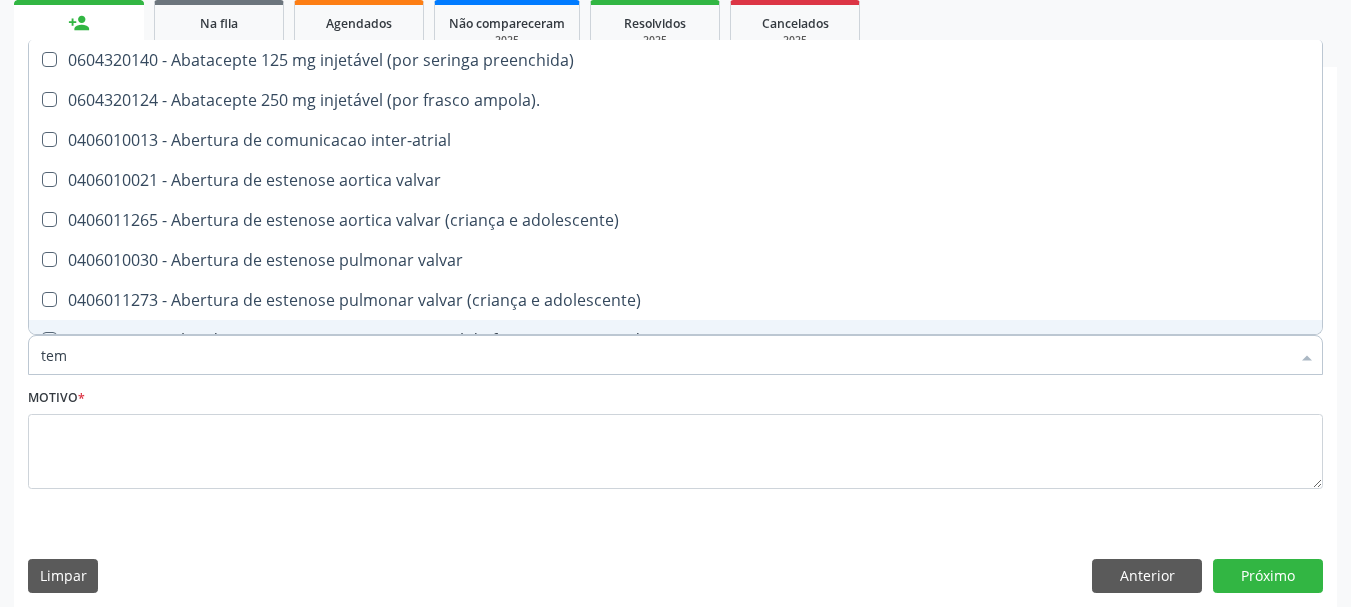 checkbox on "false" 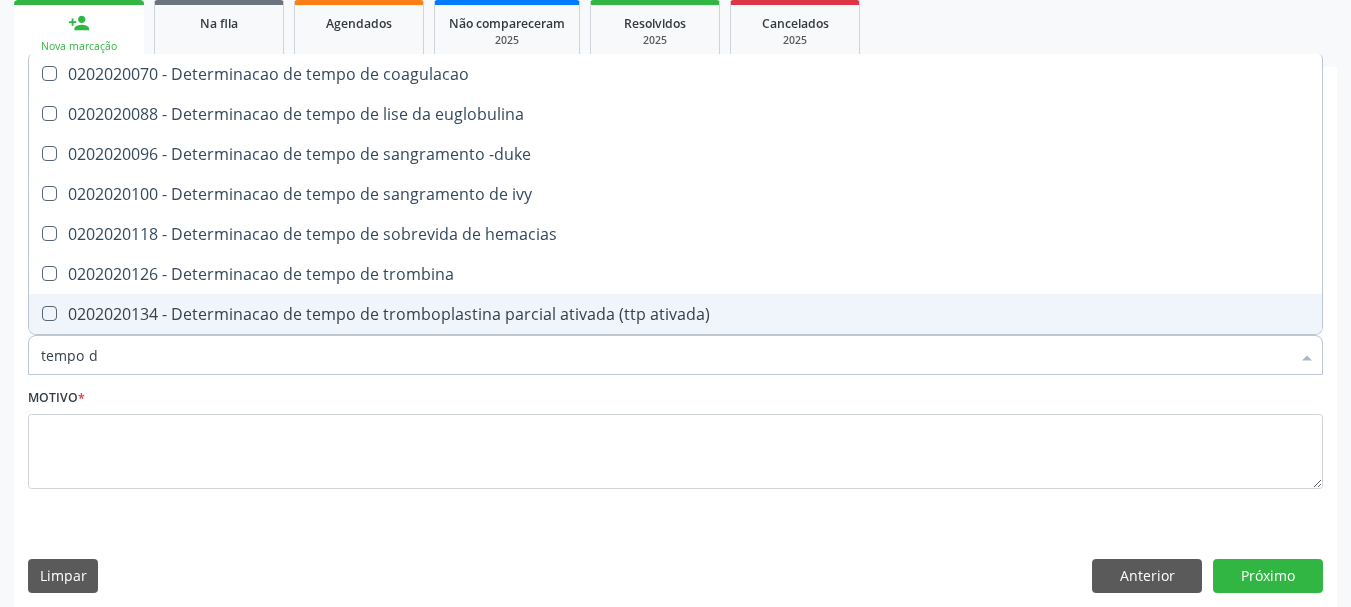 type on "tempo de" 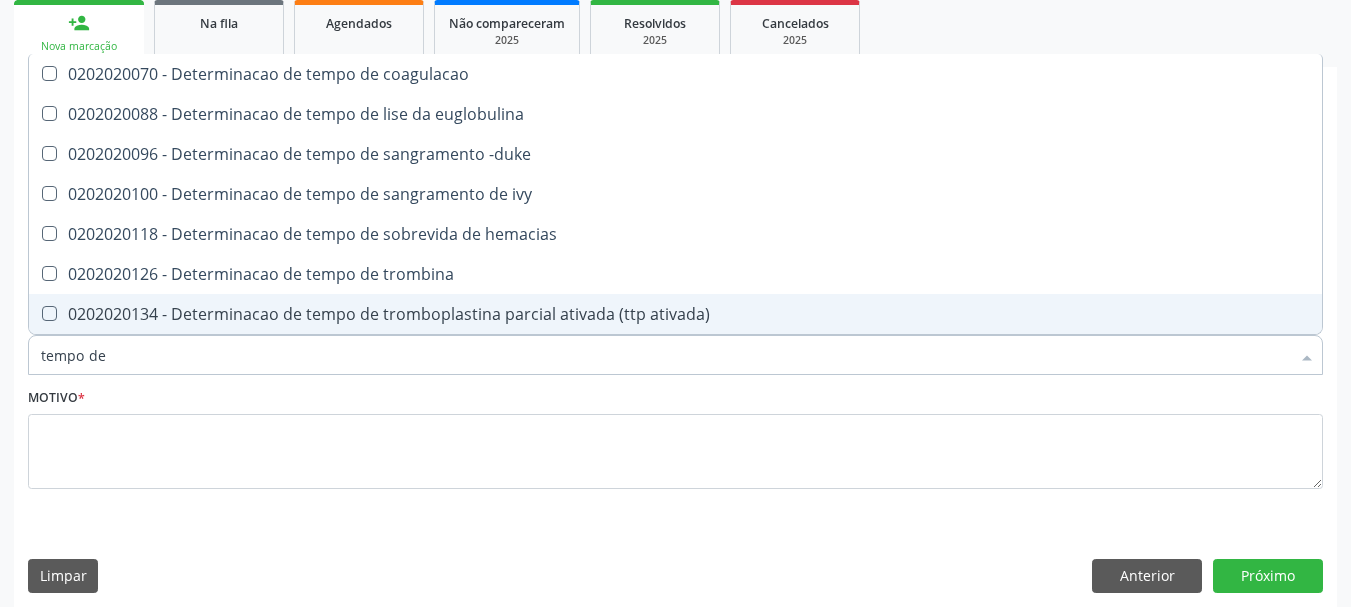 click on "0202020134 - Determinacao de tempo de tromboplastina parcial ativada (ttp ativada)" at bounding box center (675, 314) 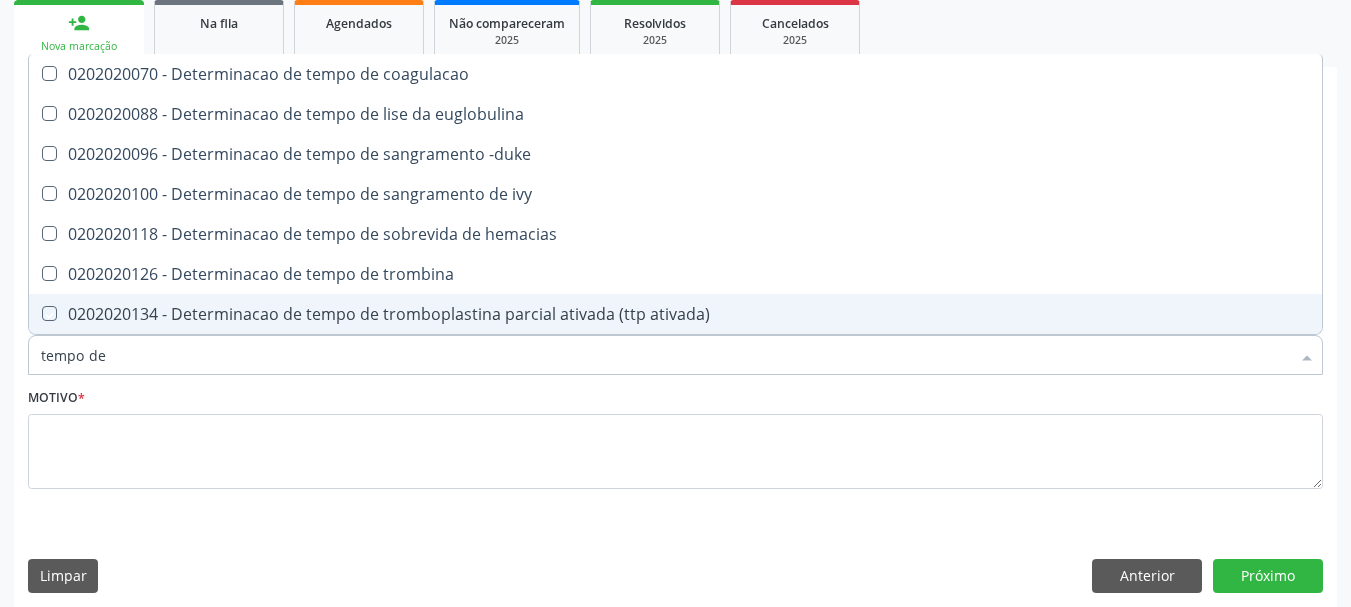 checkbox on "true" 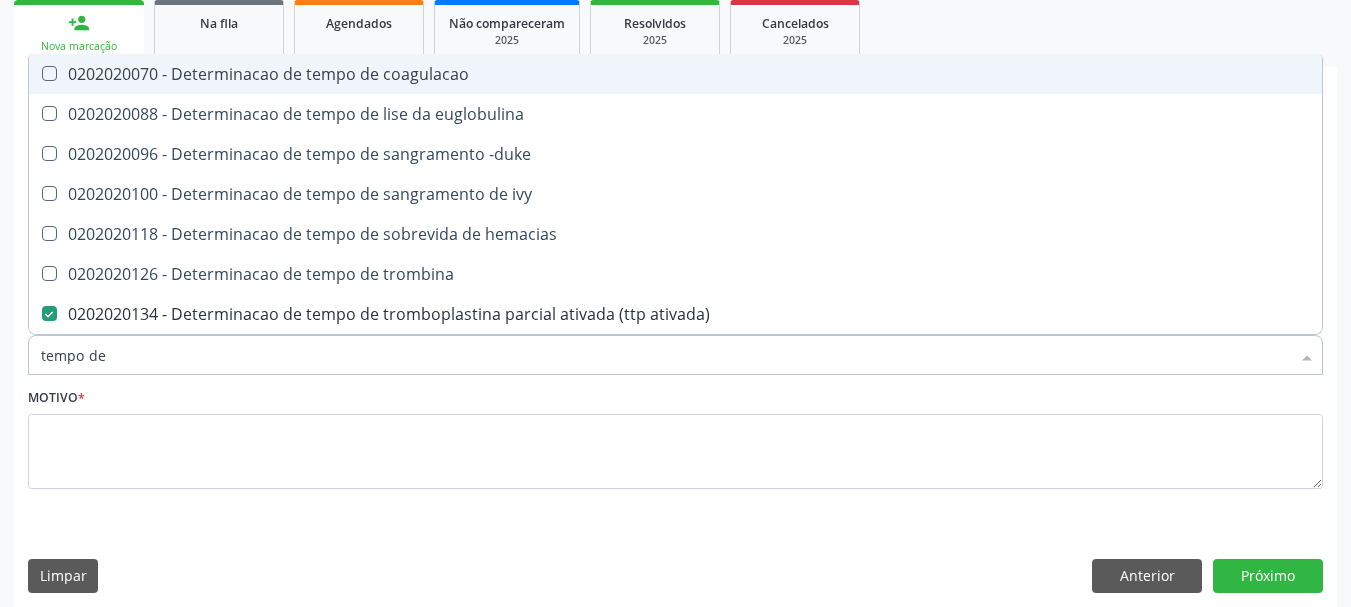 click on "0202020070 - Determinacao de tempo de coagulacao" at bounding box center [675, 74] 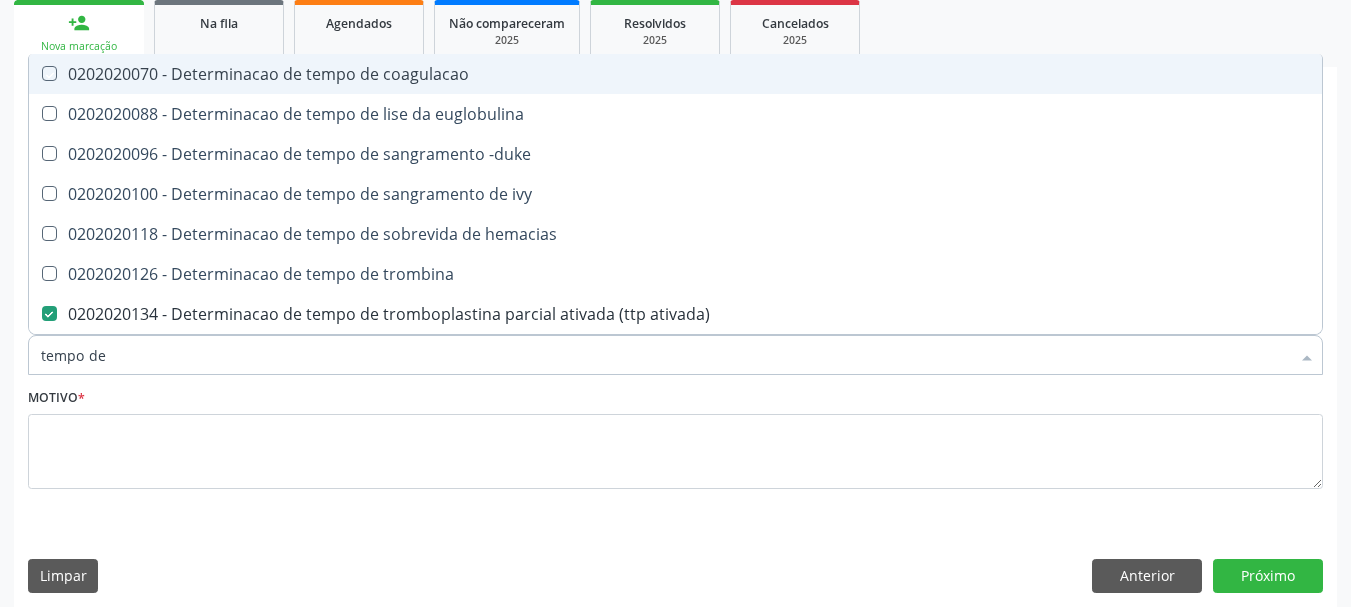 checkbox on "true" 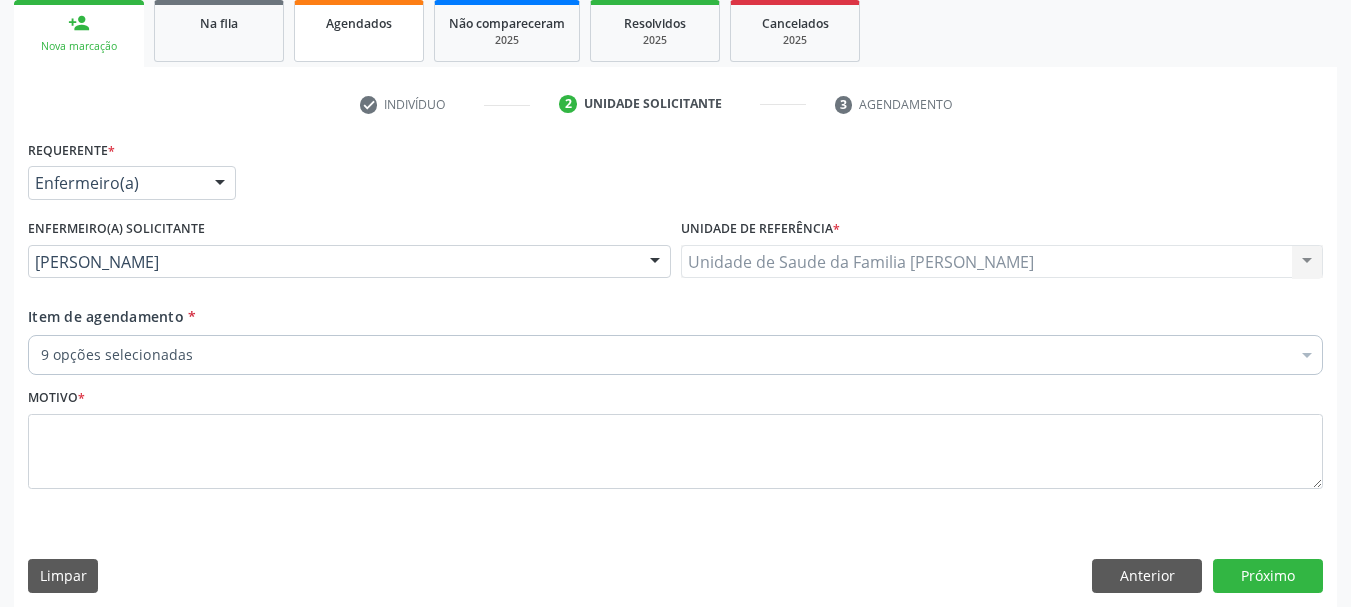 checkbox on "true" 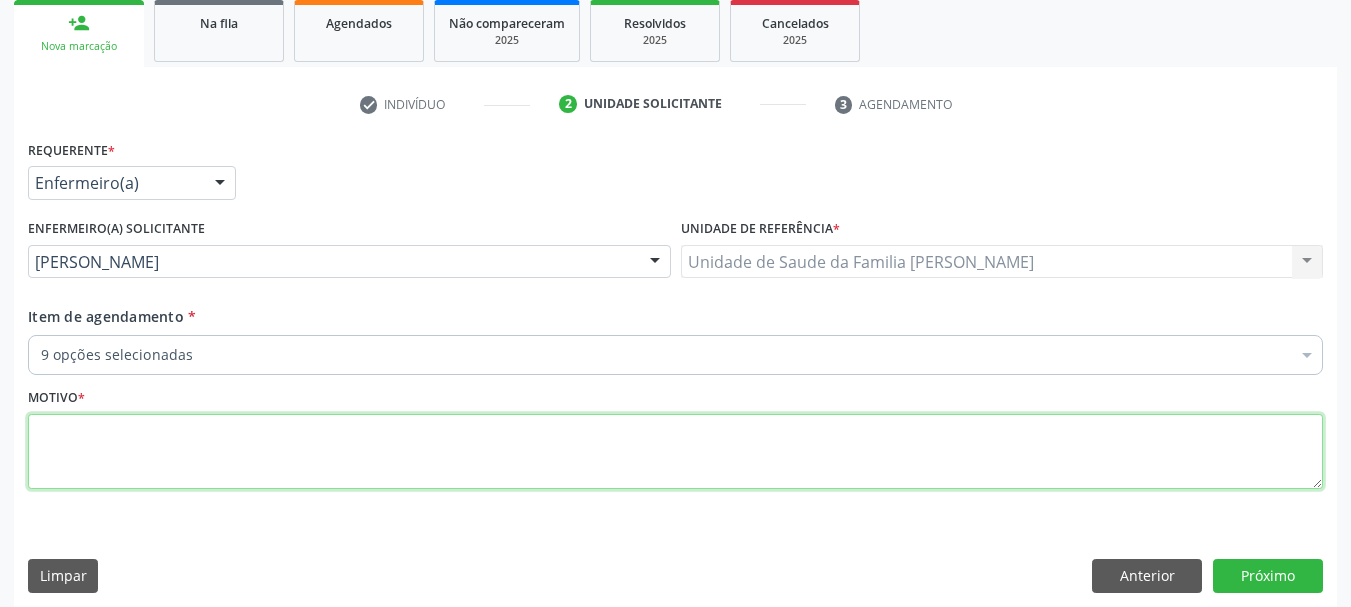 click at bounding box center (675, 452) 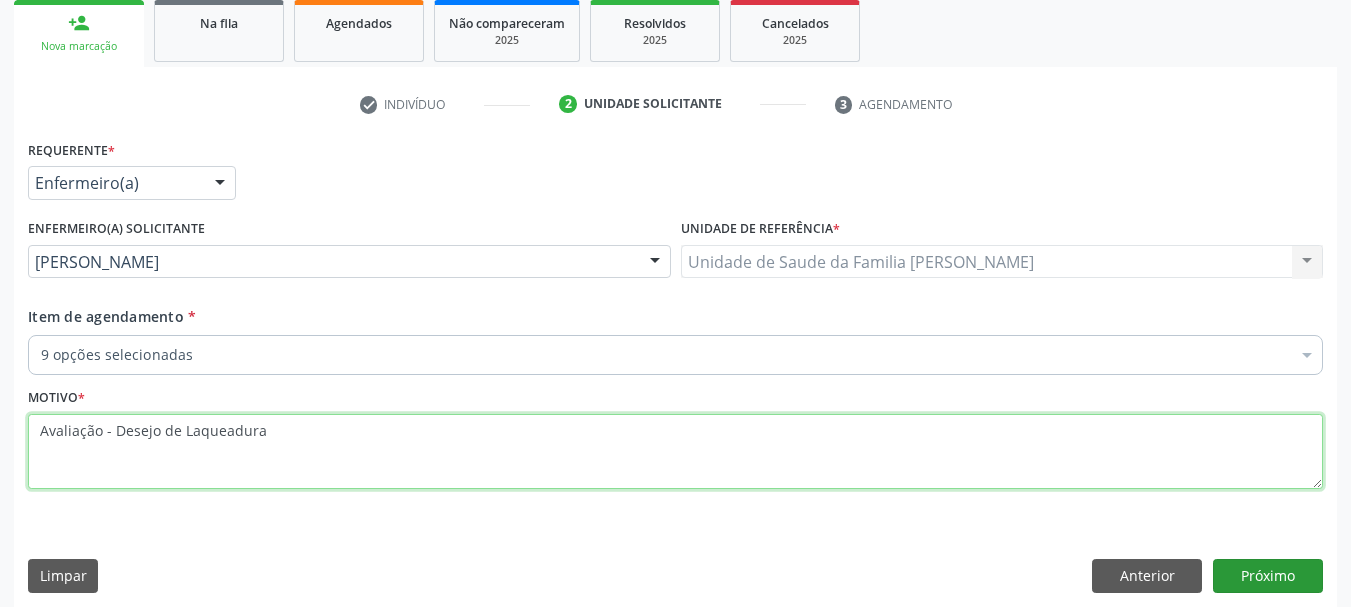 type on "Avaliação - Desejo de Laqueadura" 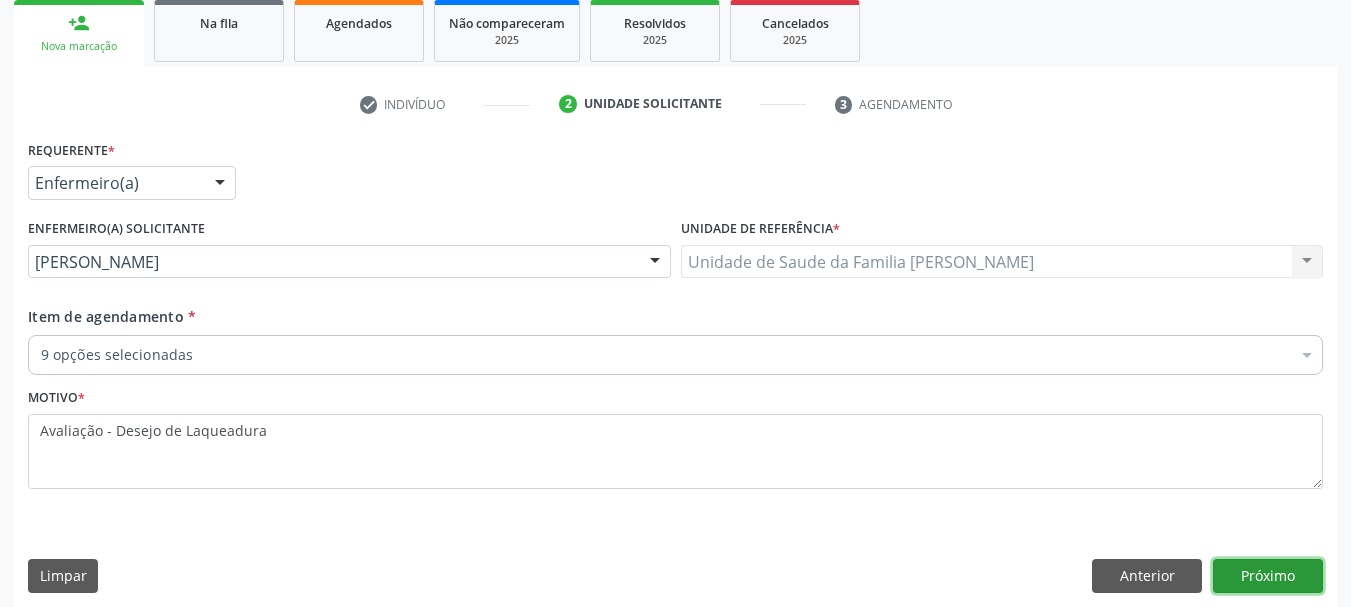 click on "Próximo" at bounding box center (1268, 576) 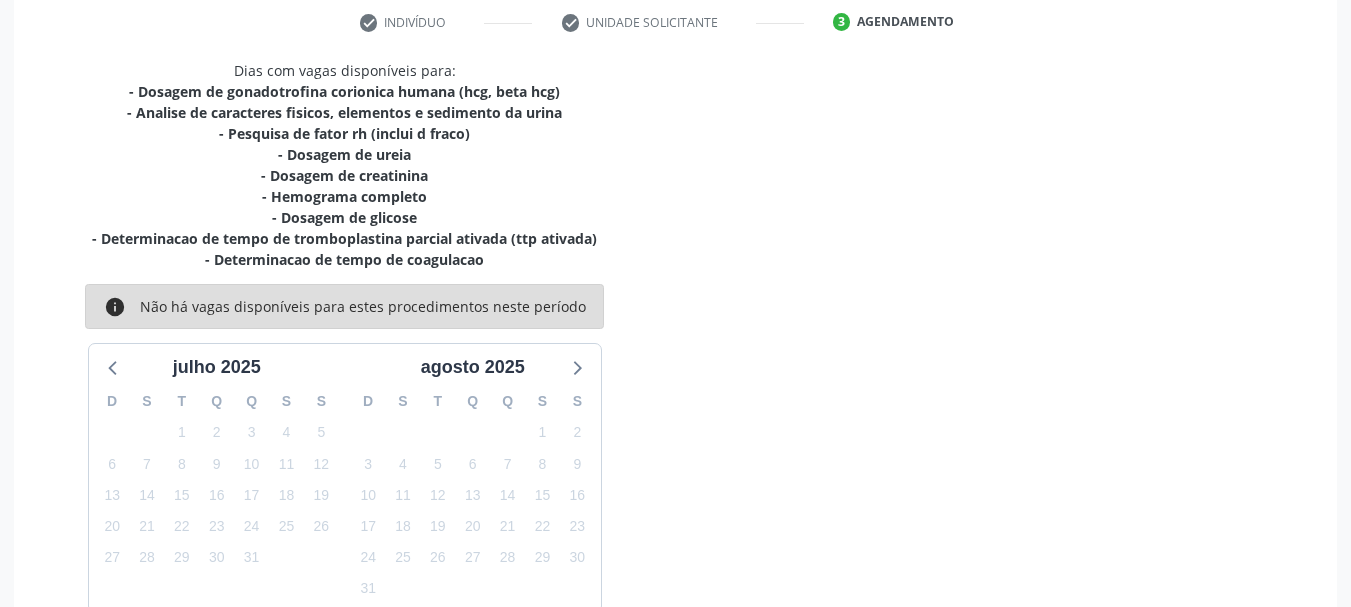 scroll, scrollTop: 490, scrollLeft: 0, axis: vertical 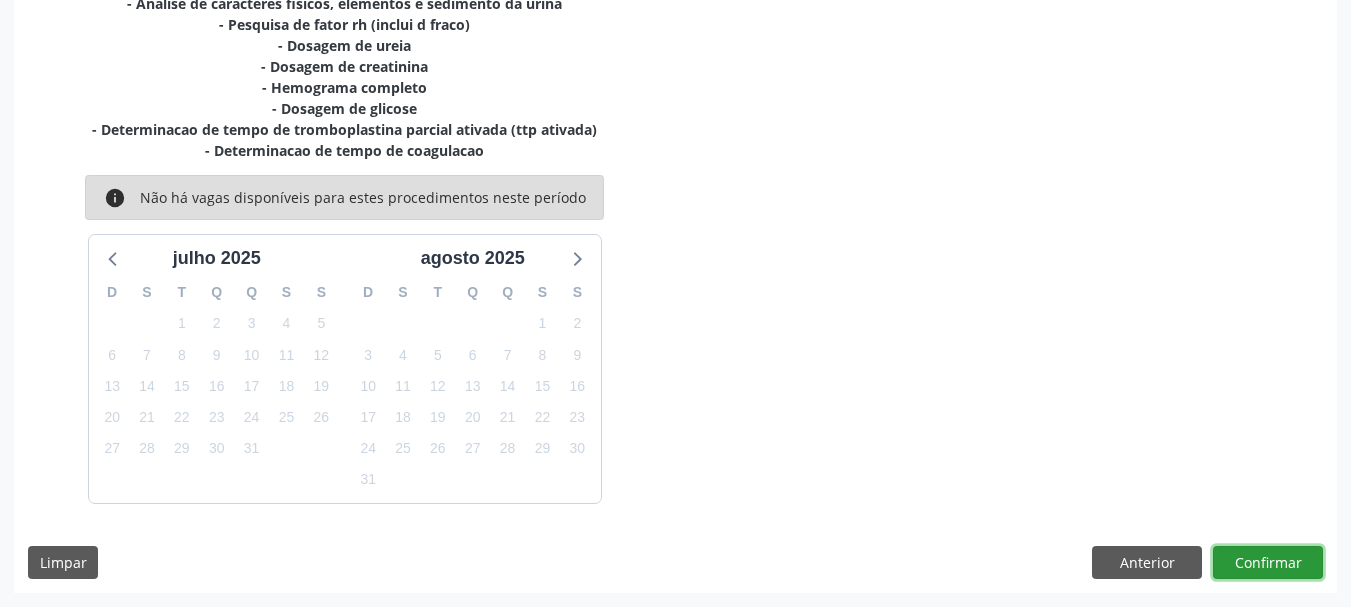 click on "Confirmar" at bounding box center [1268, 563] 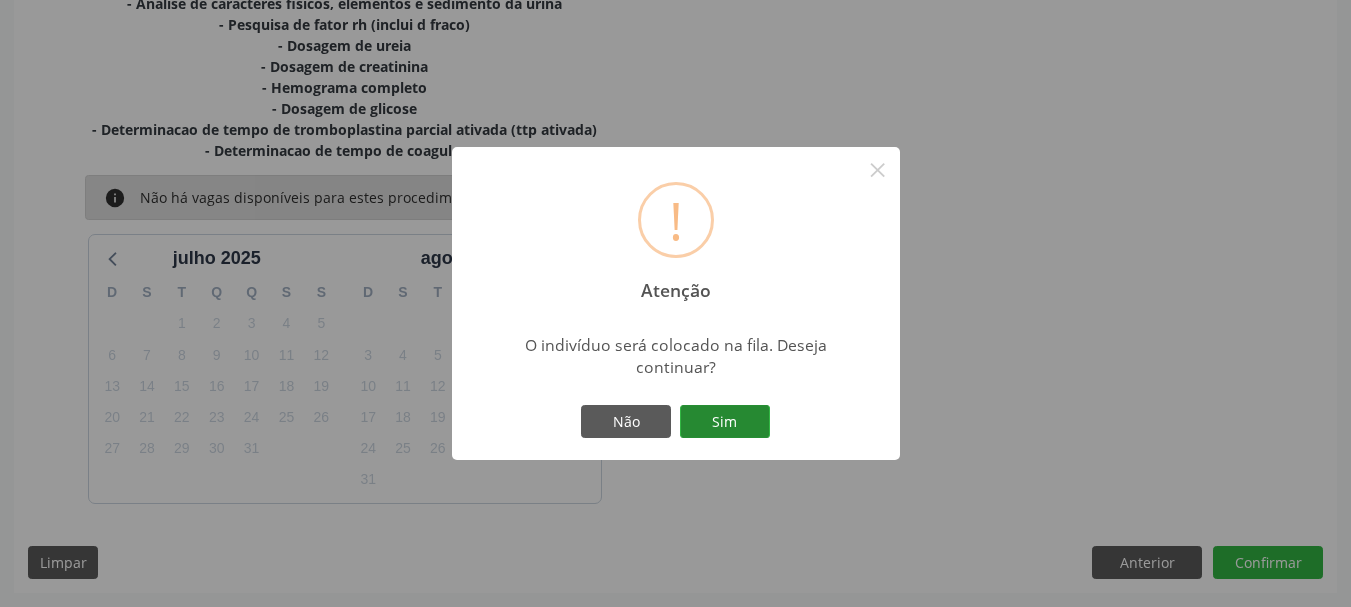 click on "Sim" at bounding box center [725, 422] 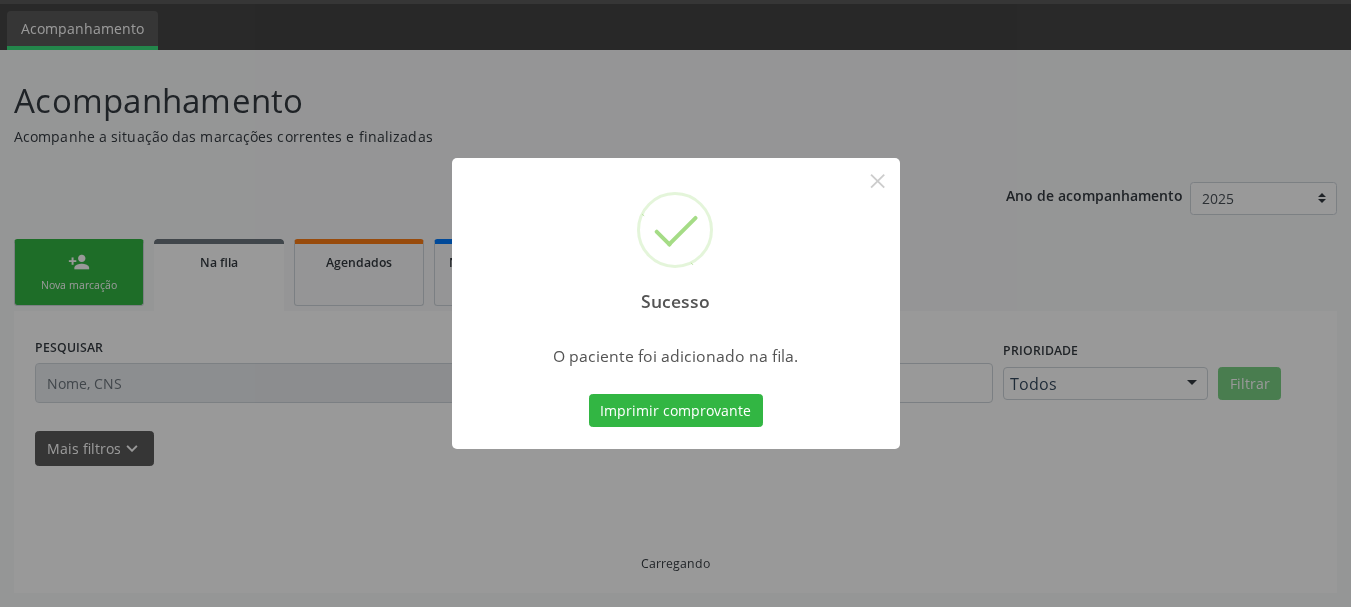 scroll, scrollTop: 60, scrollLeft: 0, axis: vertical 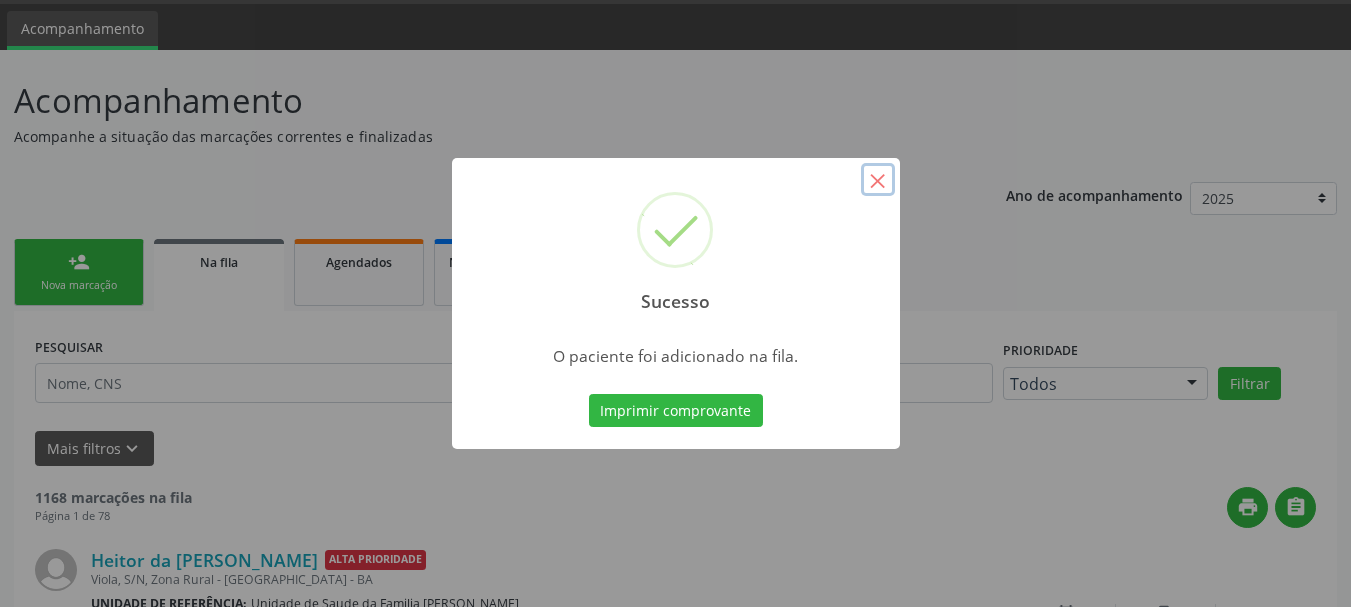 click on "×" at bounding box center [878, 180] 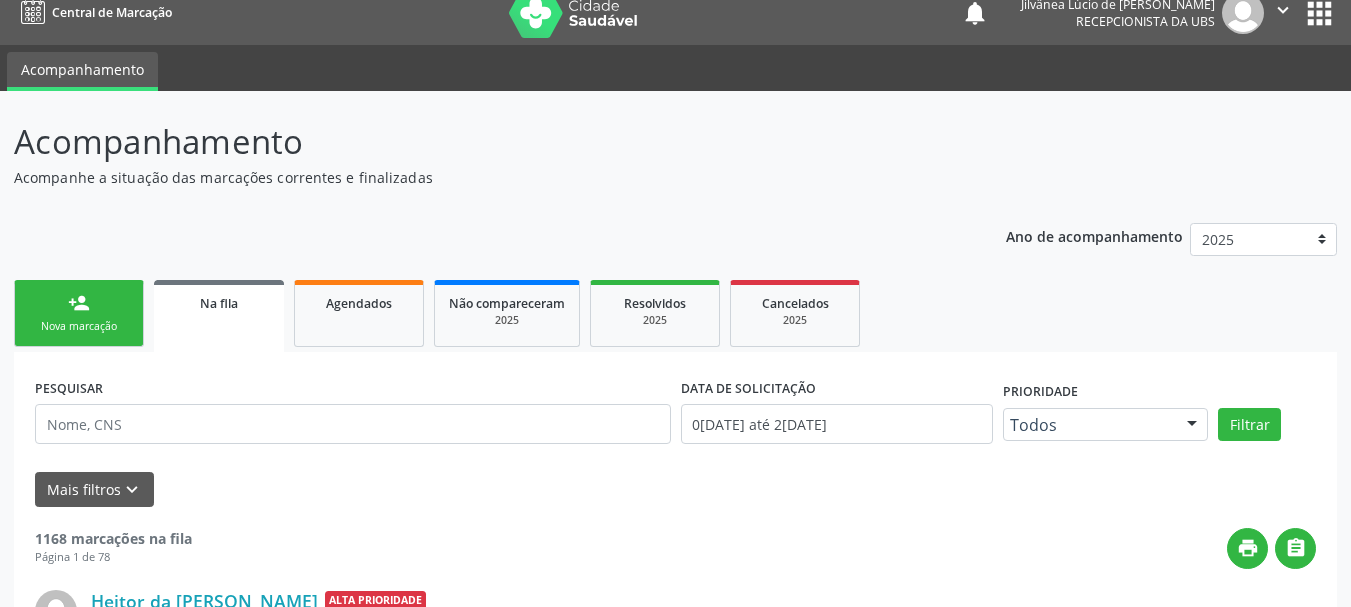 scroll, scrollTop: 0, scrollLeft: 0, axis: both 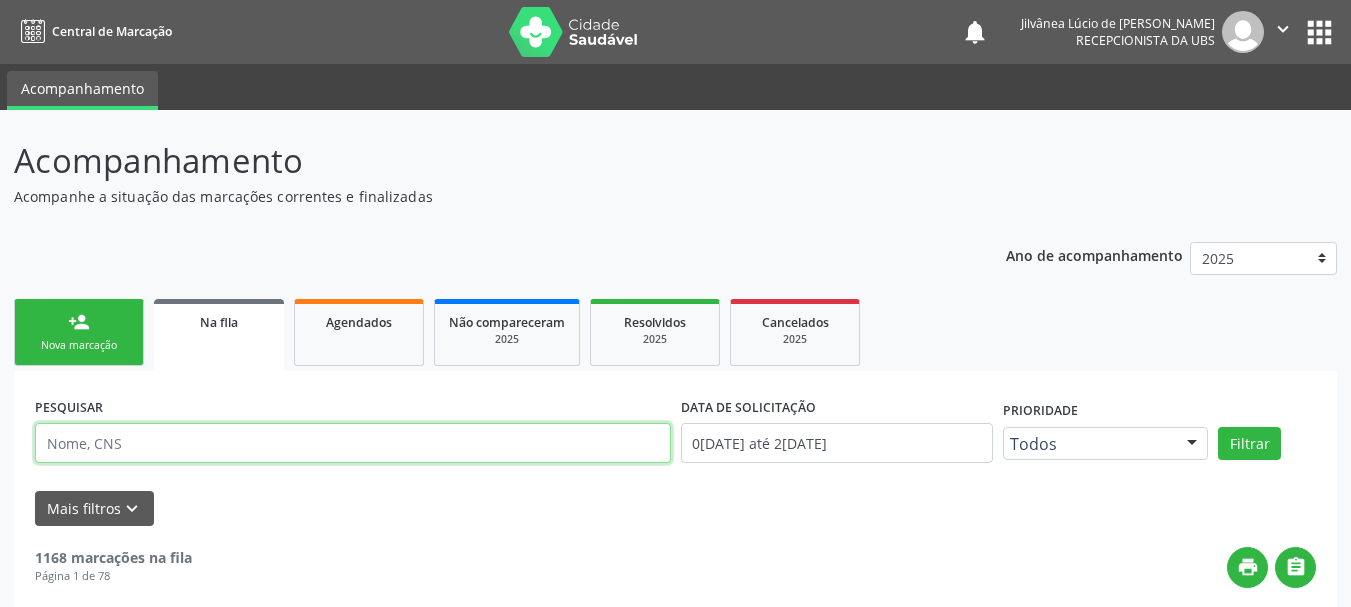 click at bounding box center (353, 443) 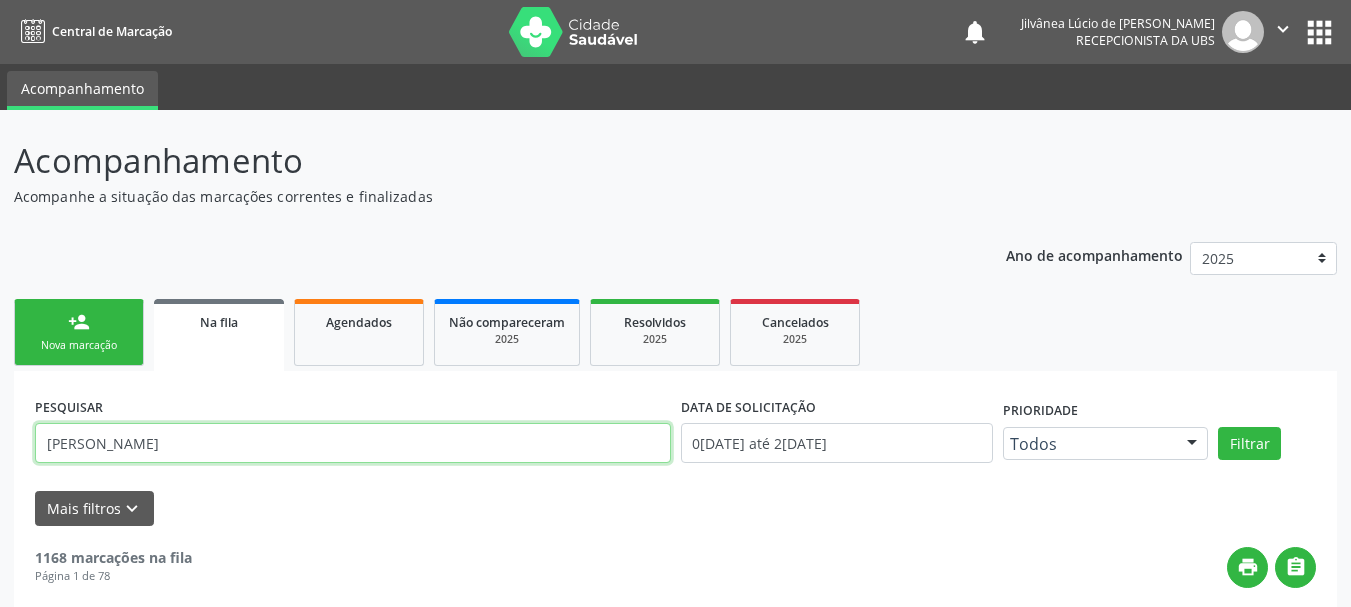 type on "[PERSON_NAME]" 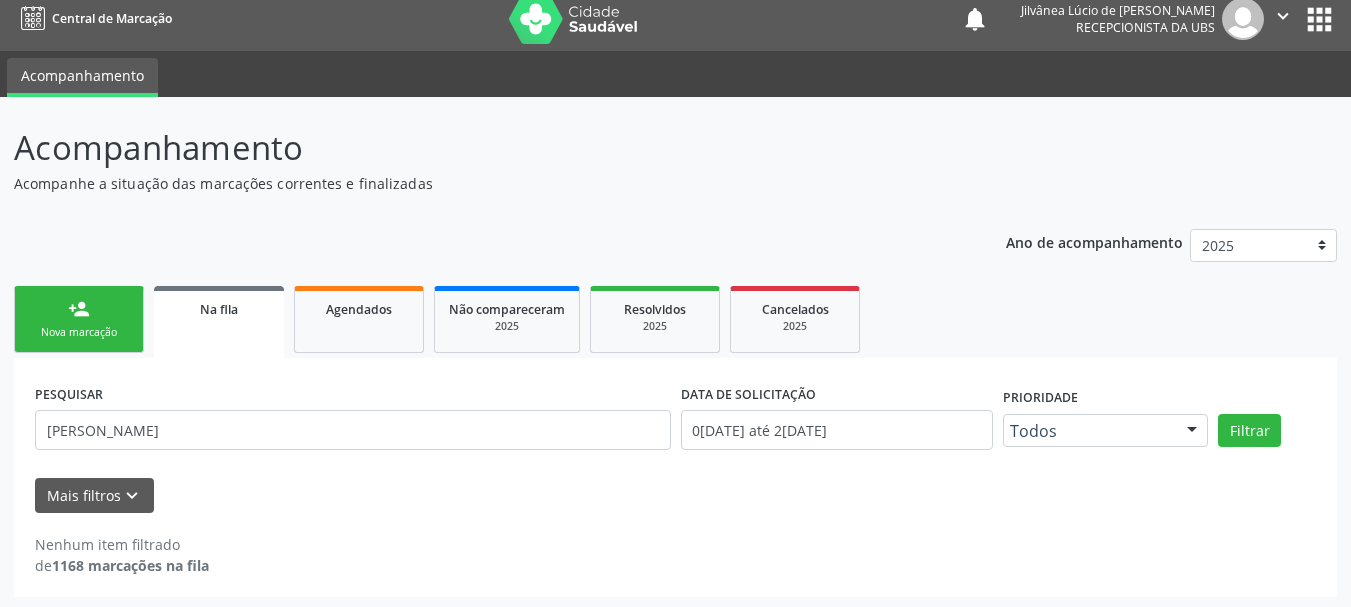 scroll, scrollTop: 17, scrollLeft: 0, axis: vertical 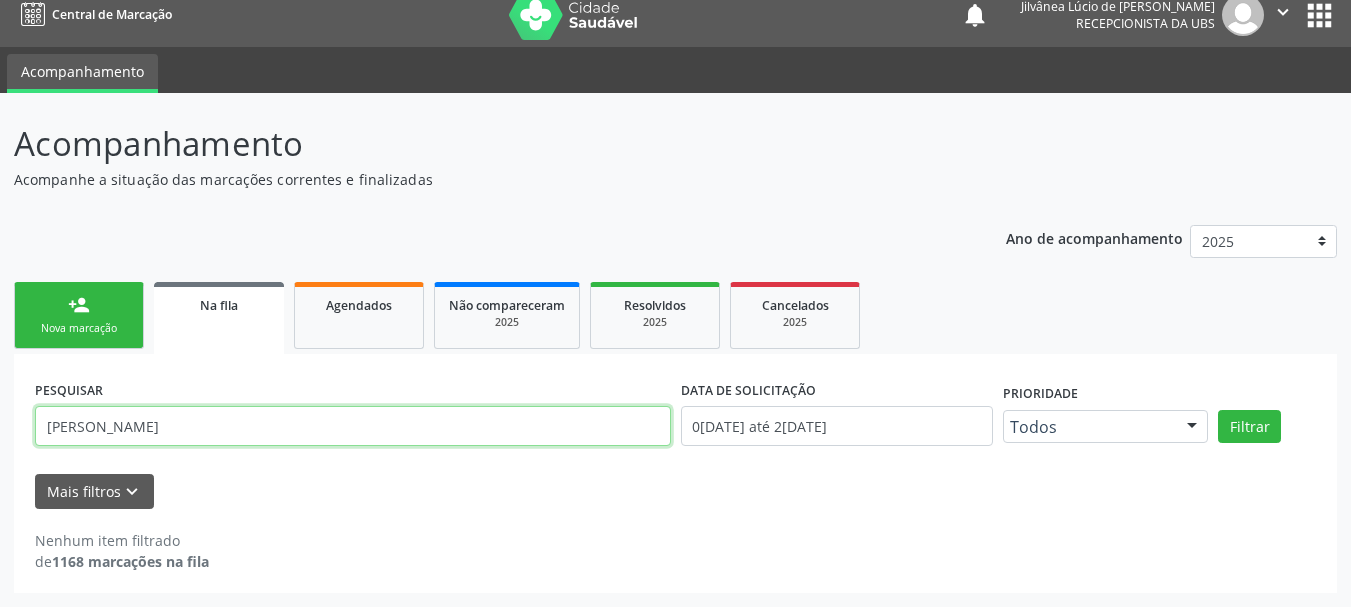 drag, startPoint x: 127, startPoint y: 434, endPoint x: 0, endPoint y: 438, distance: 127.06297 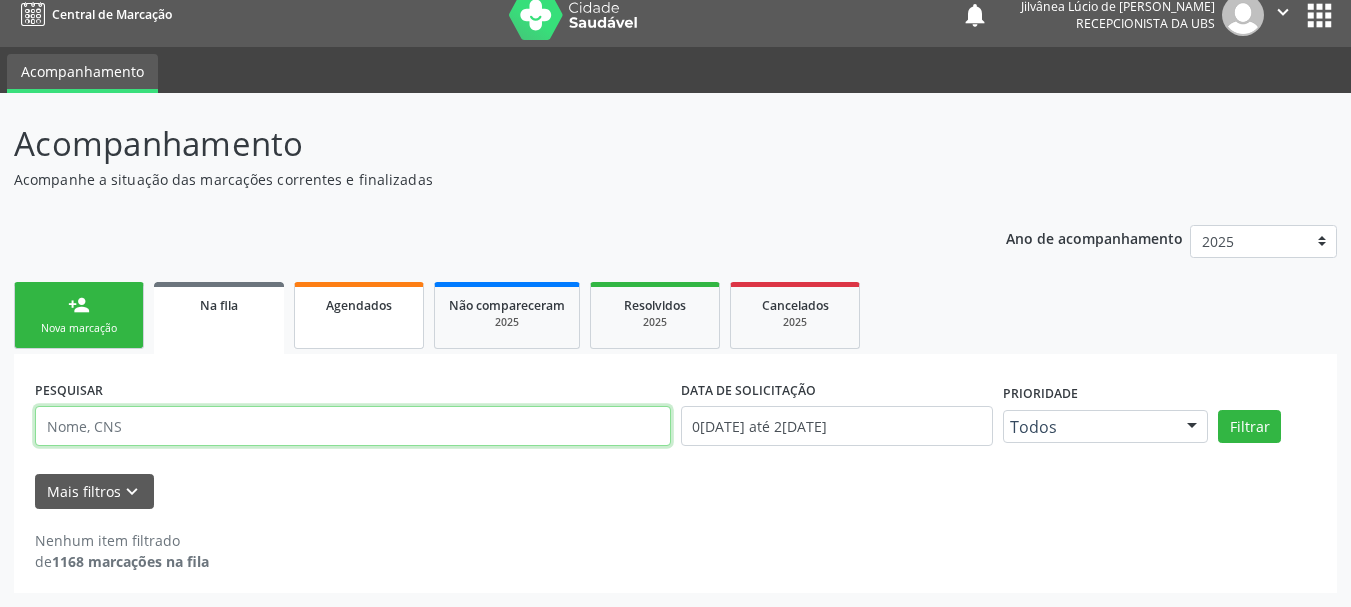 type 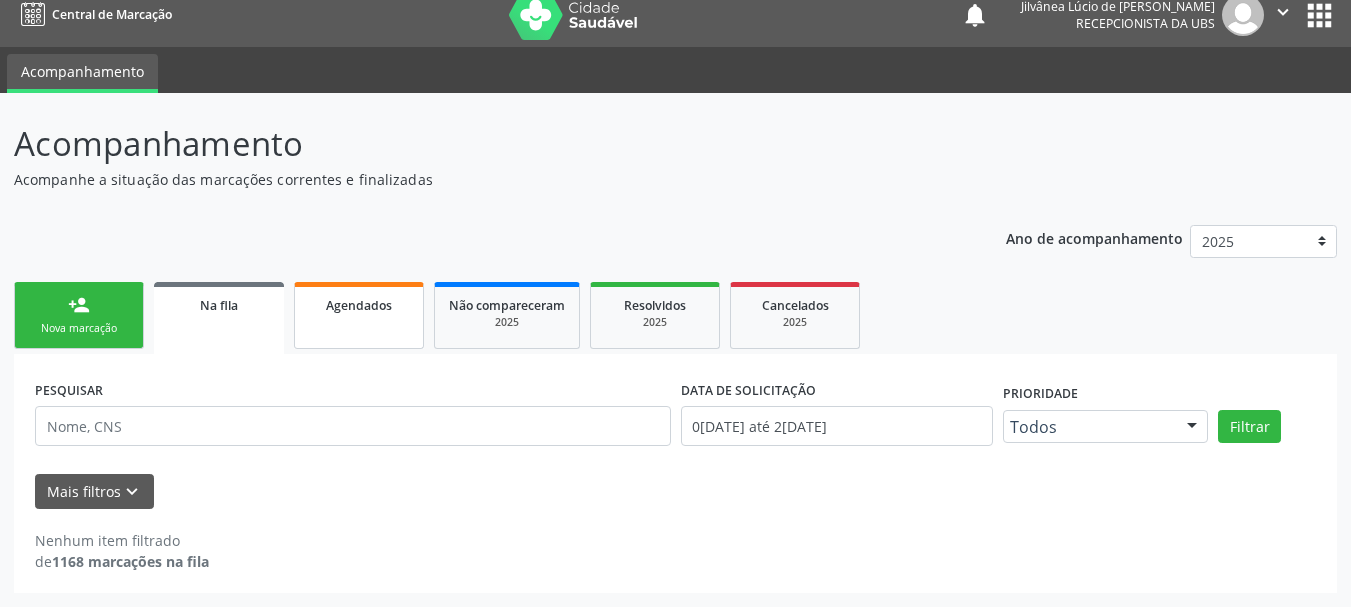 click on "Agendados" at bounding box center (359, 315) 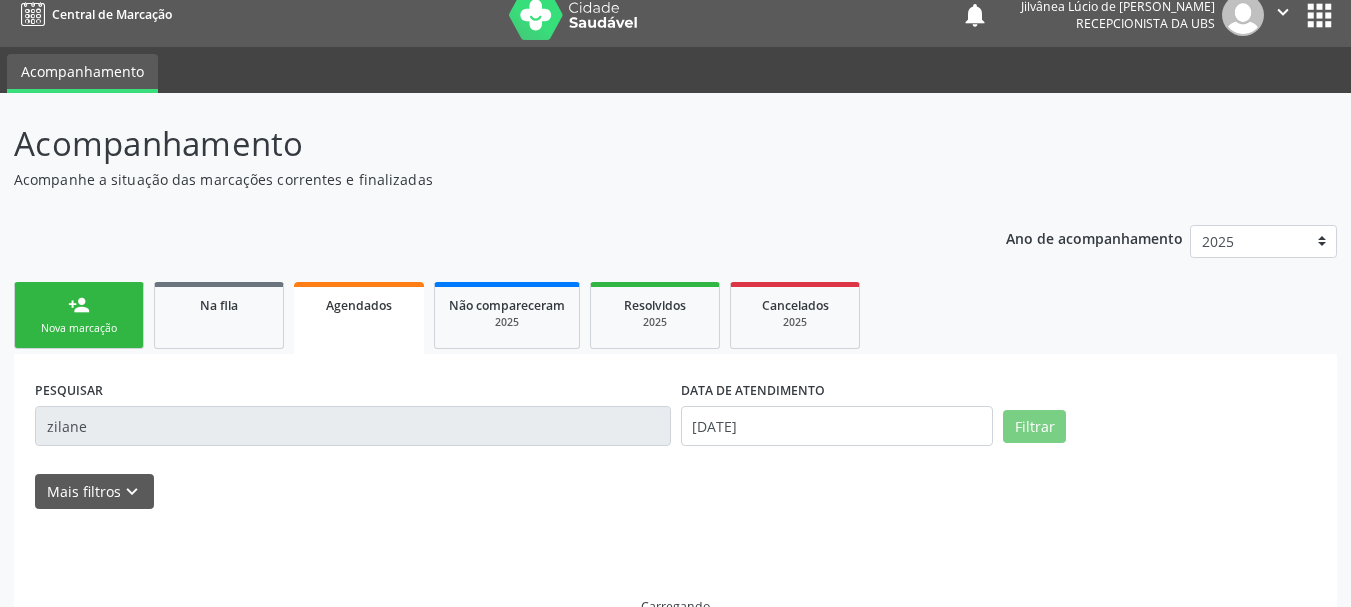 click on "zilane" at bounding box center [353, 426] 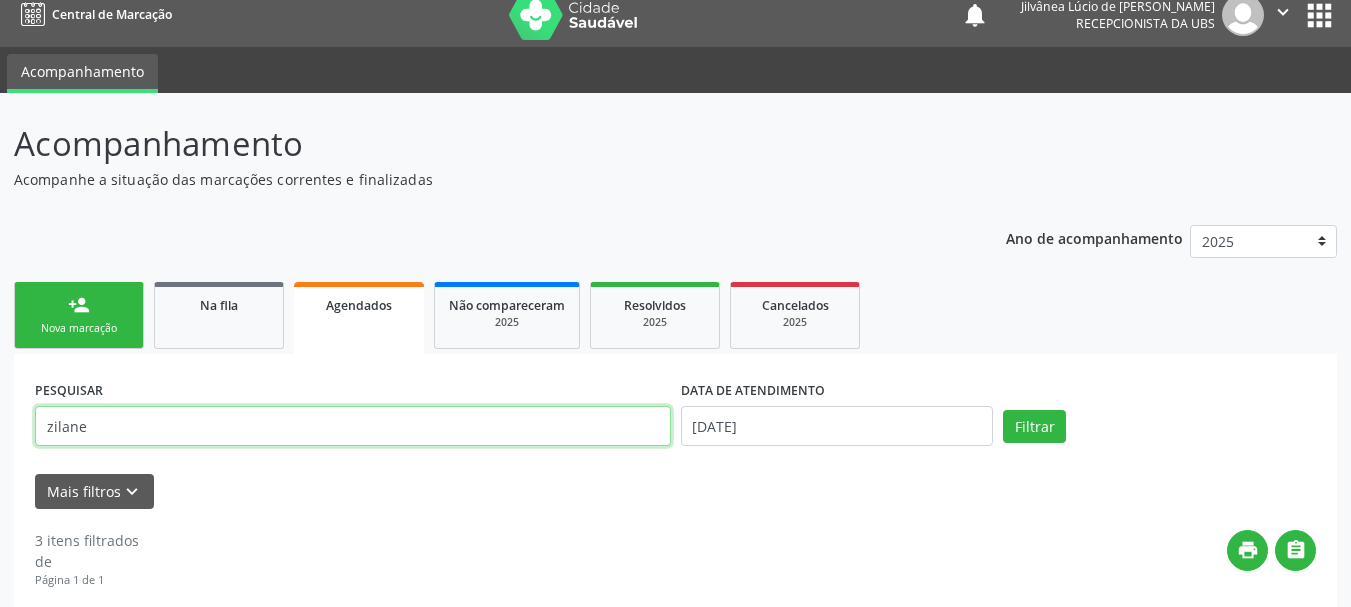 click on "zilane" at bounding box center [353, 426] 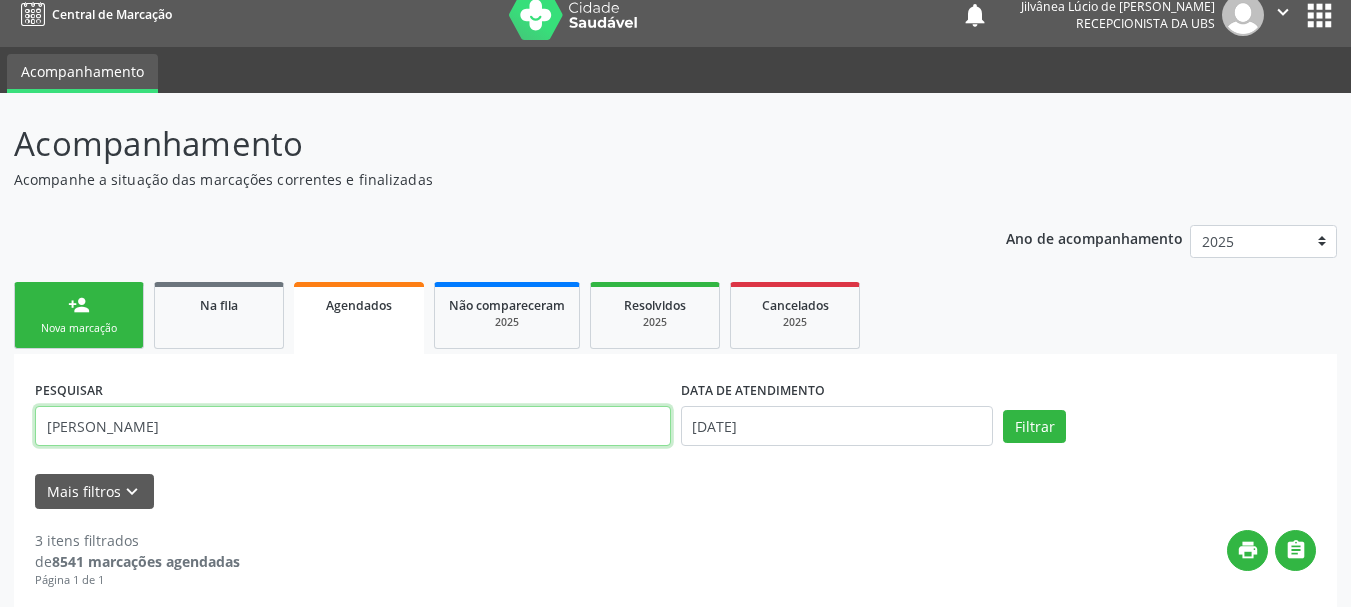 type on "[PERSON_NAME]" 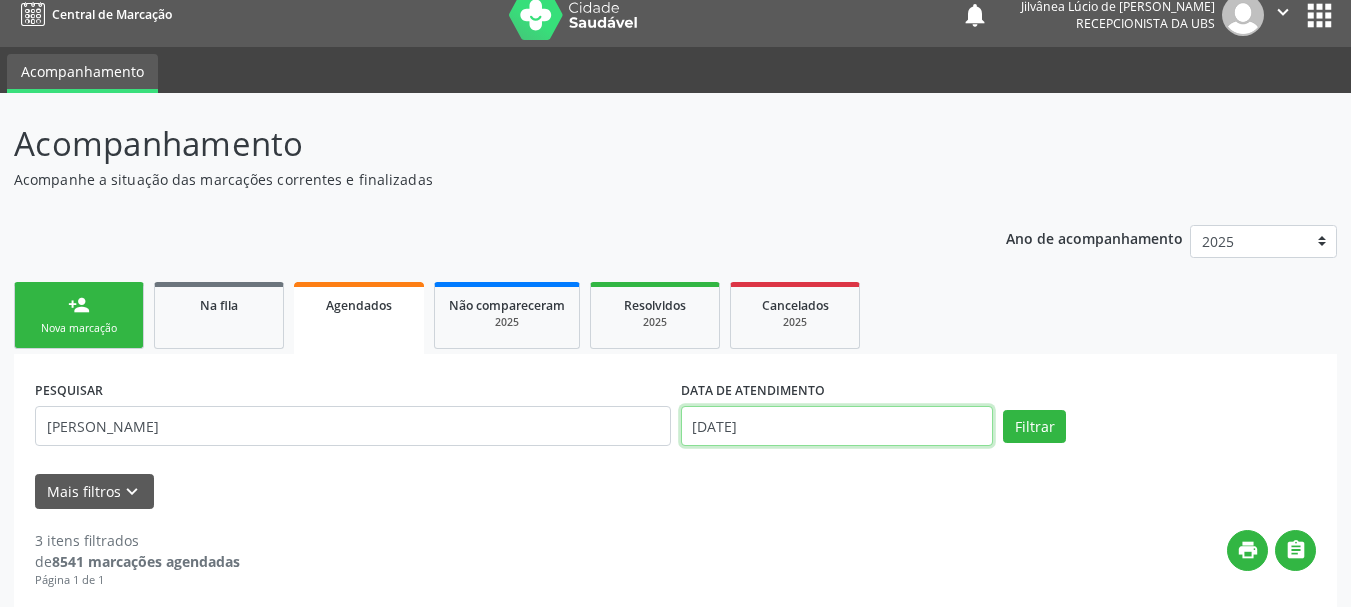 click on "[DATE]" at bounding box center (837, 426) 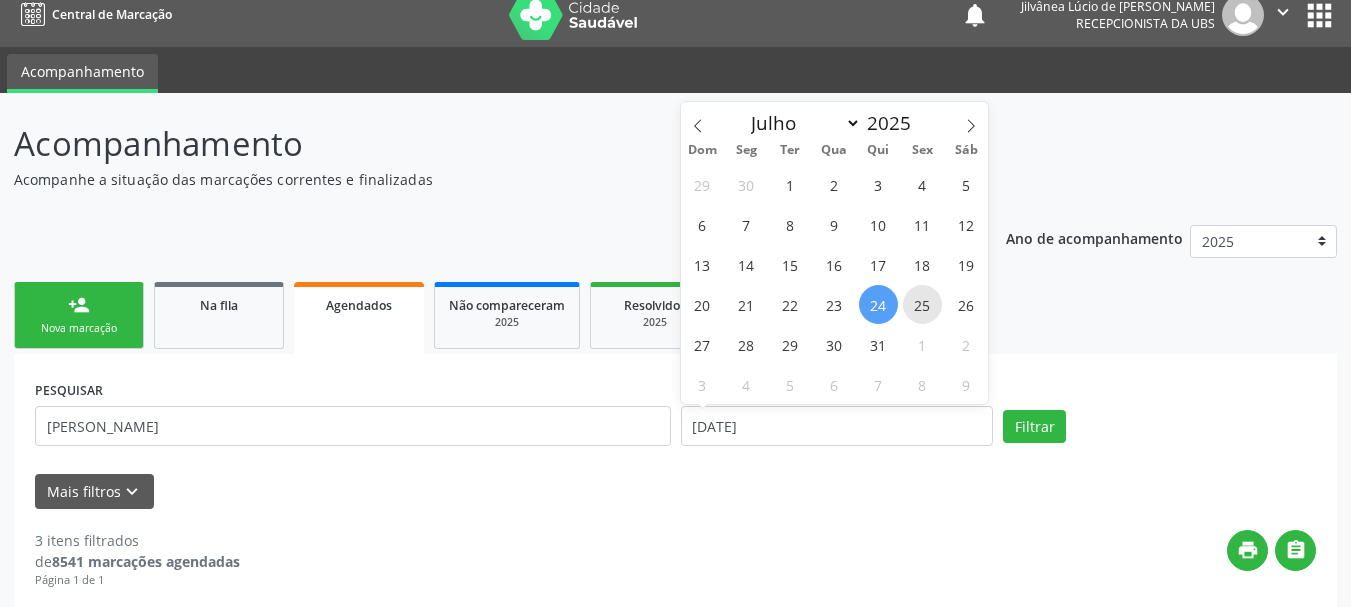 click on "25" at bounding box center [922, 304] 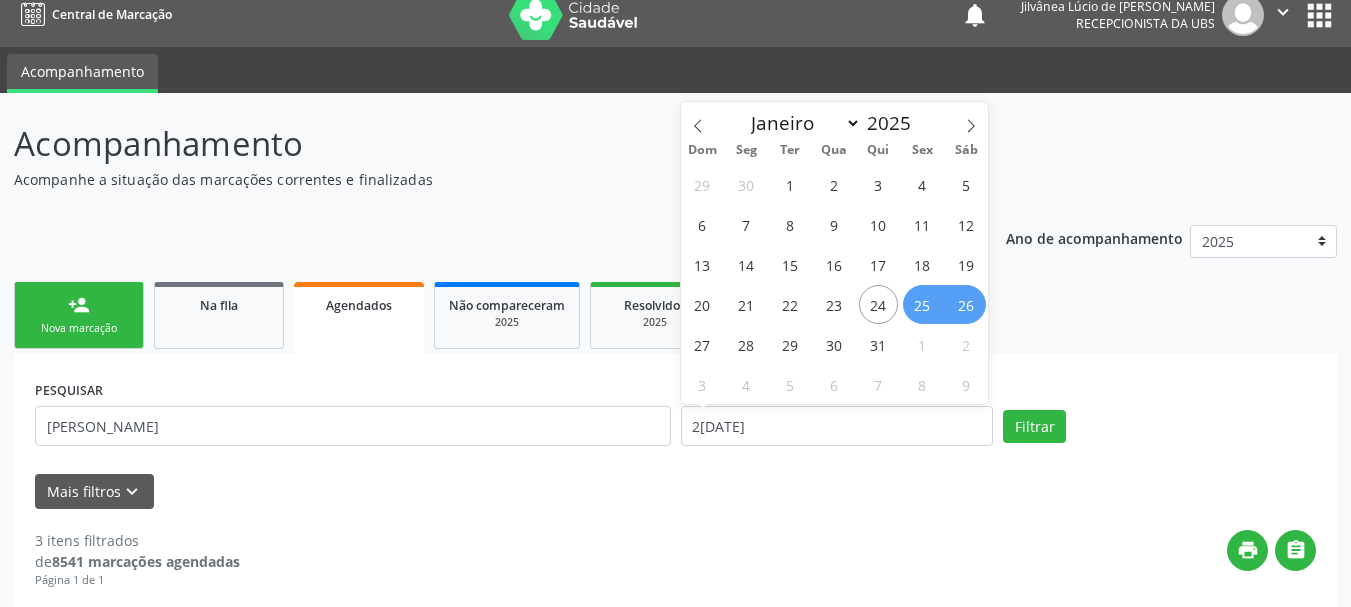 click on "person_add
Nova marcação
Na fila   Agendados   Não compareceram
2025
Resolvidos
2025
Cancelados
2025" at bounding box center [675, 315] 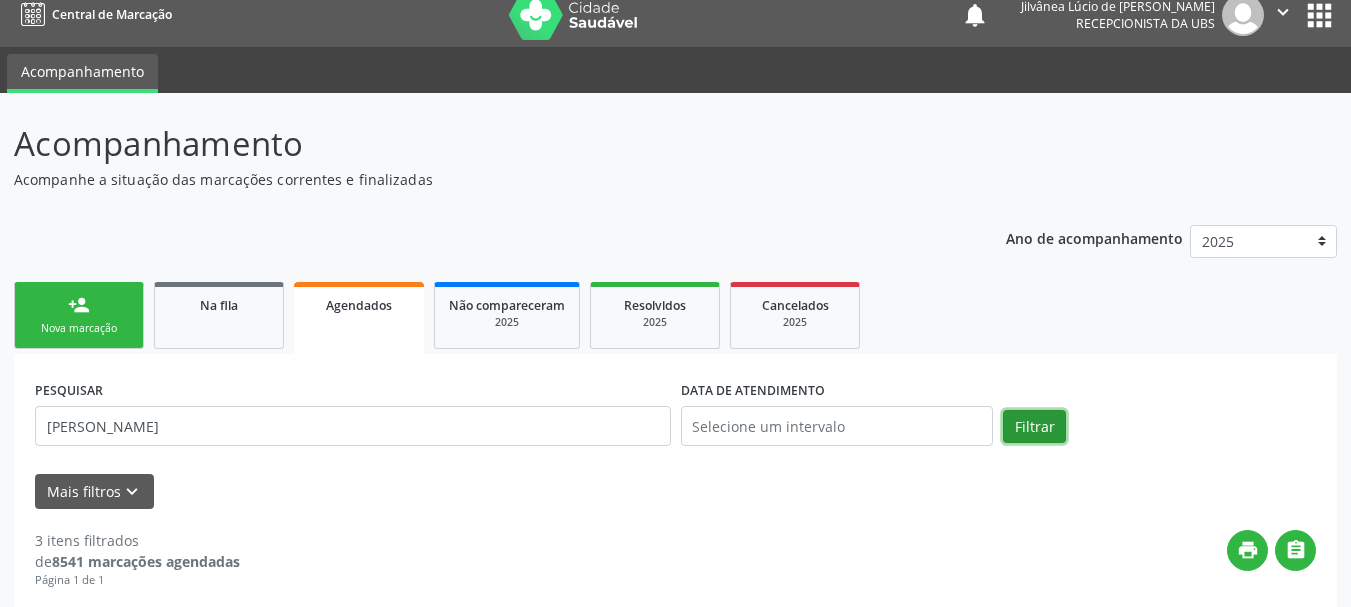 click on "Filtrar" at bounding box center (1034, 427) 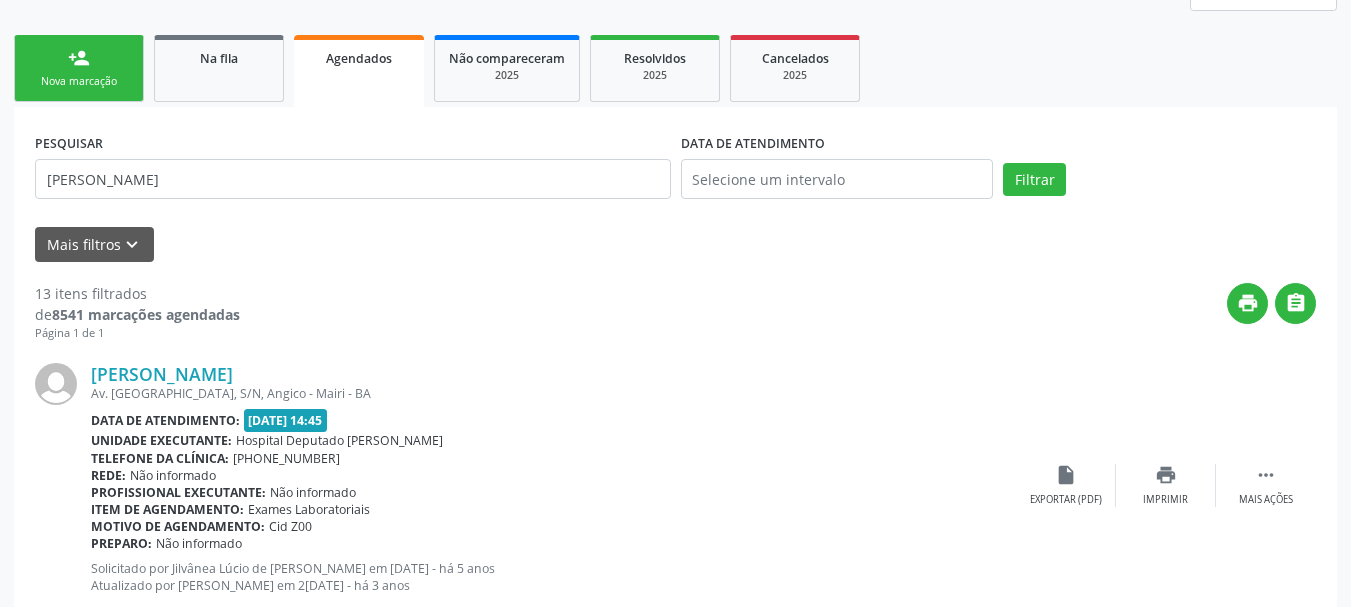 scroll, scrollTop: 417, scrollLeft: 0, axis: vertical 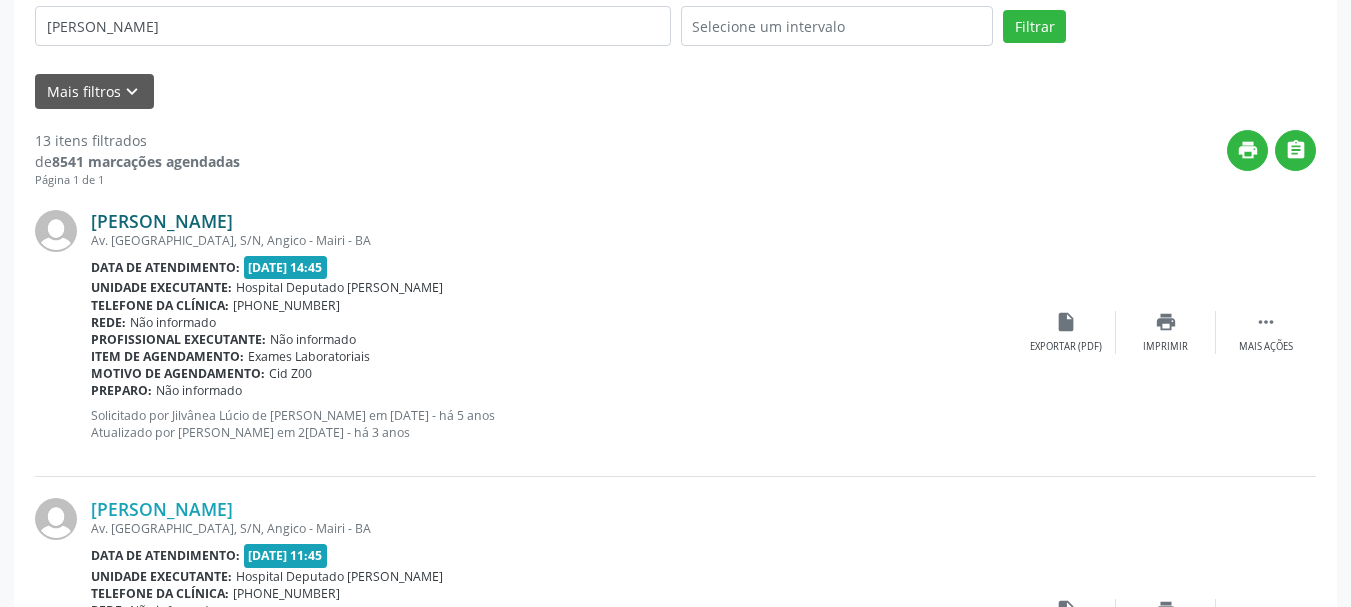 click on "[PERSON_NAME]" at bounding box center [162, 221] 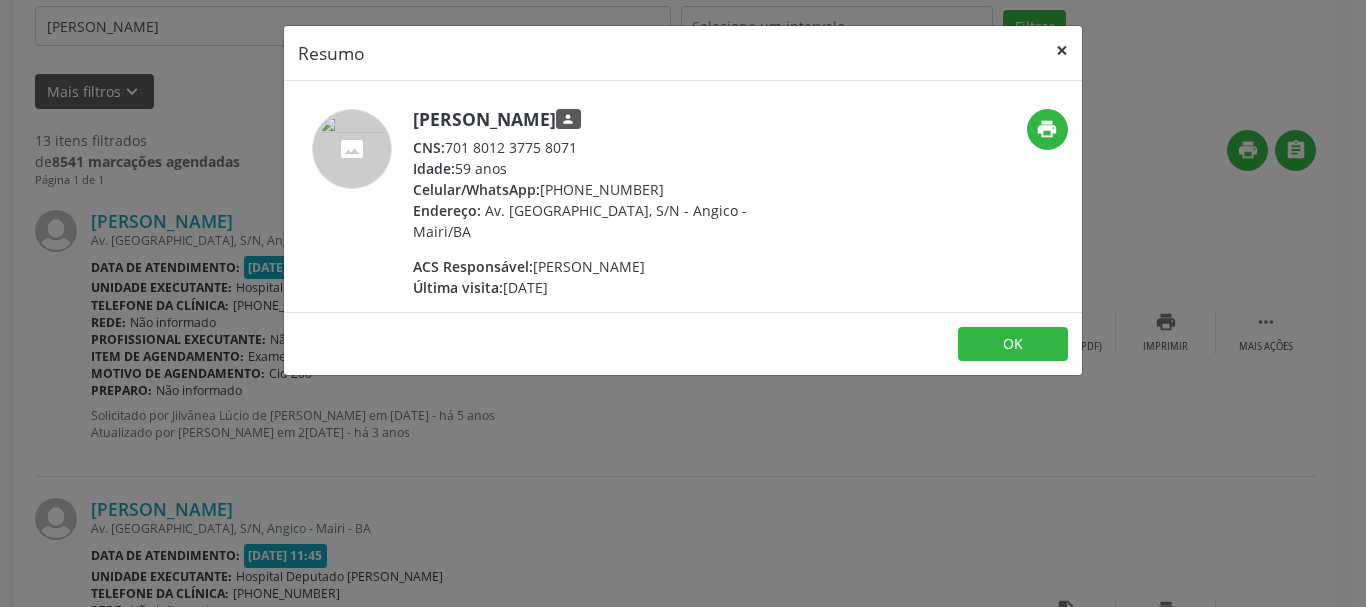 click on "×" at bounding box center [1062, 50] 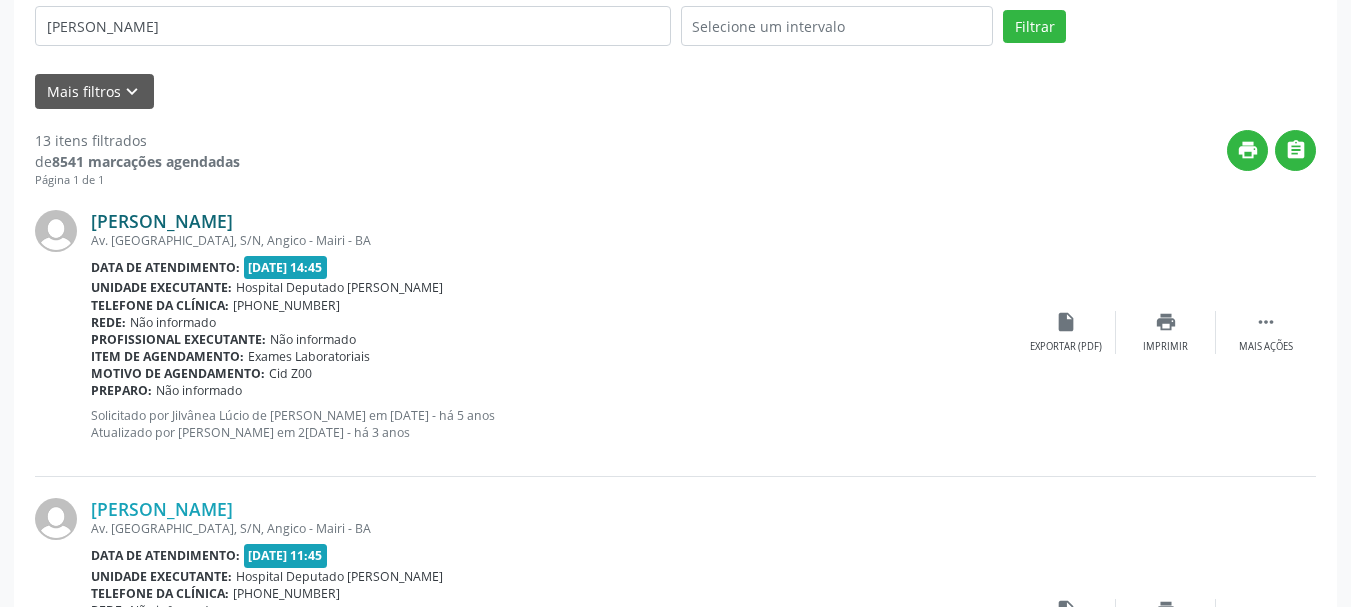 click on "[PERSON_NAME]" at bounding box center (162, 221) 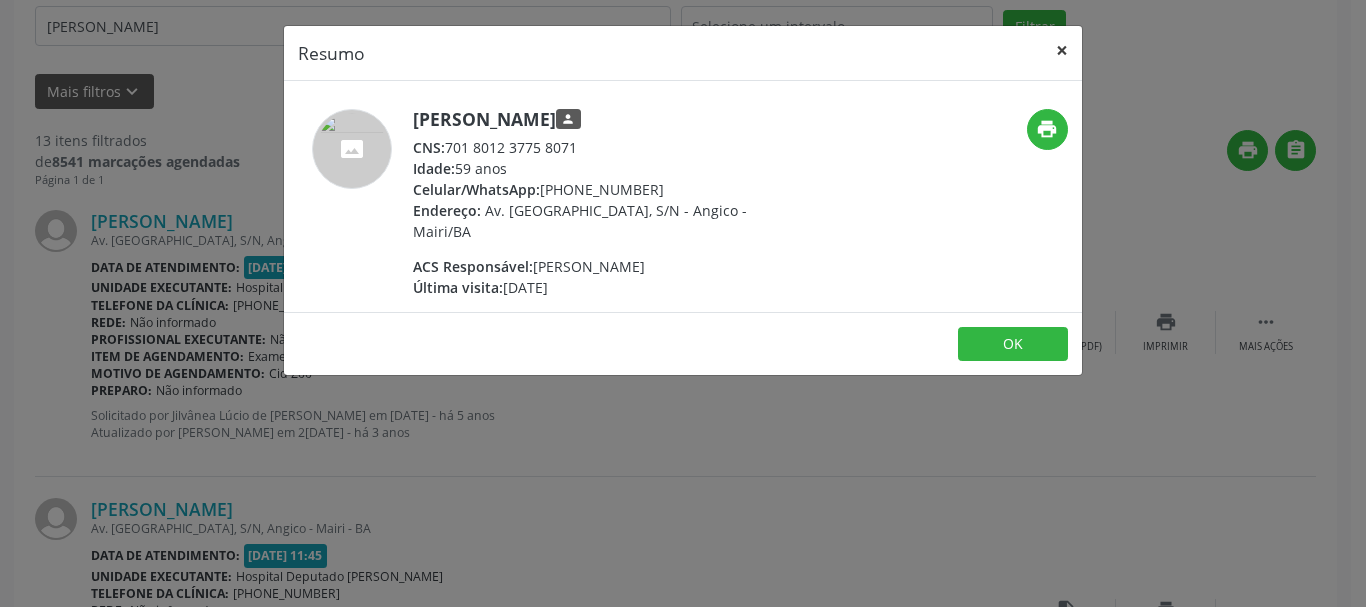 click on "×" at bounding box center (1062, 50) 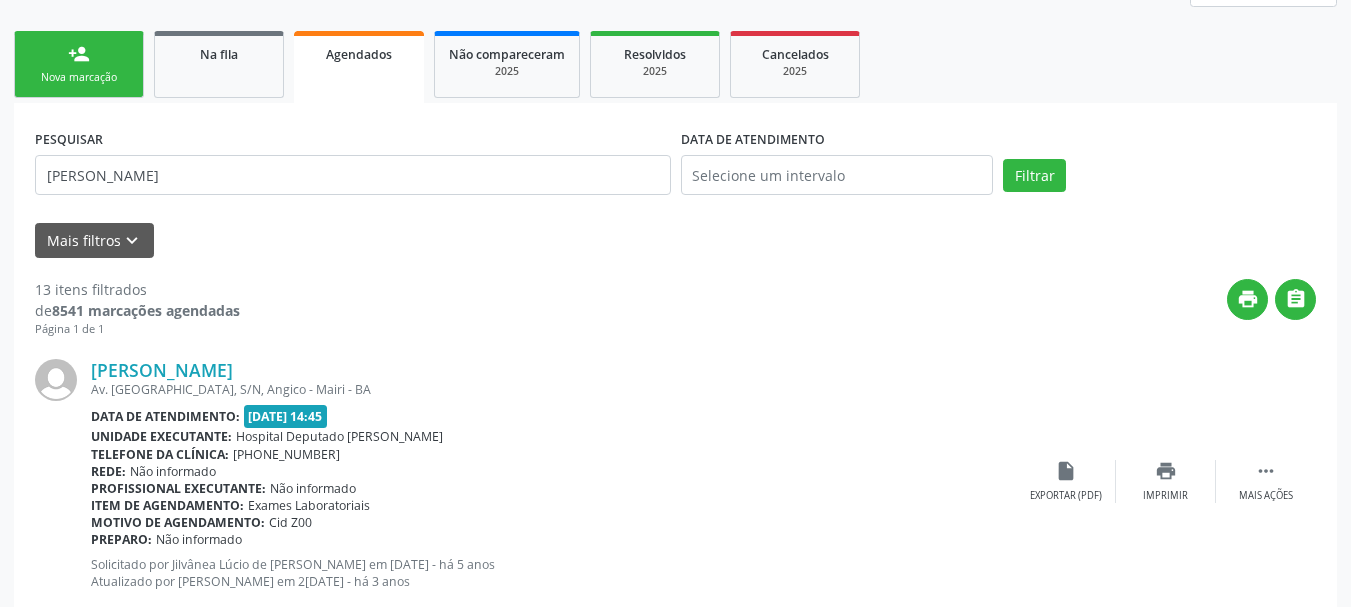 scroll, scrollTop: 217, scrollLeft: 0, axis: vertical 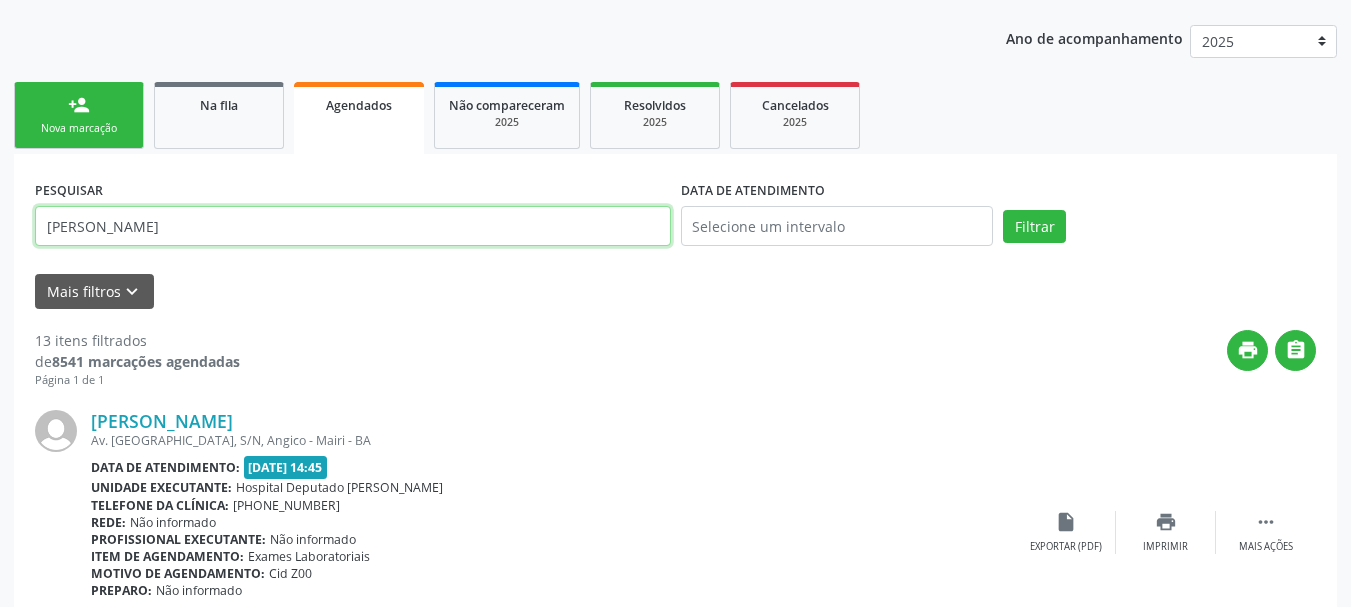 drag, startPoint x: 116, startPoint y: 233, endPoint x: 0, endPoint y: 227, distance: 116.15507 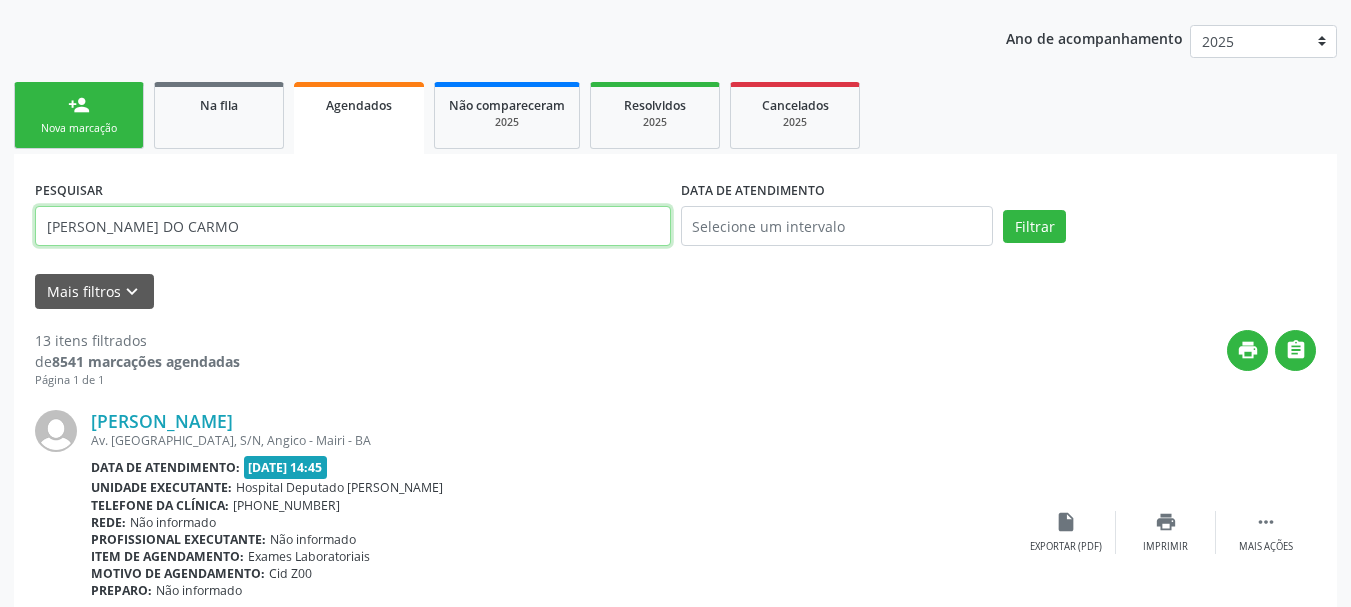 click on "Filtrar" at bounding box center [1034, 227] 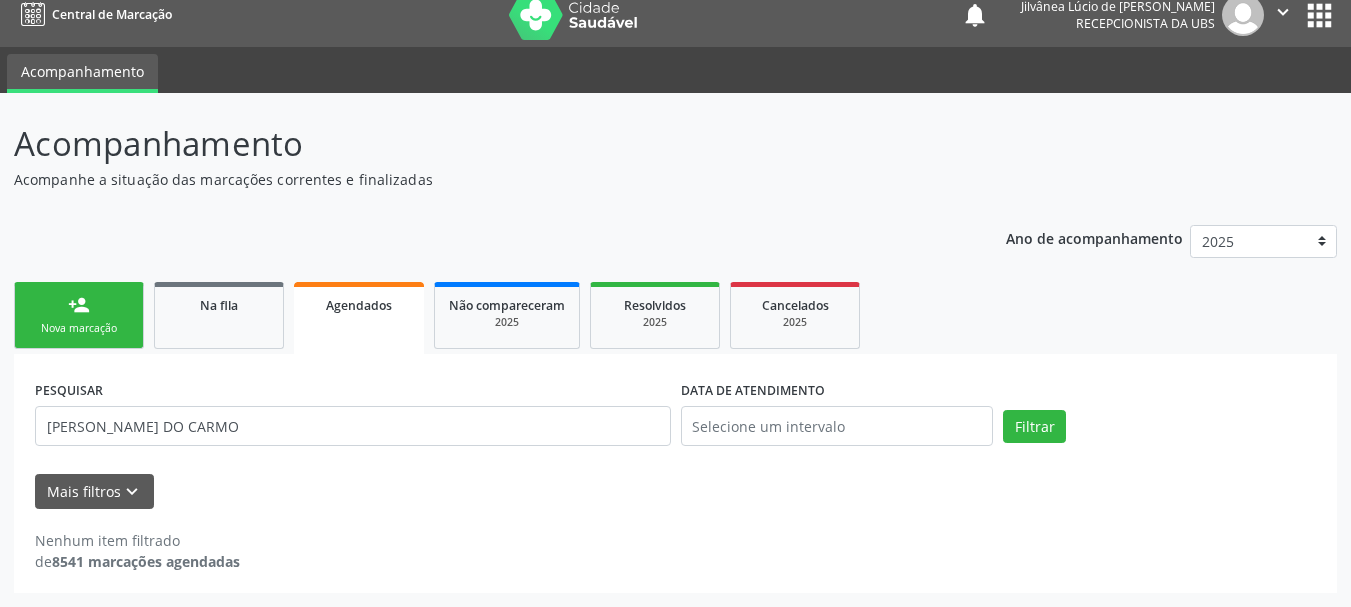 scroll, scrollTop: 17, scrollLeft: 0, axis: vertical 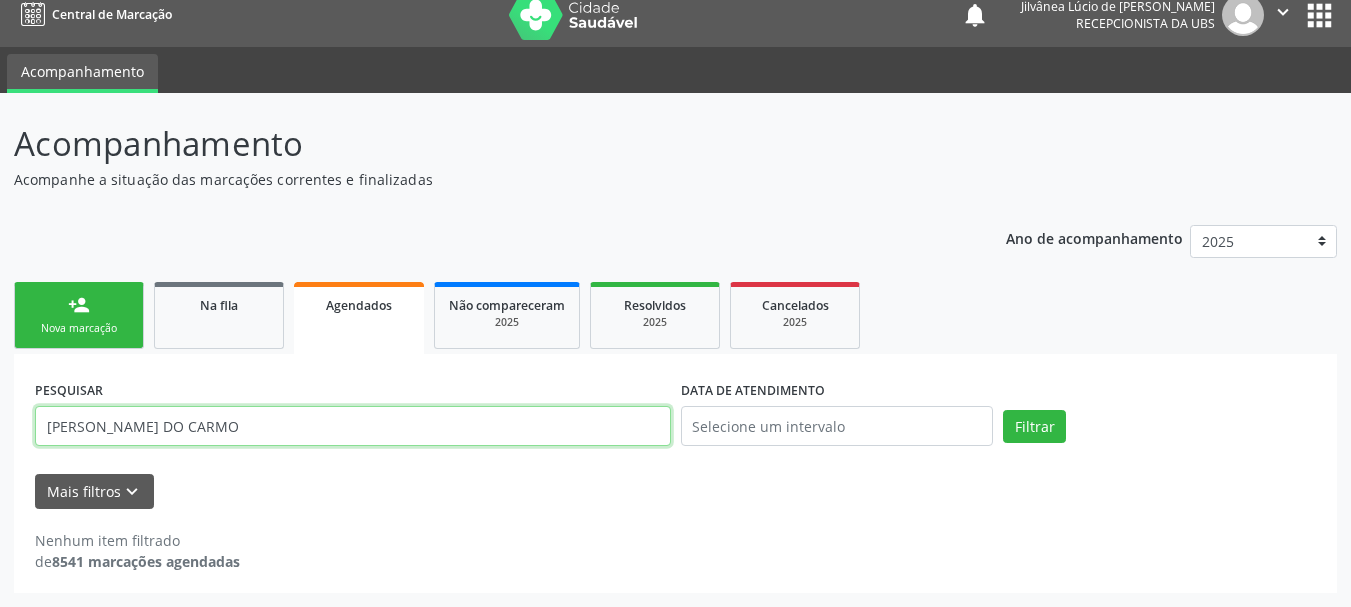 drag, startPoint x: 267, startPoint y: 426, endPoint x: 137, endPoint y: 431, distance: 130.09612 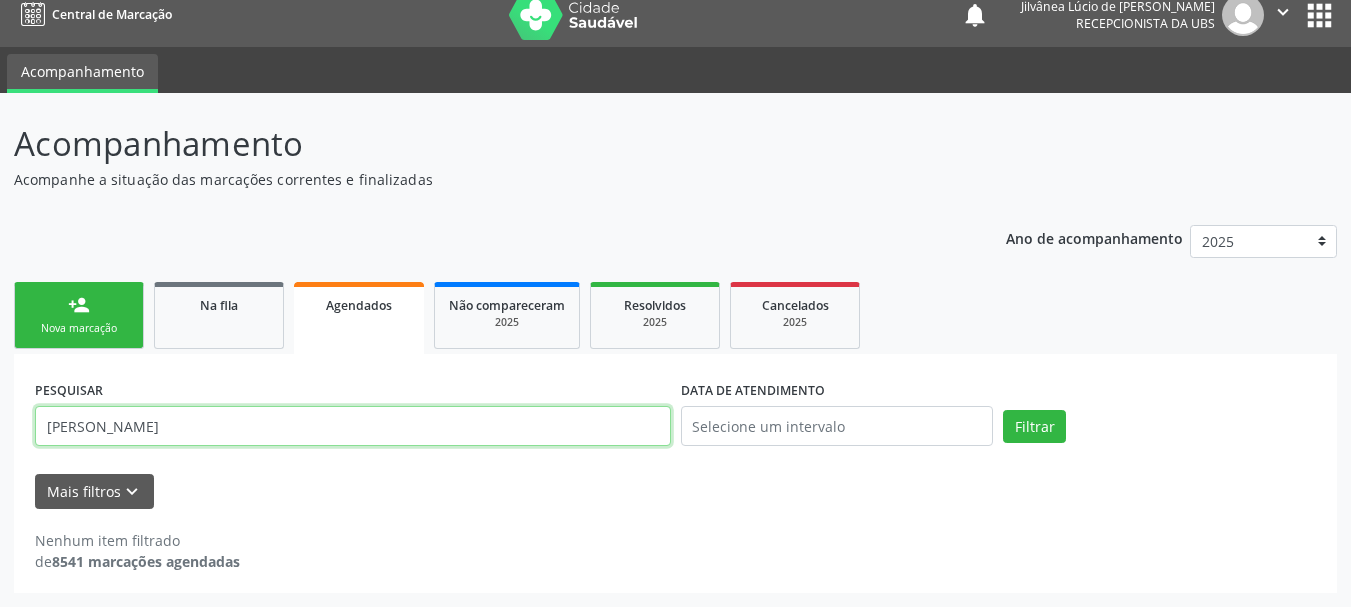 click on "Filtrar" at bounding box center (1034, 427) 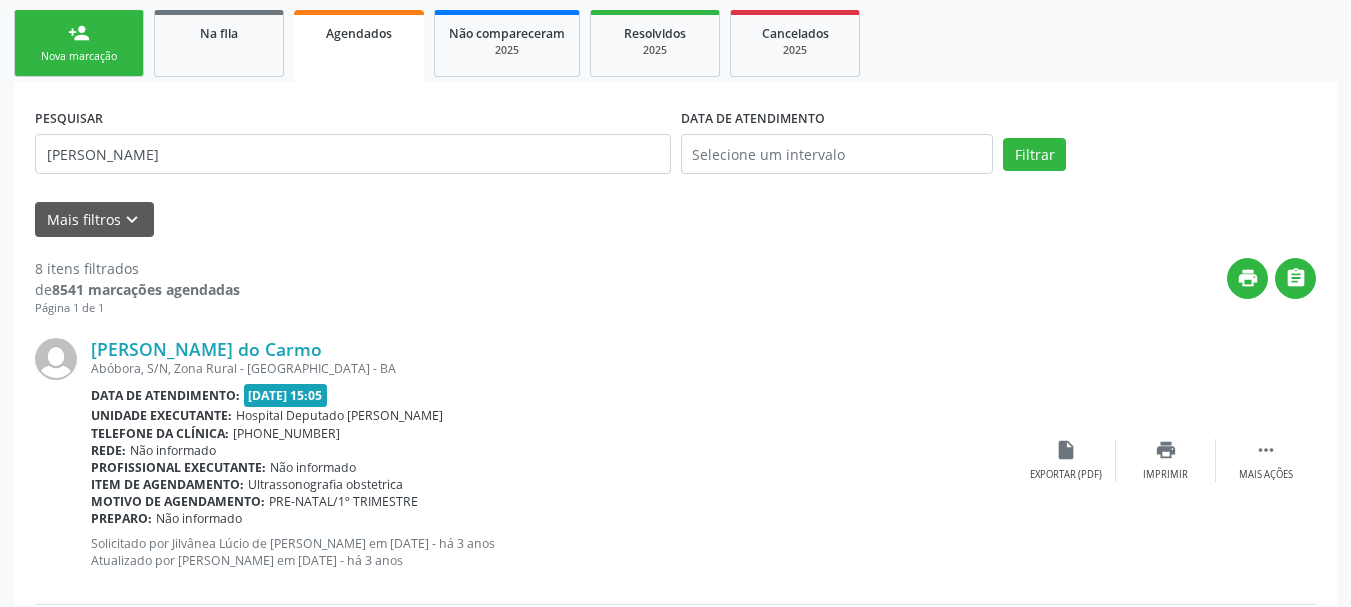 scroll, scrollTop: 317, scrollLeft: 0, axis: vertical 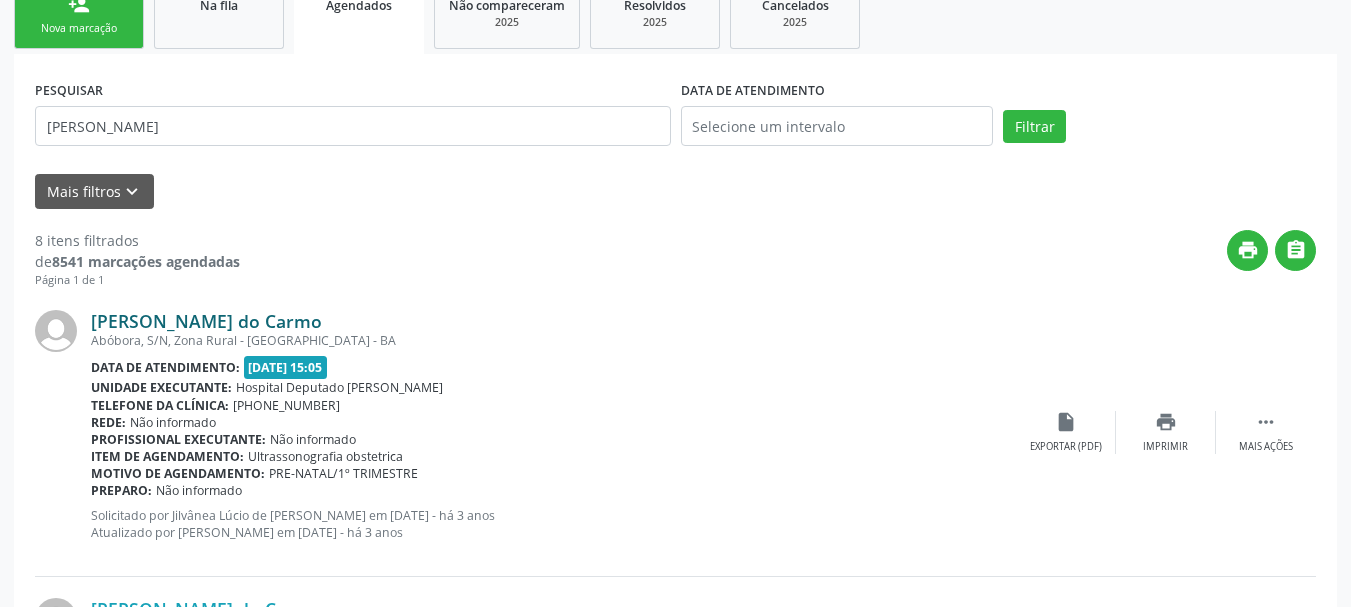 click on "[PERSON_NAME] do Carmo" at bounding box center [206, 321] 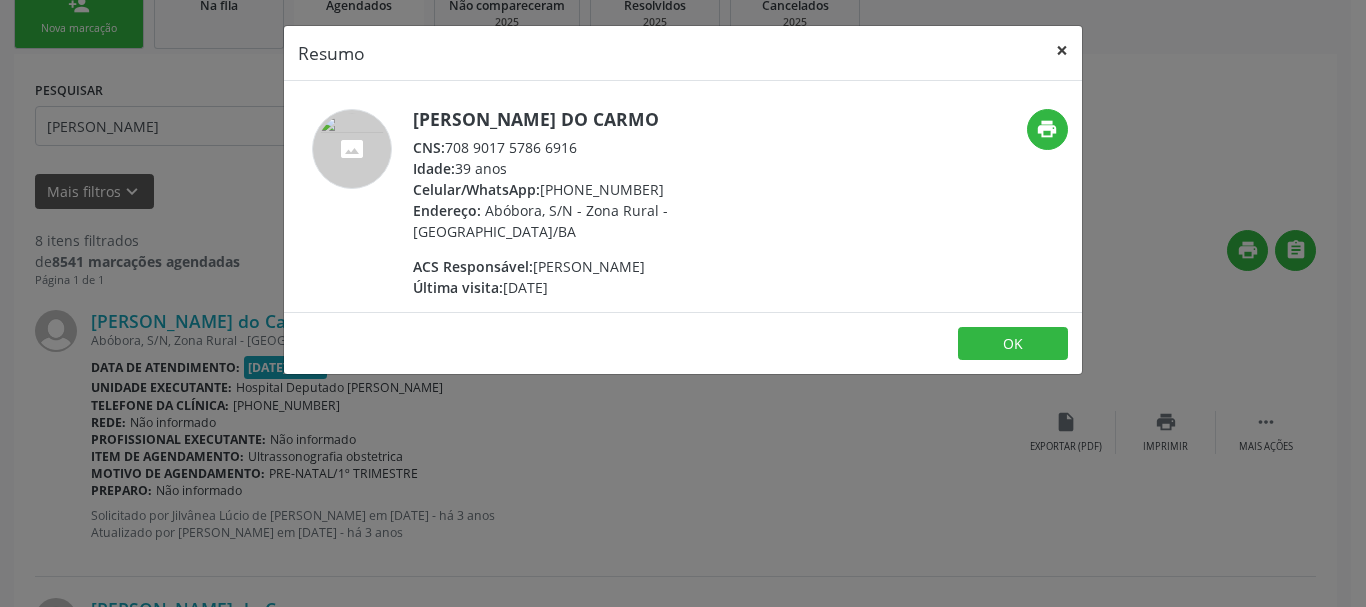 click on "×" at bounding box center (1062, 50) 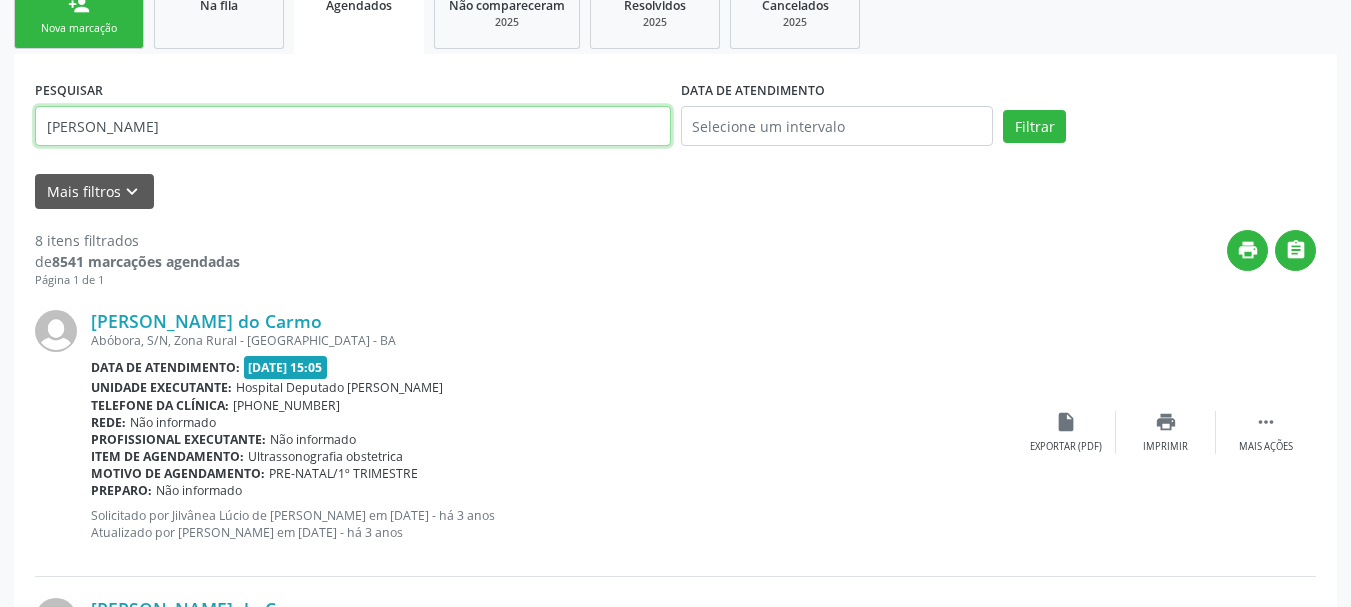 drag, startPoint x: 151, startPoint y: 127, endPoint x: 0, endPoint y: 143, distance: 151.84532 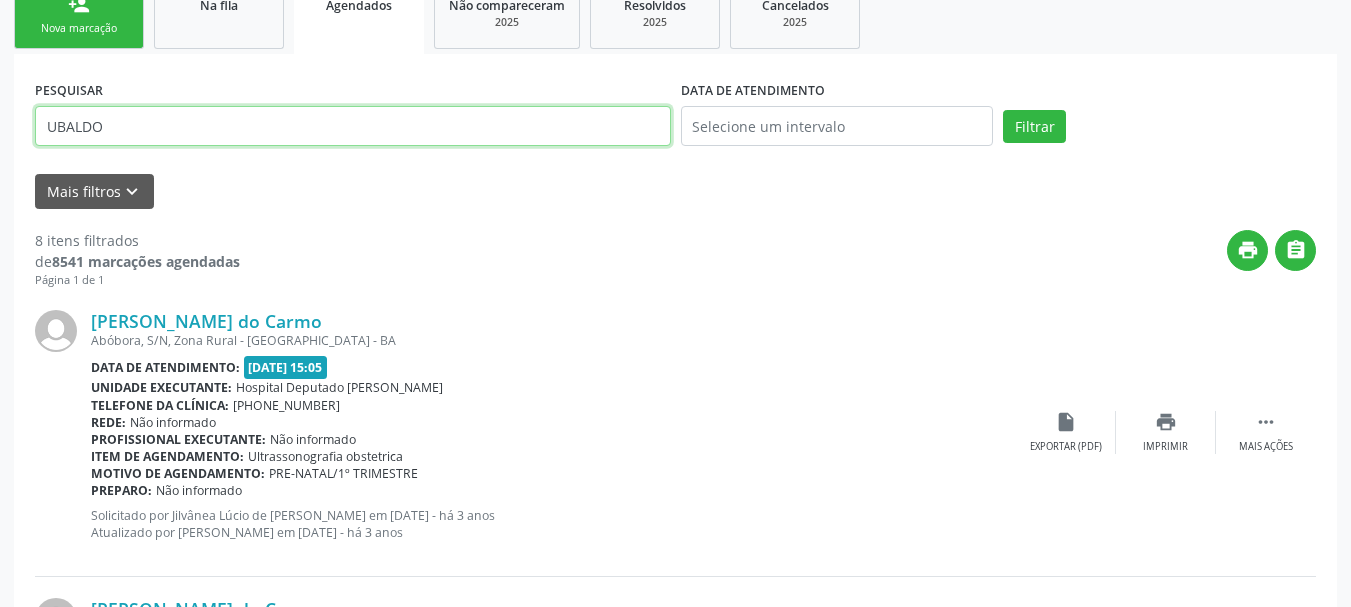 click on "Filtrar" at bounding box center [1034, 127] 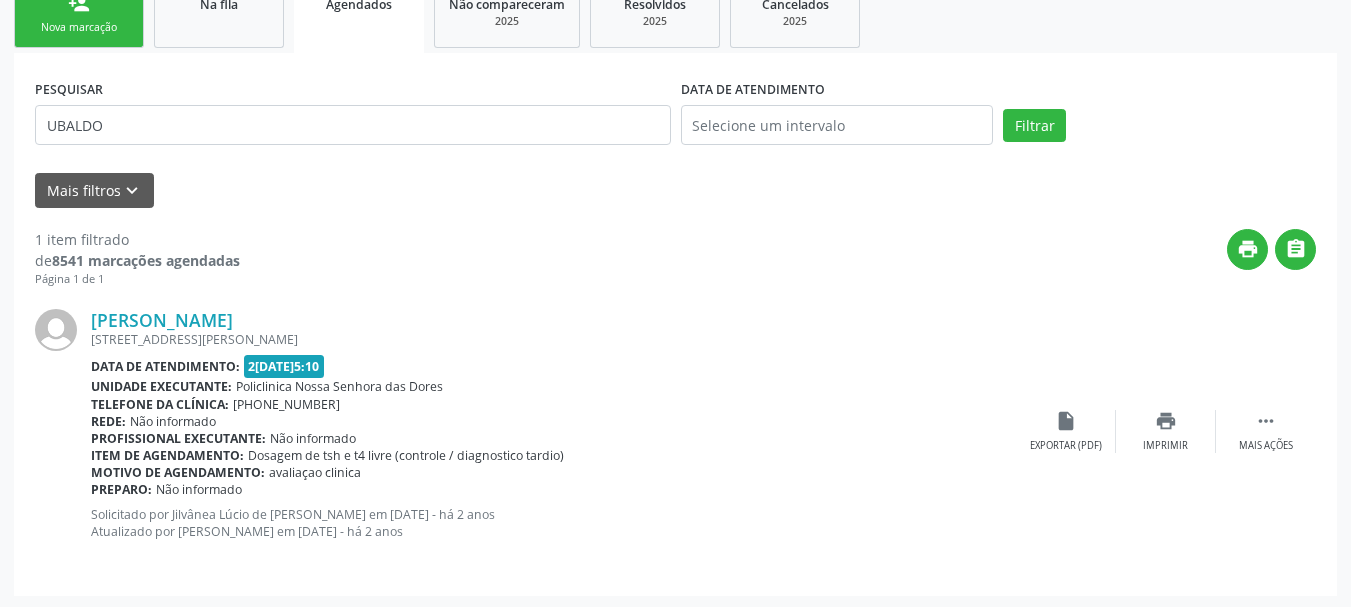 scroll, scrollTop: 321, scrollLeft: 0, axis: vertical 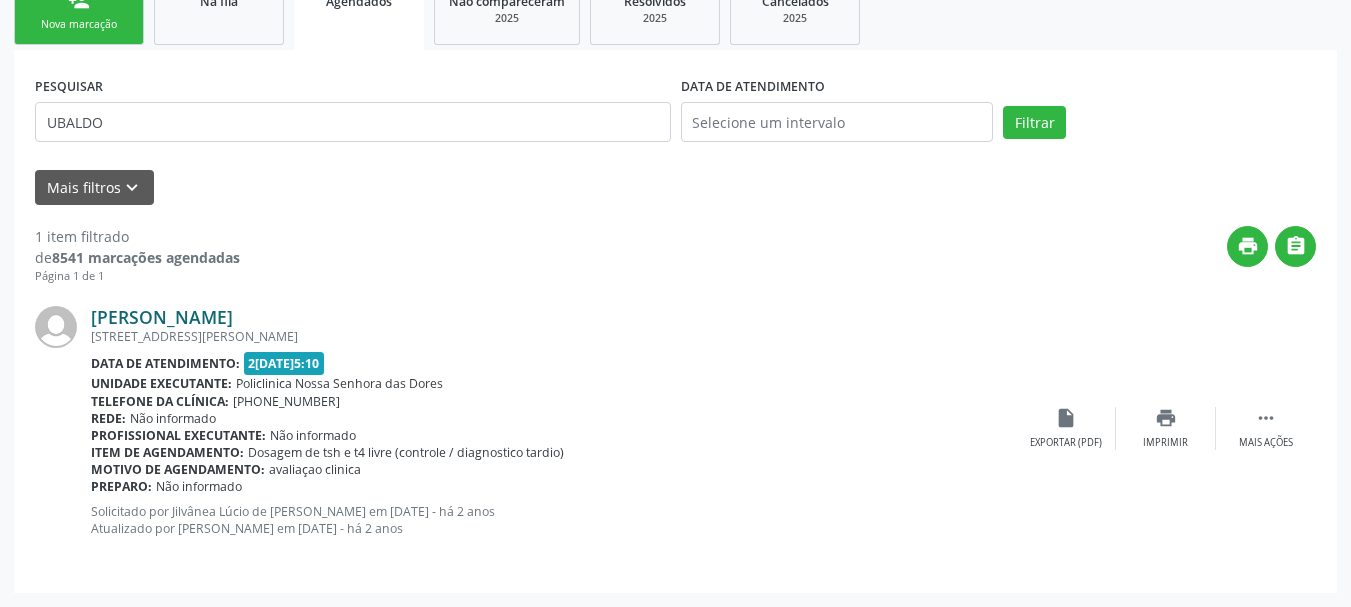 click on "[PERSON_NAME]" at bounding box center [162, 317] 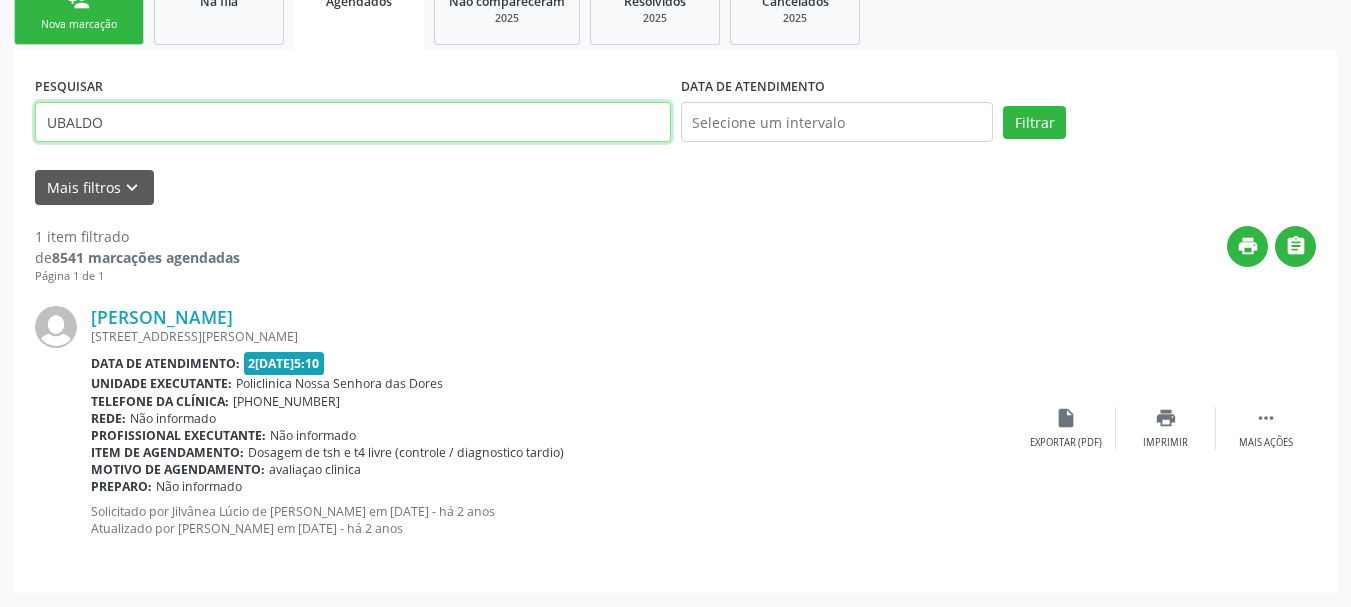 drag, startPoint x: 132, startPoint y: 122, endPoint x: 0, endPoint y: 141, distance: 133.36041 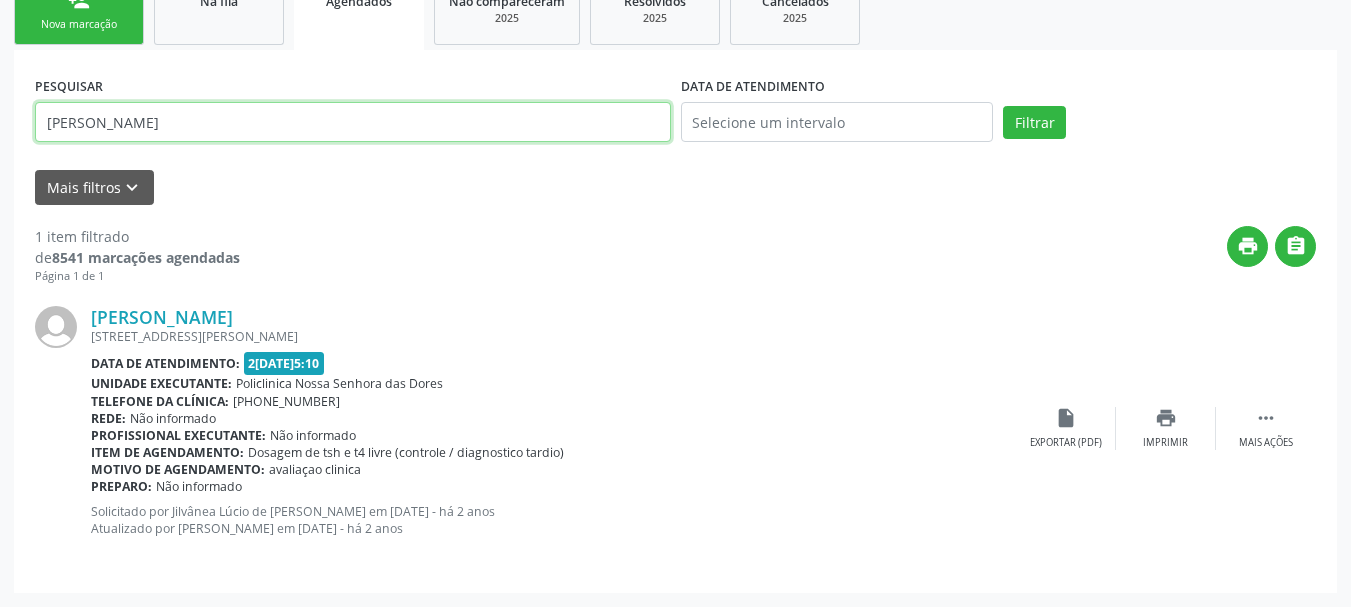 click on "Filtrar" at bounding box center (1034, 123) 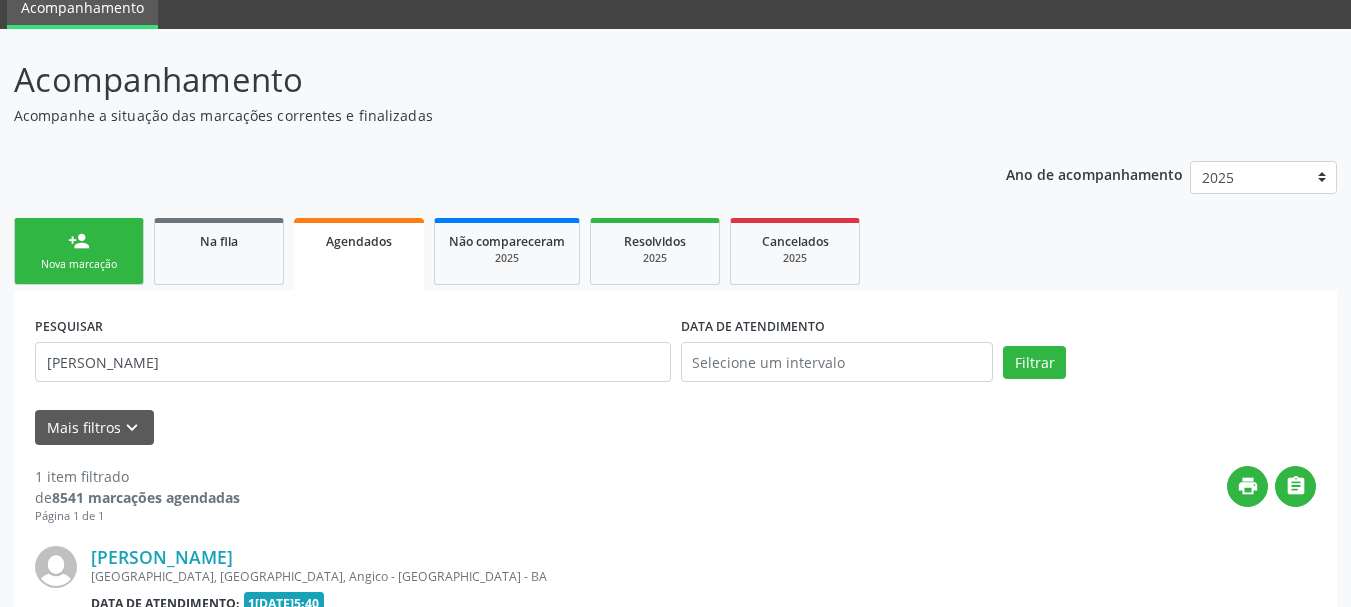 scroll, scrollTop: 321, scrollLeft: 0, axis: vertical 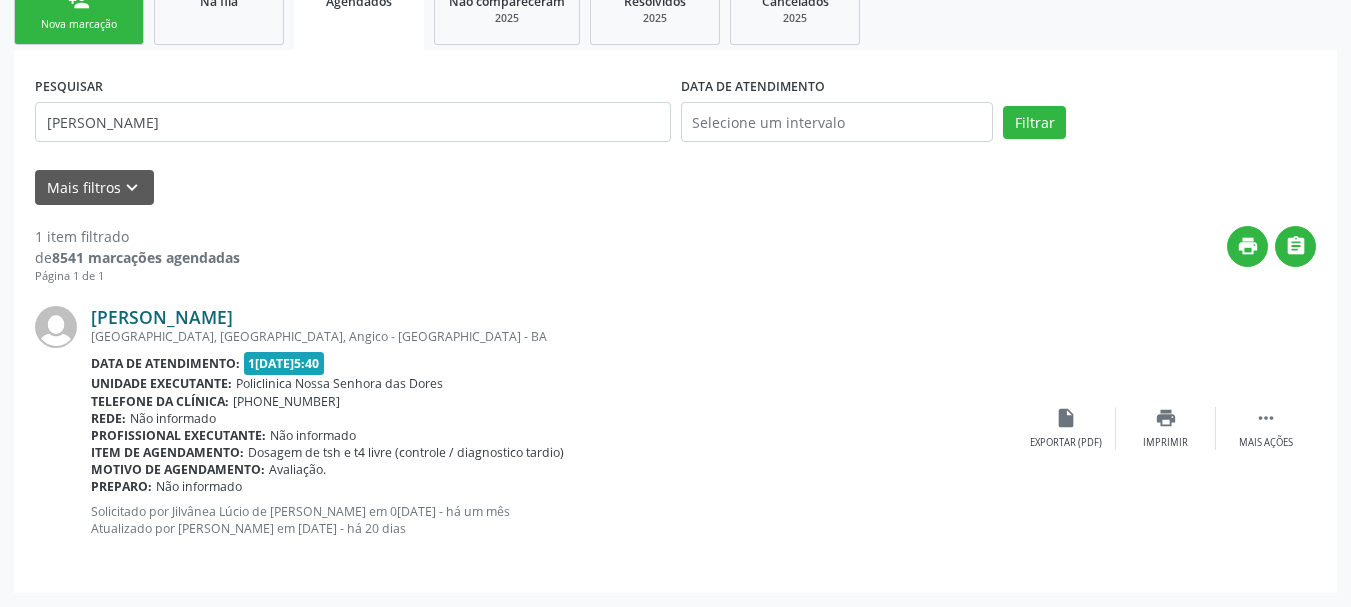 click on "[PERSON_NAME]" at bounding box center [162, 317] 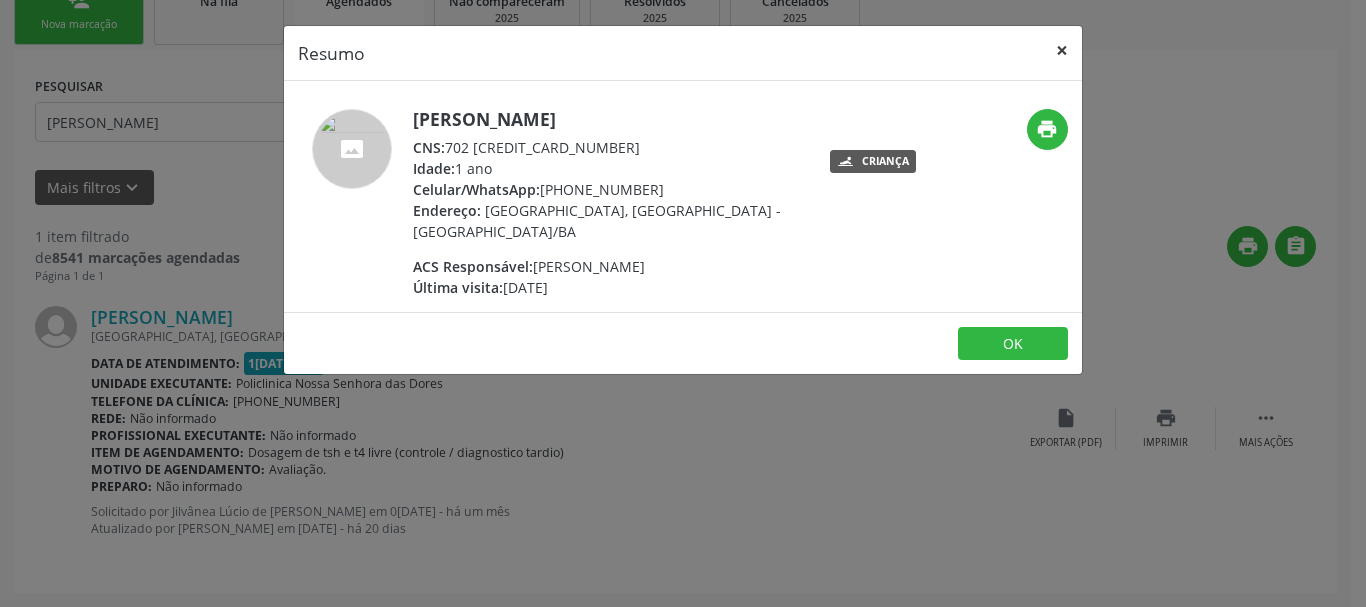 click on "×" at bounding box center [1062, 50] 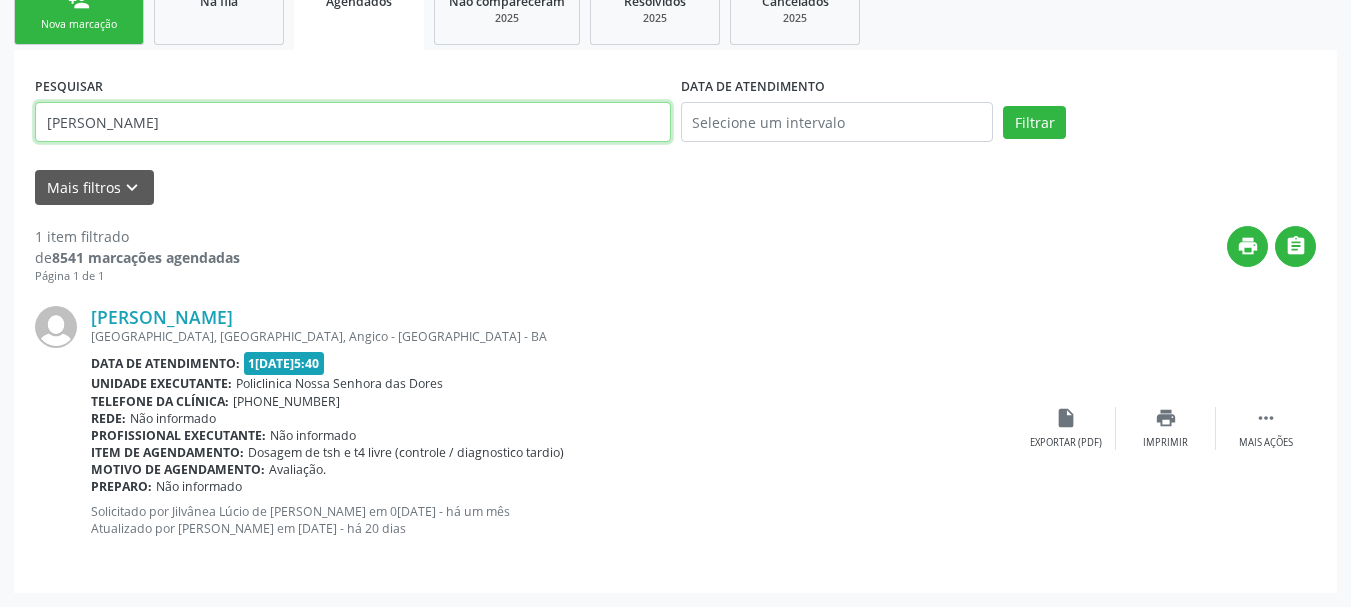drag, startPoint x: 195, startPoint y: 113, endPoint x: 0, endPoint y: 133, distance: 196.02296 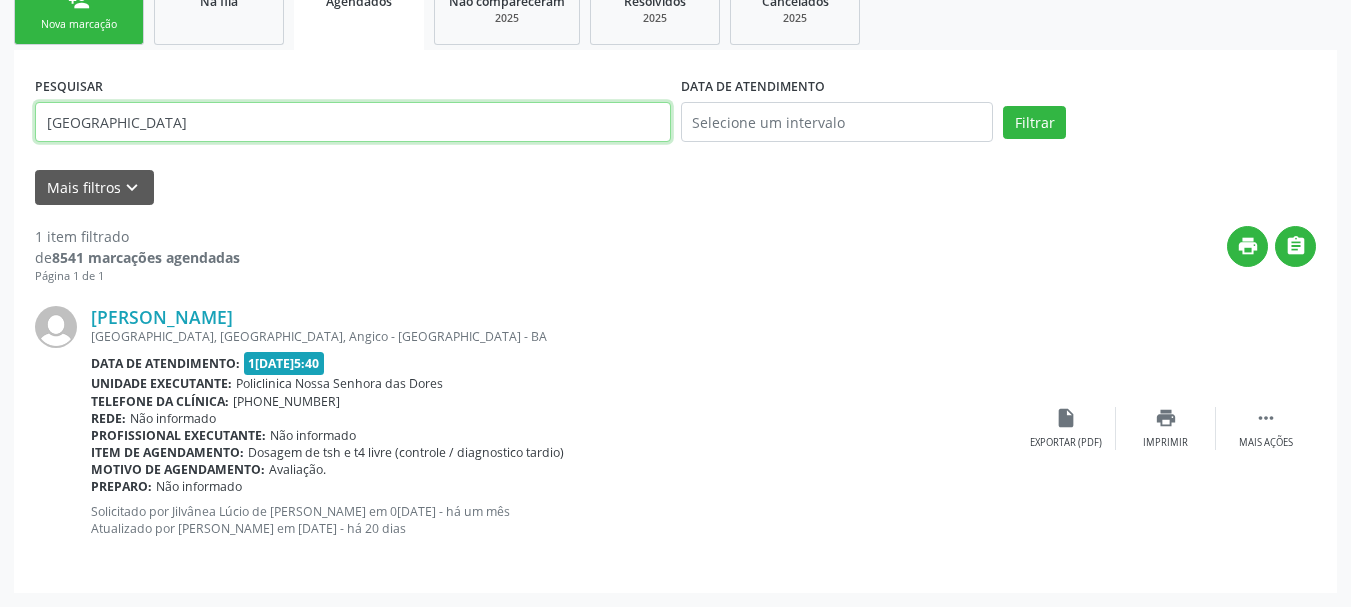 click on "Filtrar" at bounding box center (1034, 123) 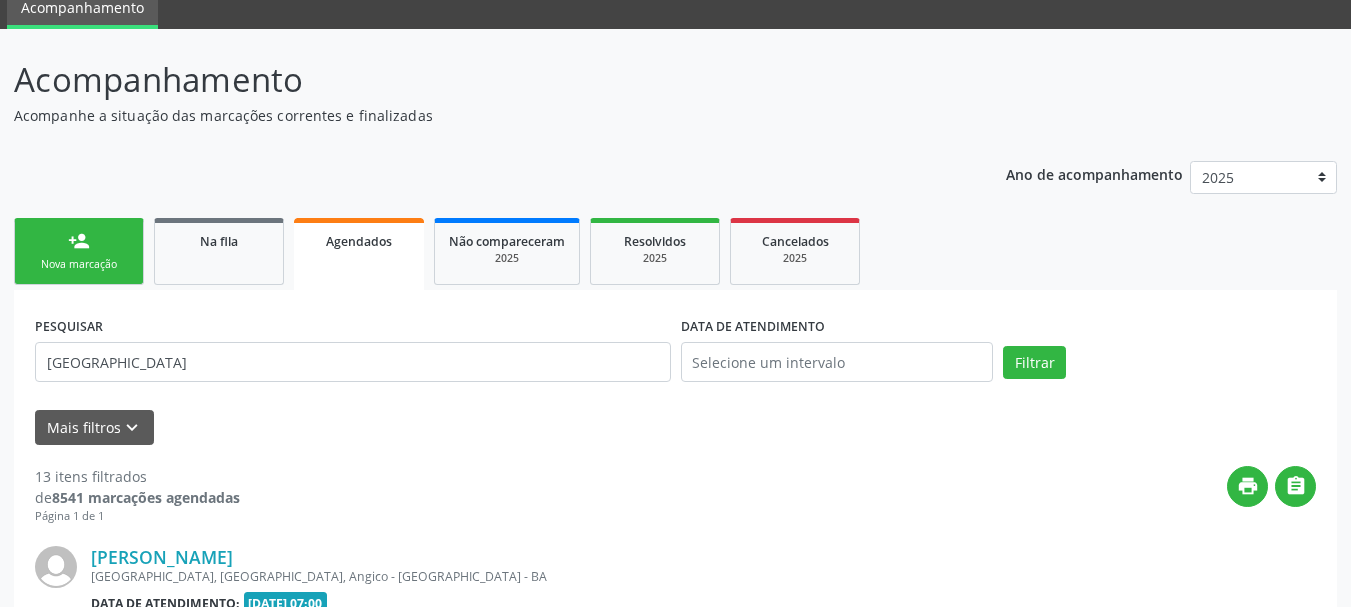 scroll, scrollTop: 321, scrollLeft: 0, axis: vertical 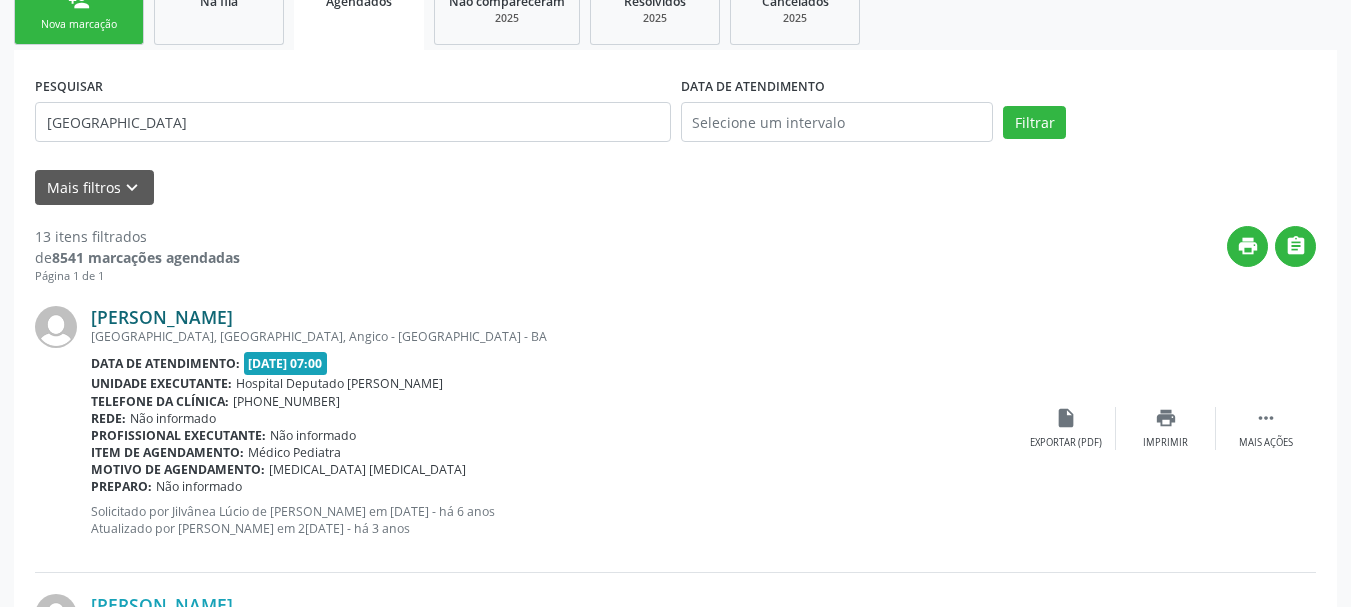 click on "[PERSON_NAME]" at bounding box center [162, 317] 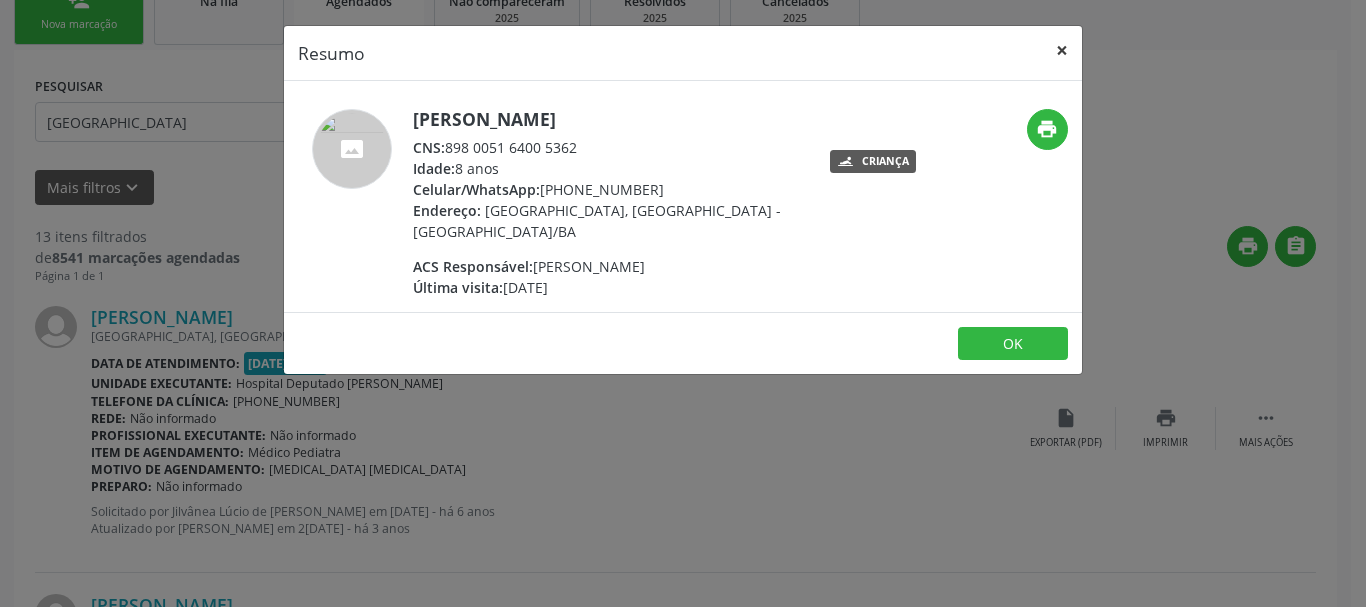 click on "×" at bounding box center [1062, 50] 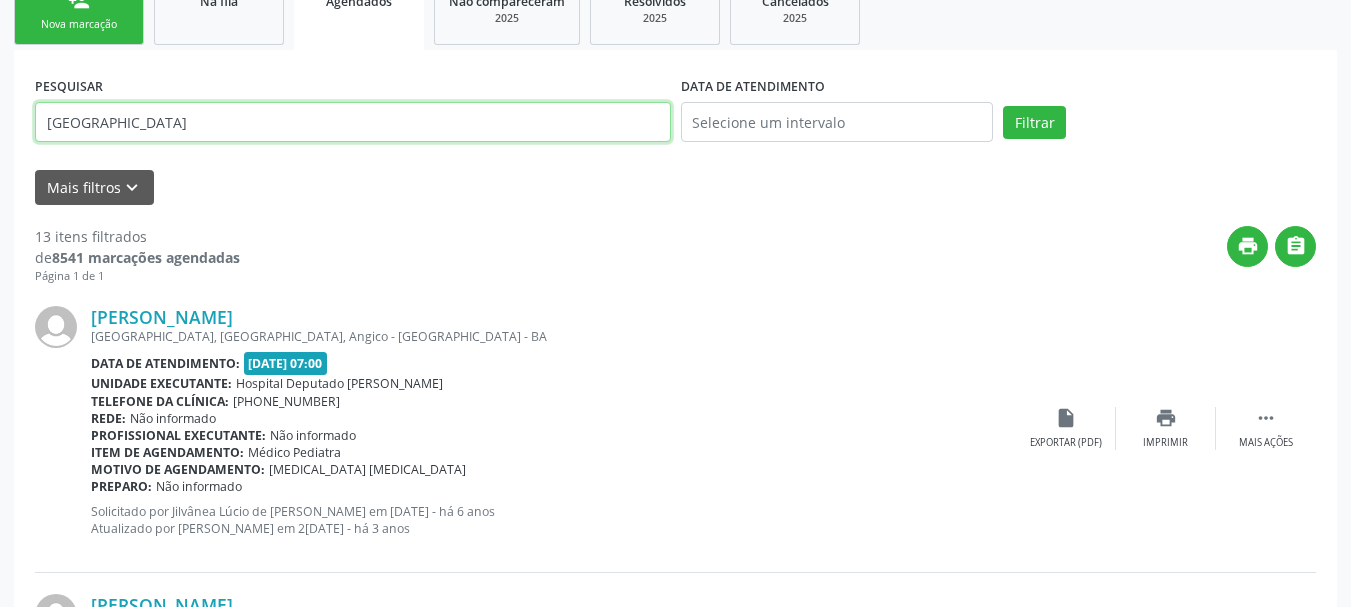 drag, startPoint x: 112, startPoint y: 113, endPoint x: 0, endPoint y: 131, distance: 113.43721 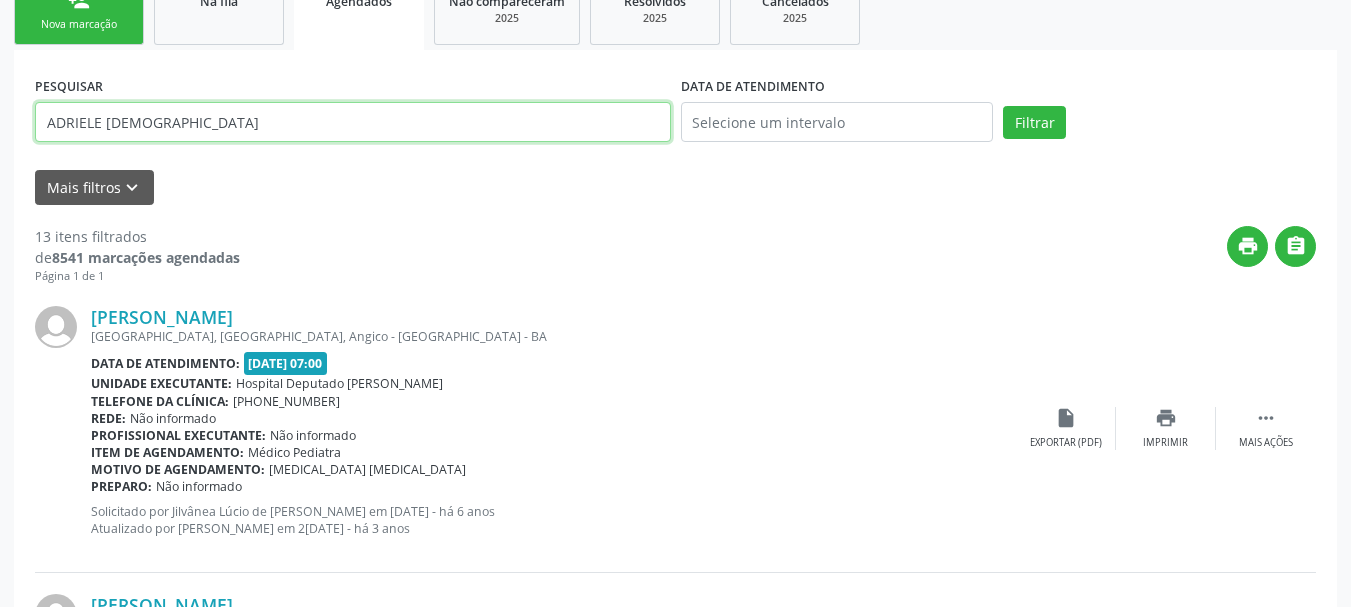 click on "Filtrar" at bounding box center (1034, 123) 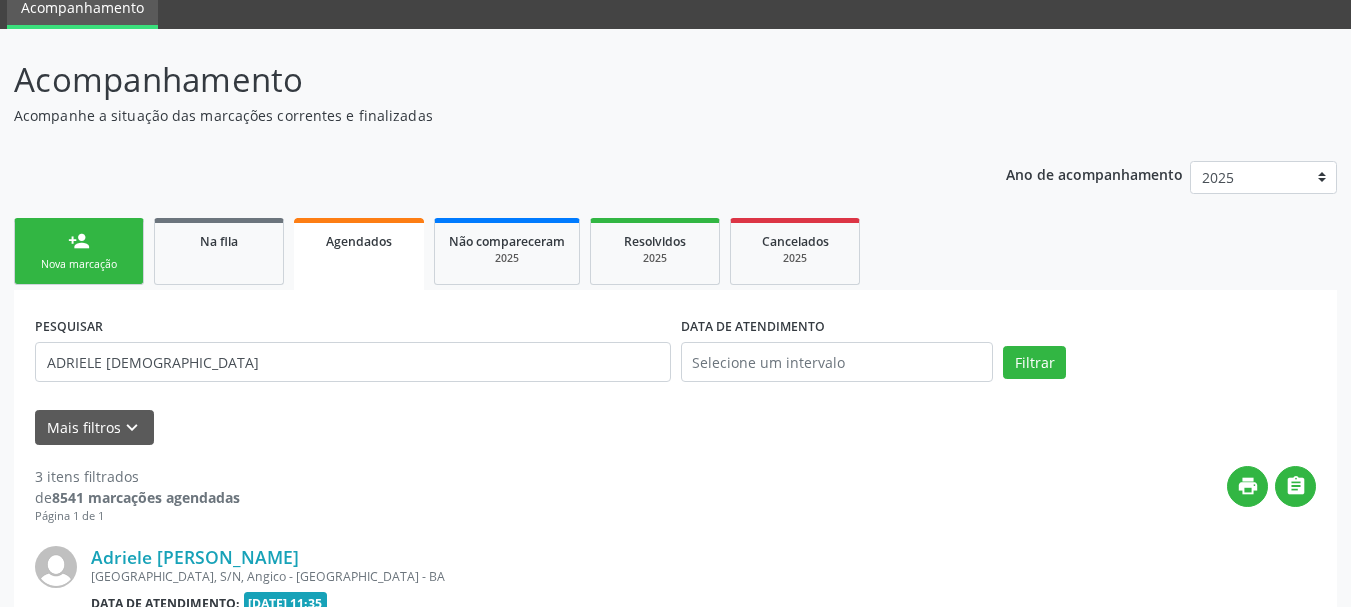 scroll, scrollTop: 321, scrollLeft: 0, axis: vertical 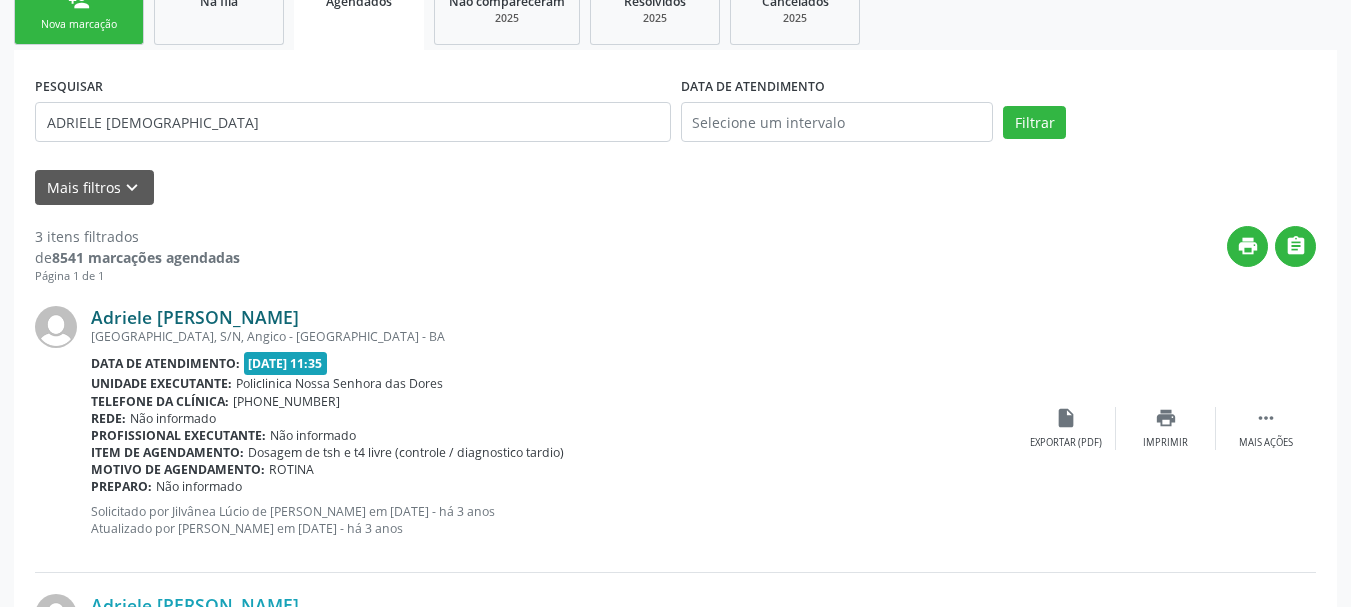 click on "Adriele [PERSON_NAME]" at bounding box center [195, 317] 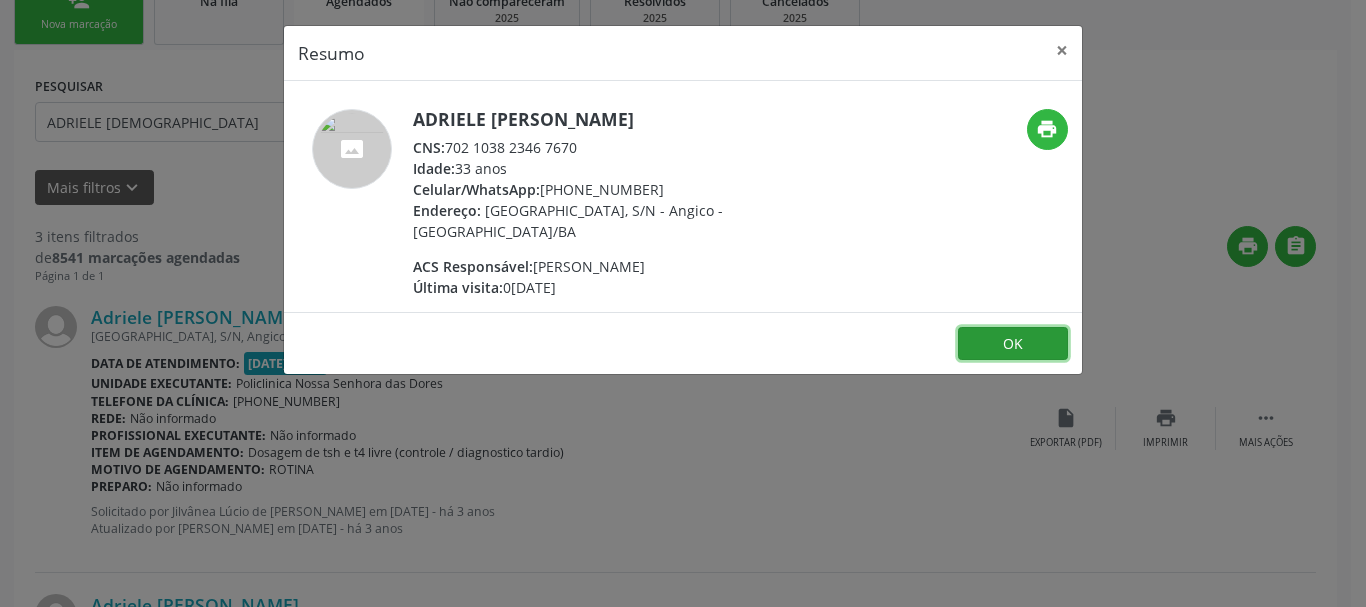 click on "OK" at bounding box center [1013, 344] 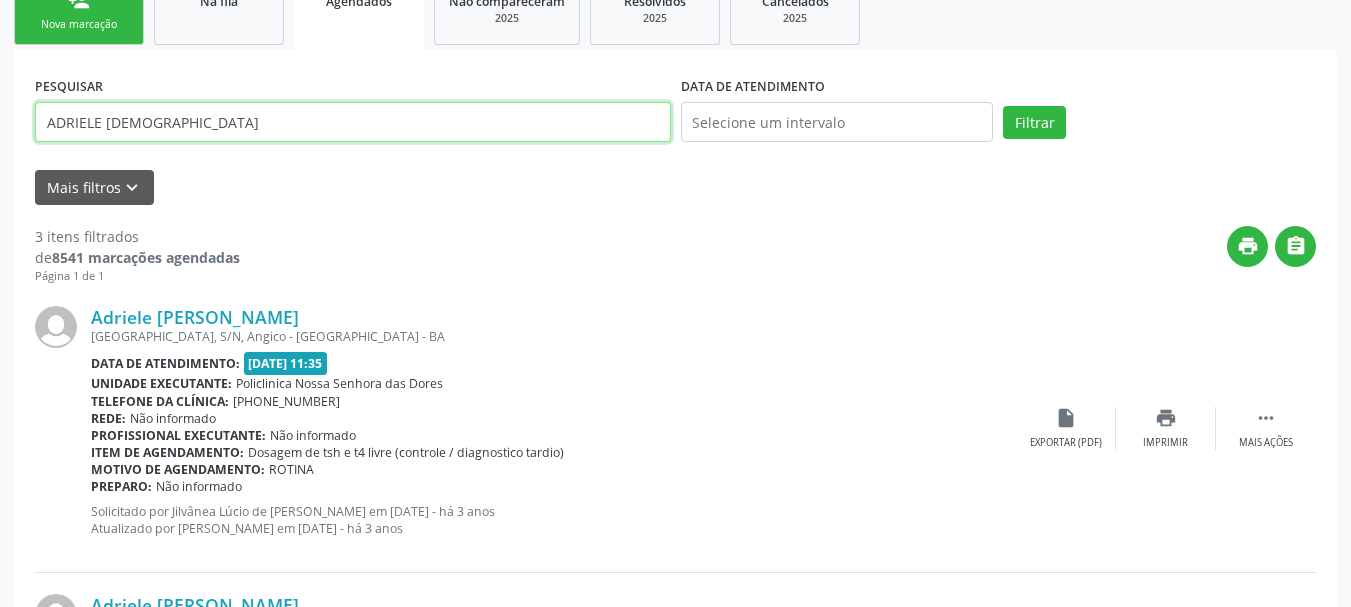 drag, startPoint x: 194, startPoint y: 115, endPoint x: 0, endPoint y: 117, distance: 194.01031 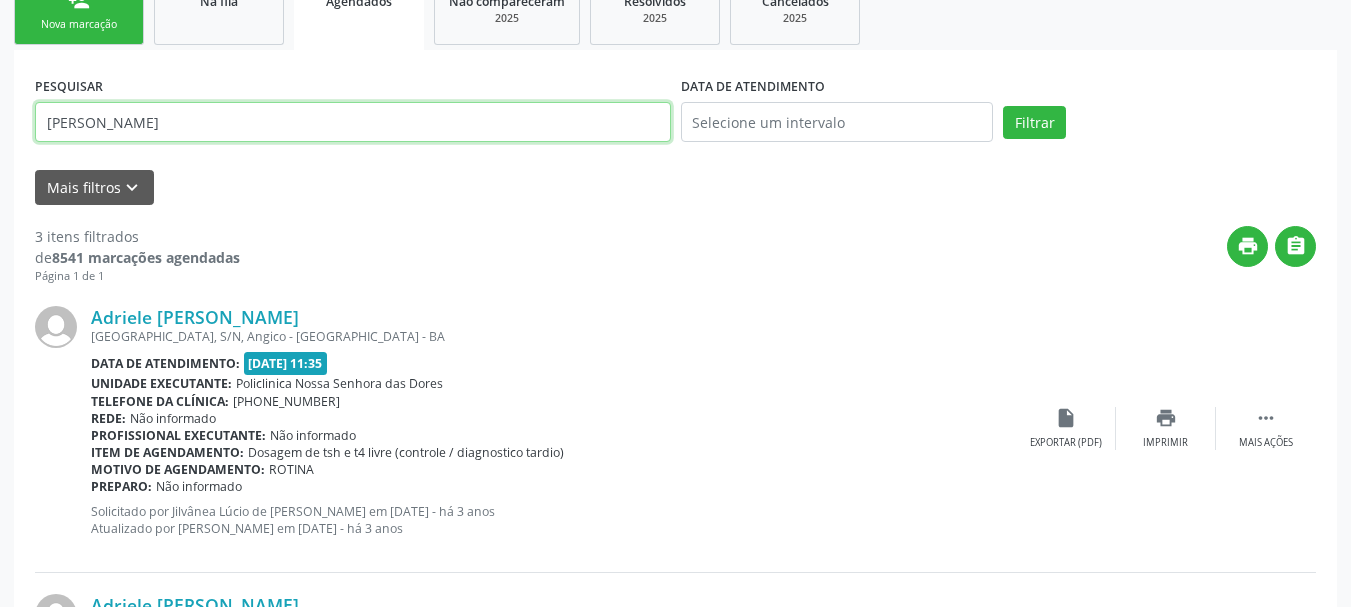 click on "Filtrar" at bounding box center (1034, 123) 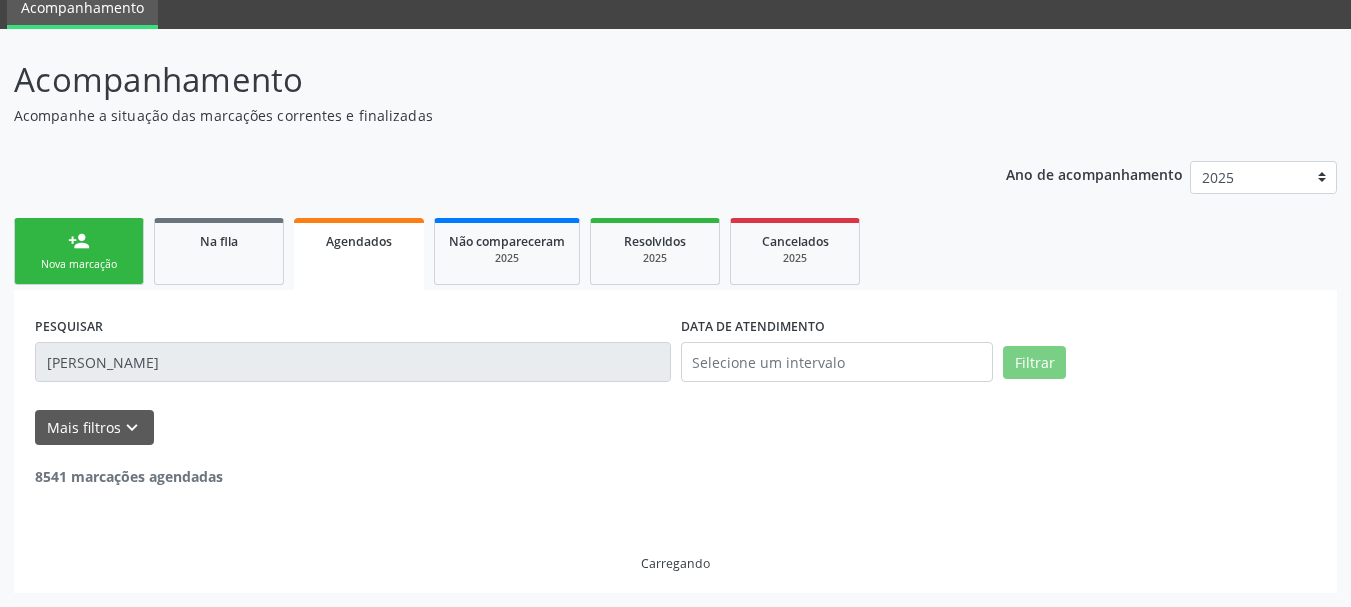 scroll, scrollTop: 321, scrollLeft: 0, axis: vertical 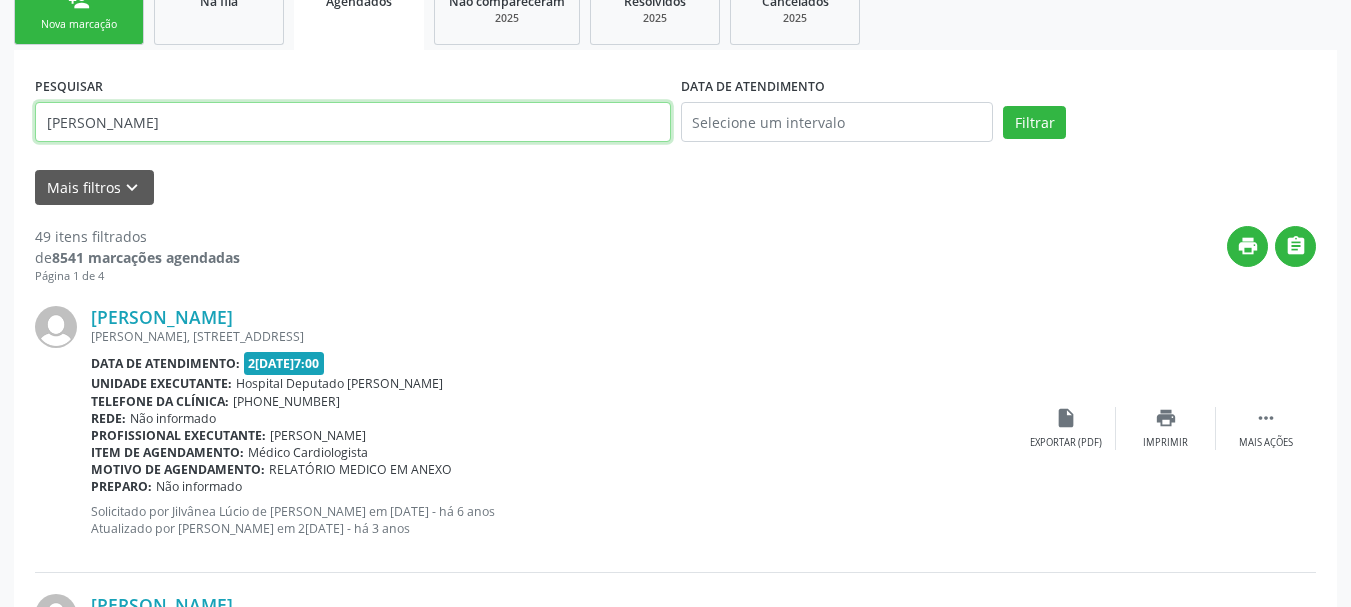 click on "[PERSON_NAME]" at bounding box center [353, 122] 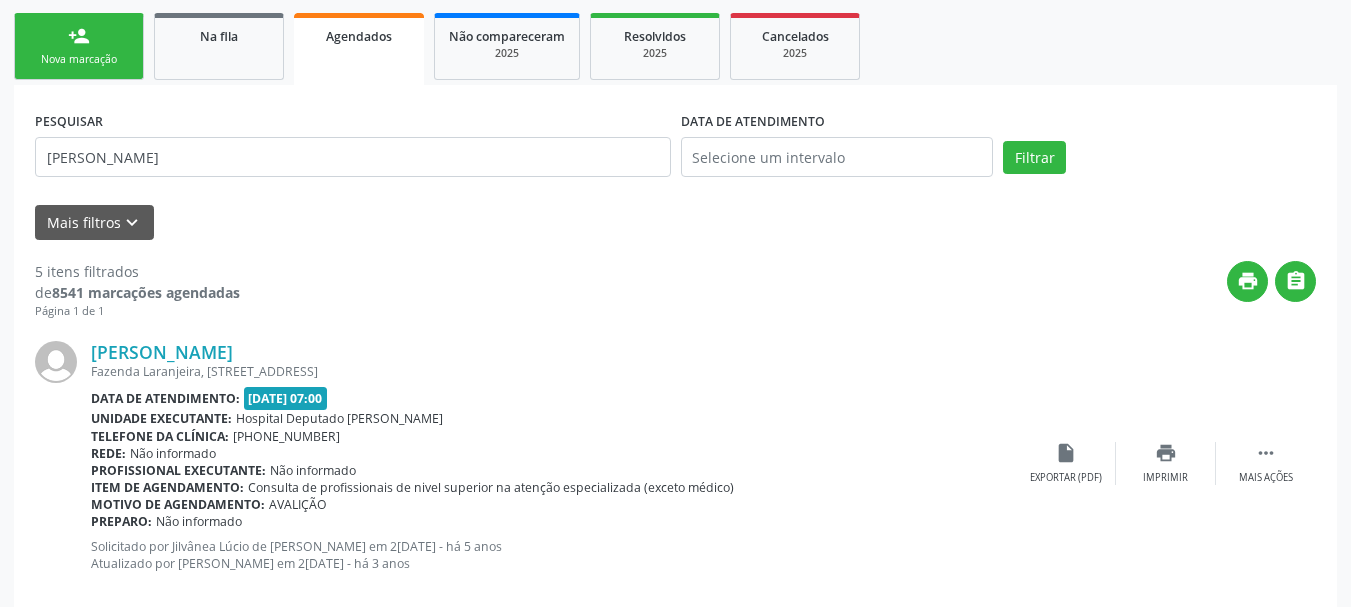 scroll, scrollTop: 74, scrollLeft: 0, axis: vertical 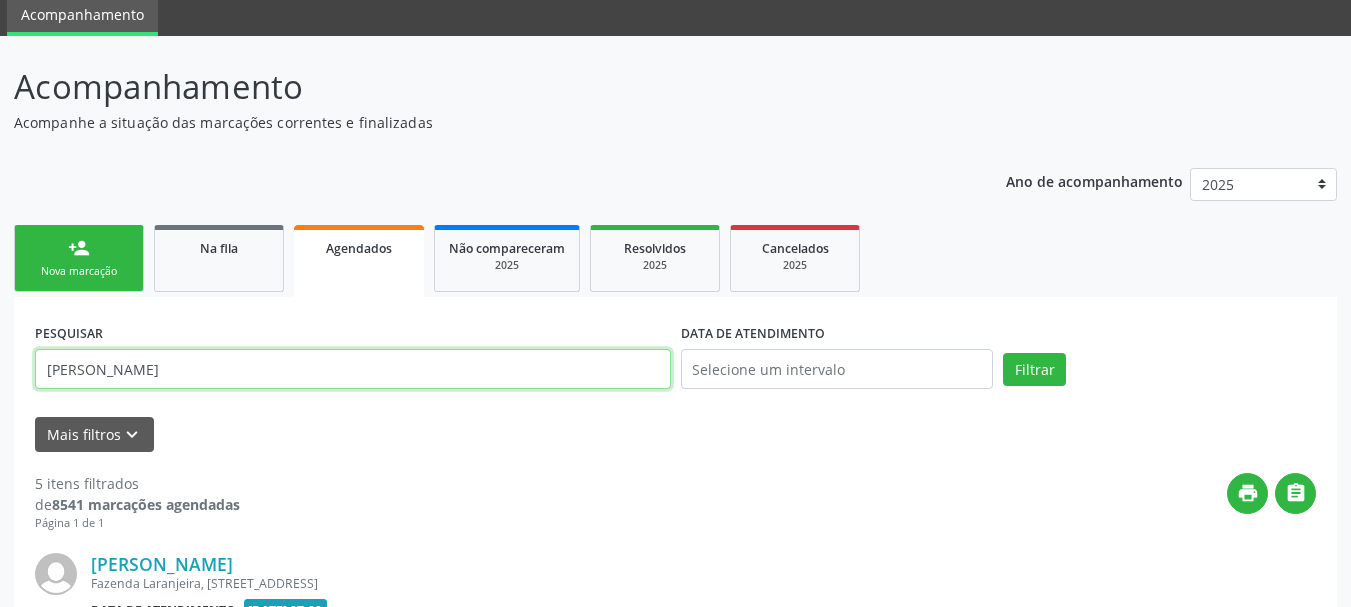drag, startPoint x: 247, startPoint y: 361, endPoint x: 0, endPoint y: 377, distance: 247.51767 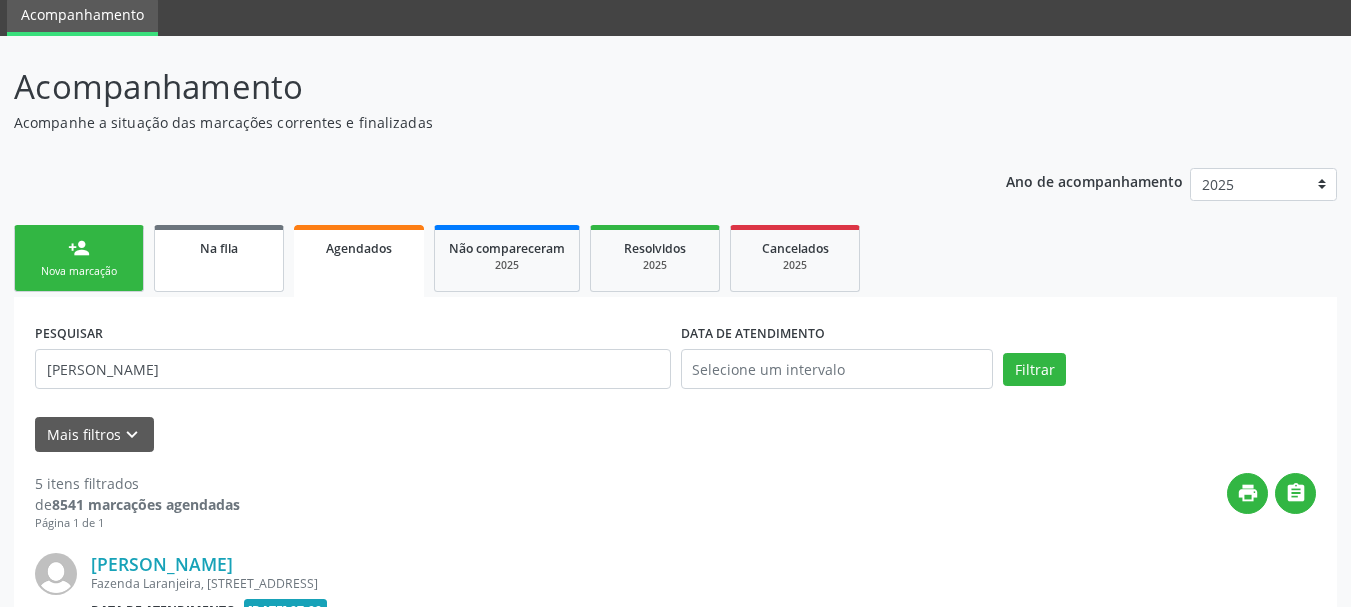 click on "Na fila" at bounding box center (219, 248) 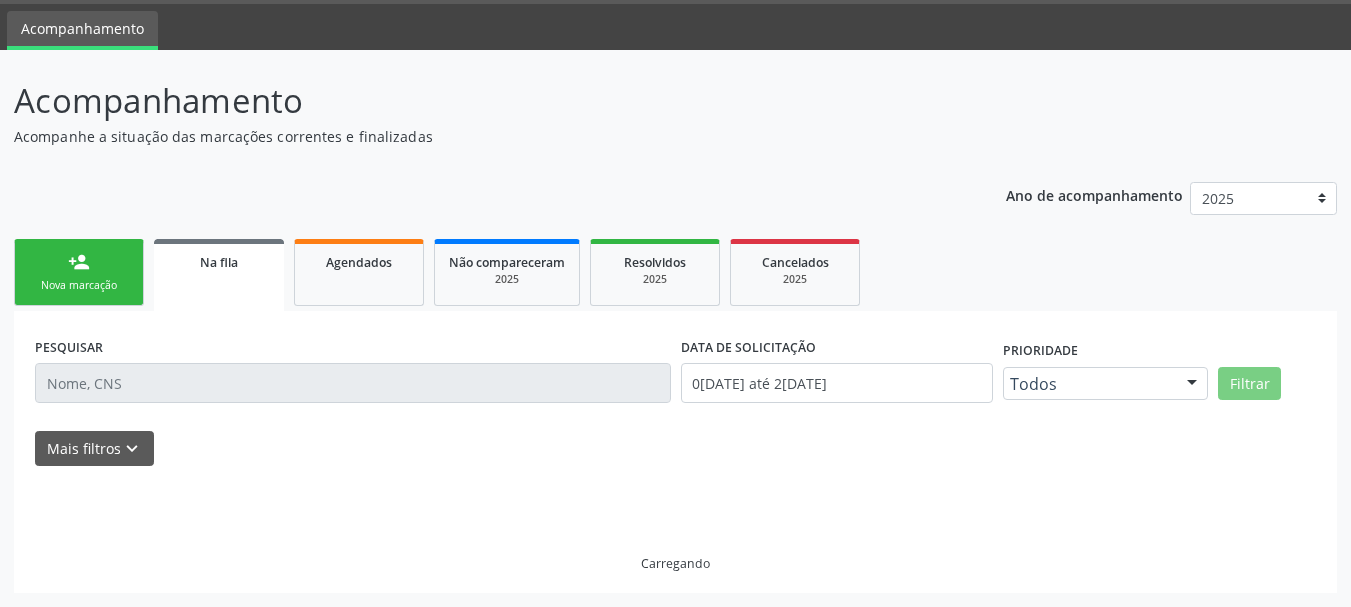click on "Na fila" at bounding box center [219, 261] 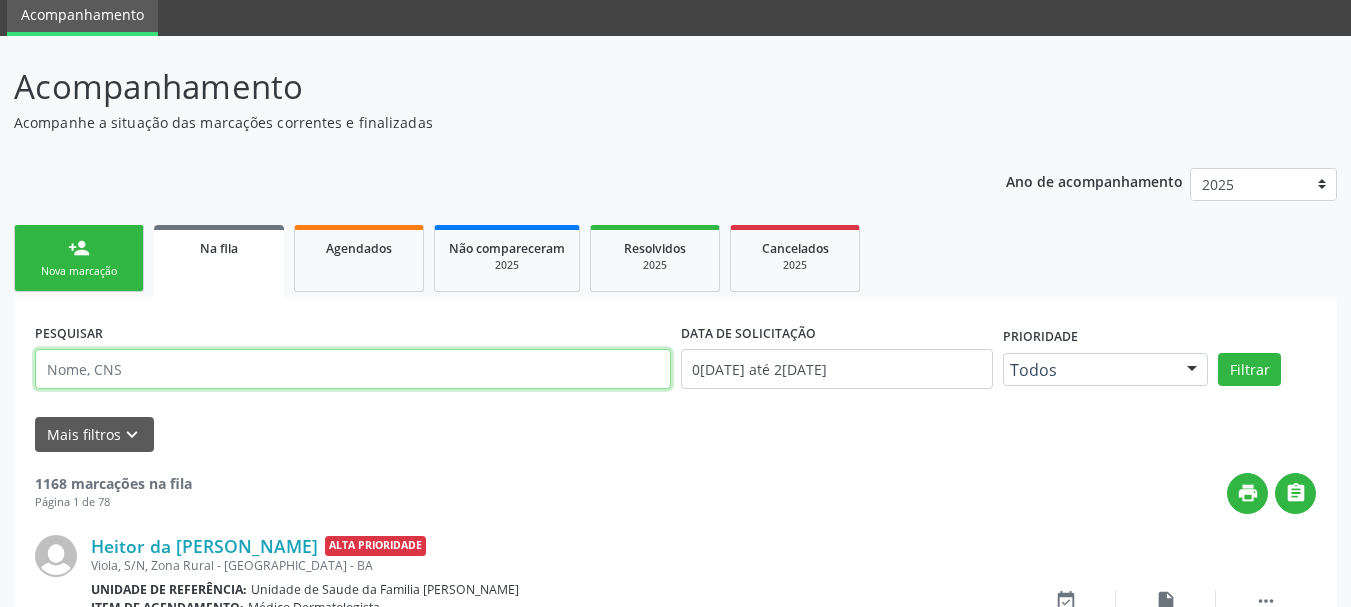 click at bounding box center [353, 369] 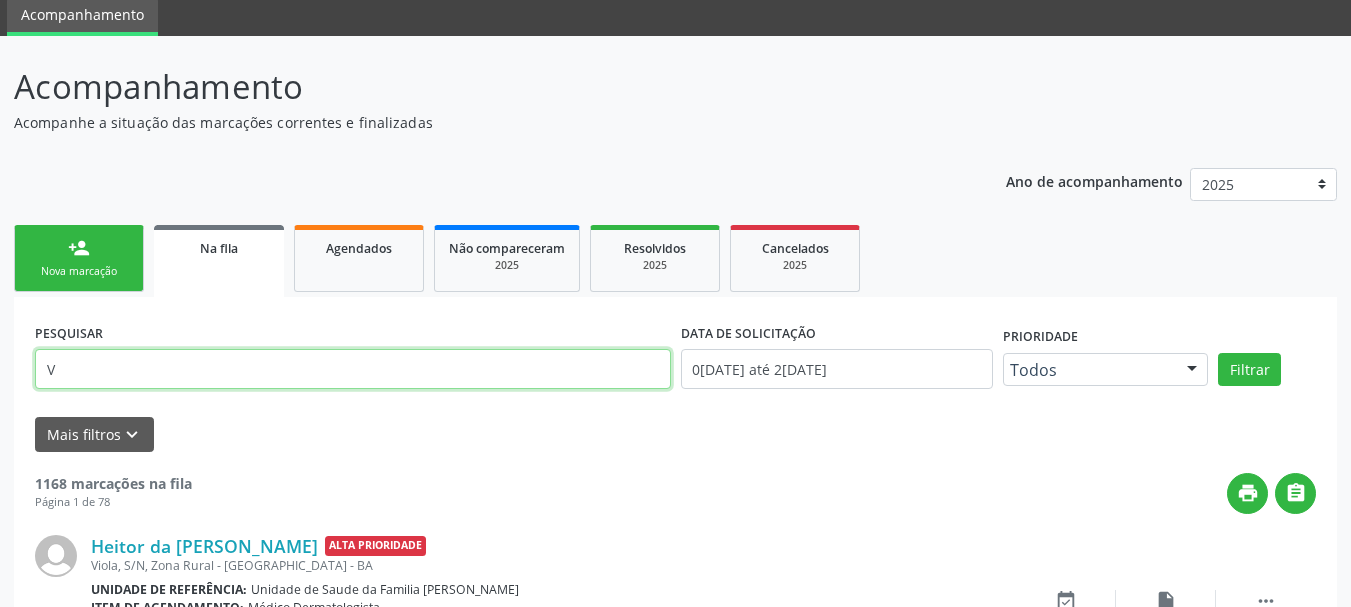click on "Filtrar" at bounding box center (1249, 370) 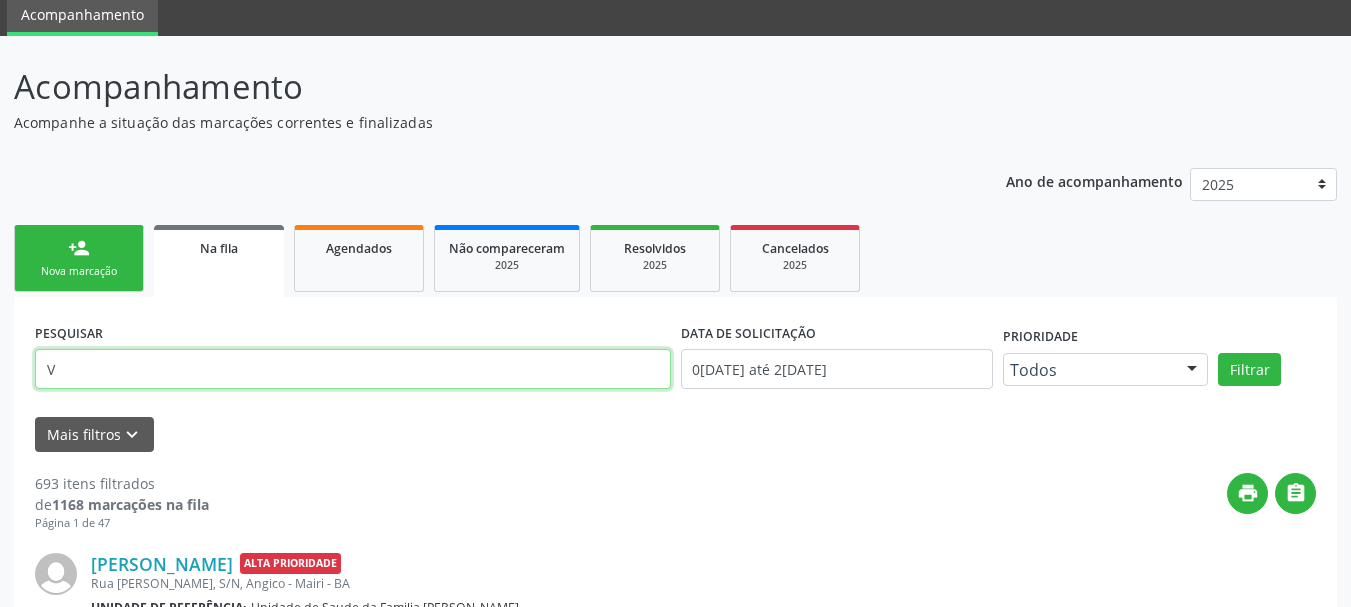 click on "V" at bounding box center (353, 369) 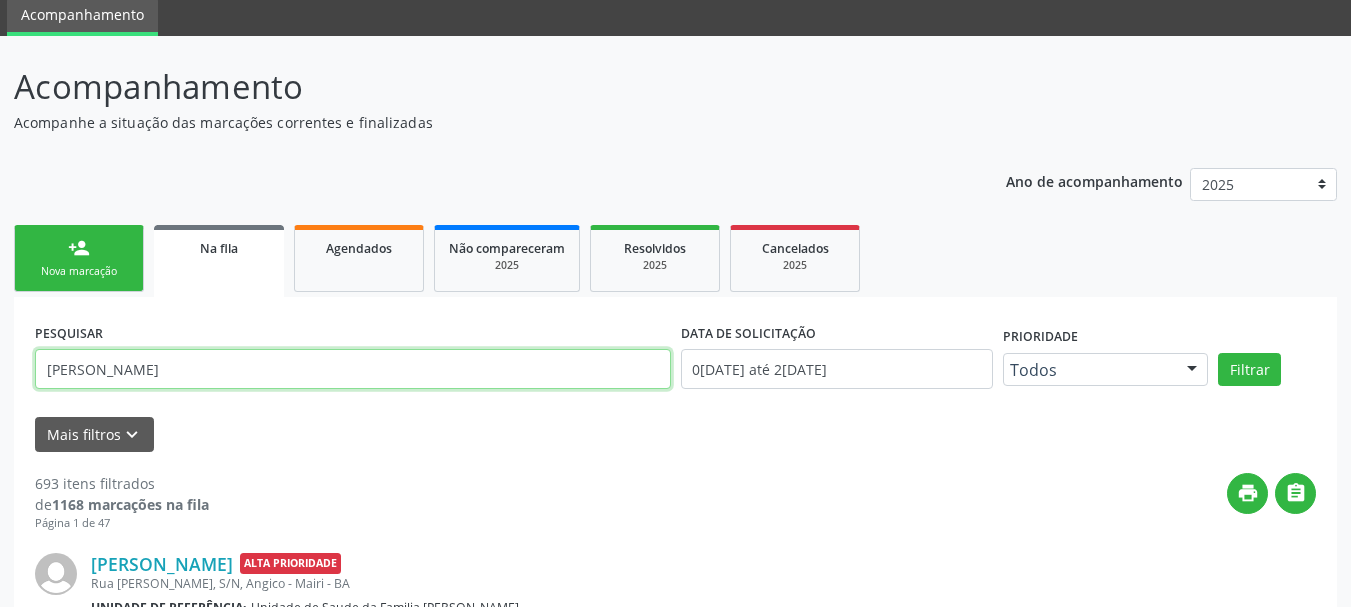 type on "[PERSON_NAME]" 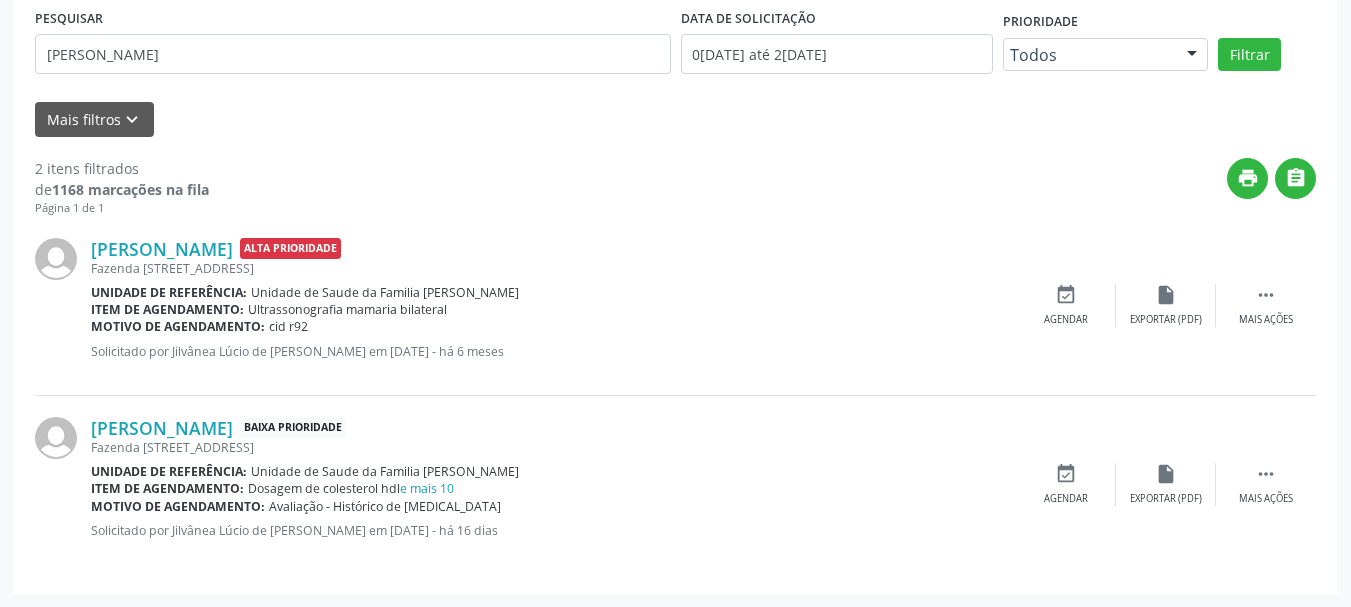 scroll, scrollTop: 391, scrollLeft: 0, axis: vertical 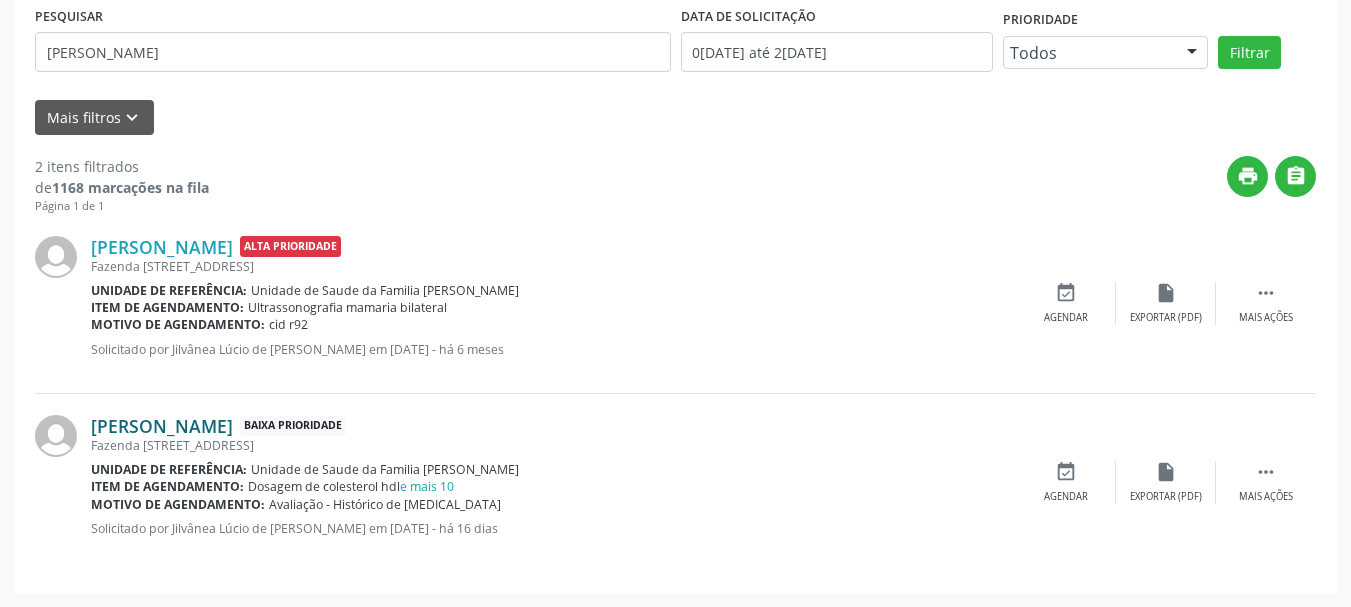 click on "[PERSON_NAME]" at bounding box center [162, 426] 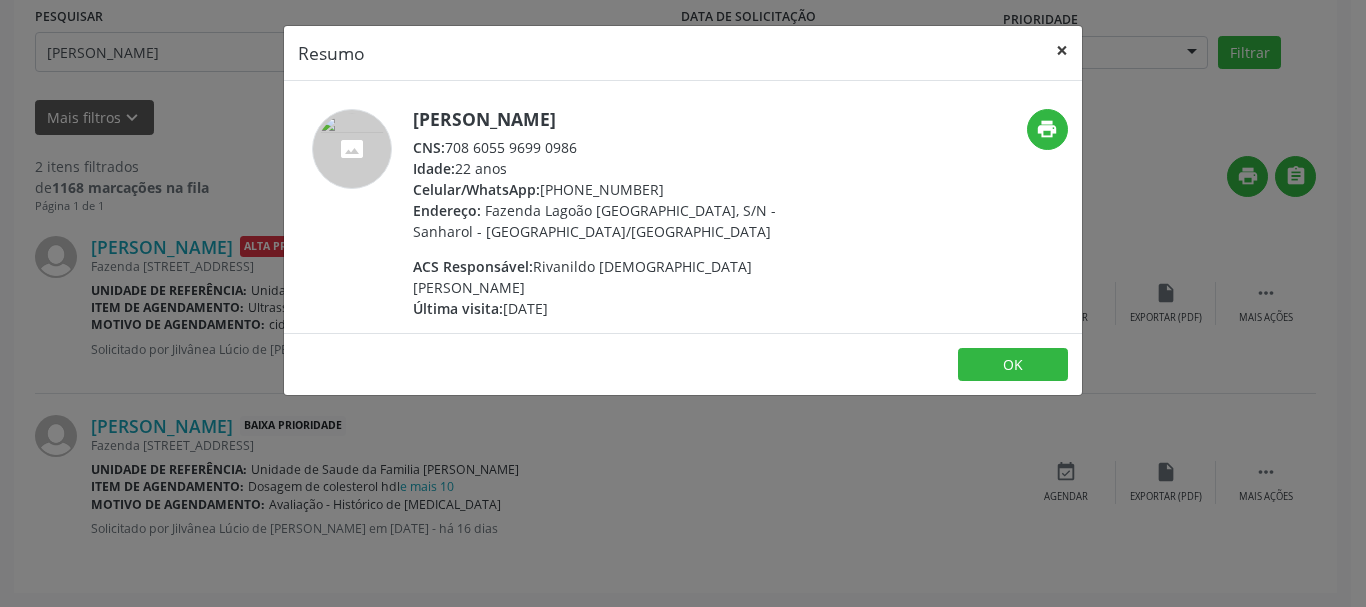 click on "×" at bounding box center [1062, 50] 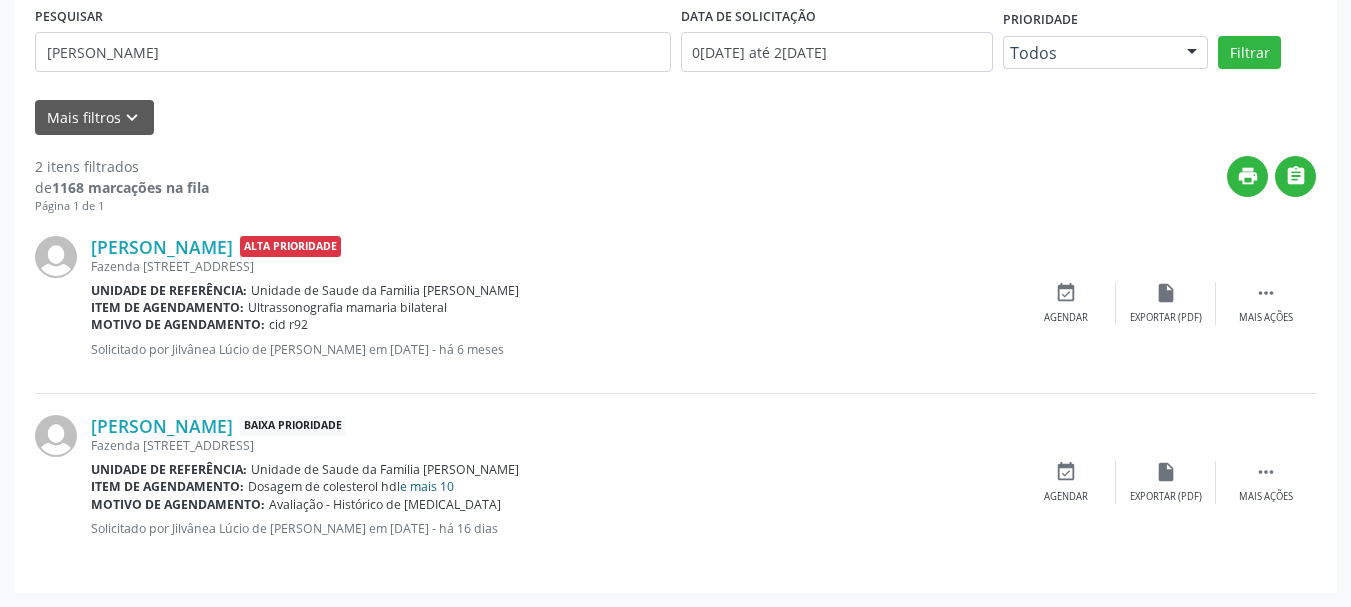 click on "e mais 10" at bounding box center (427, 486) 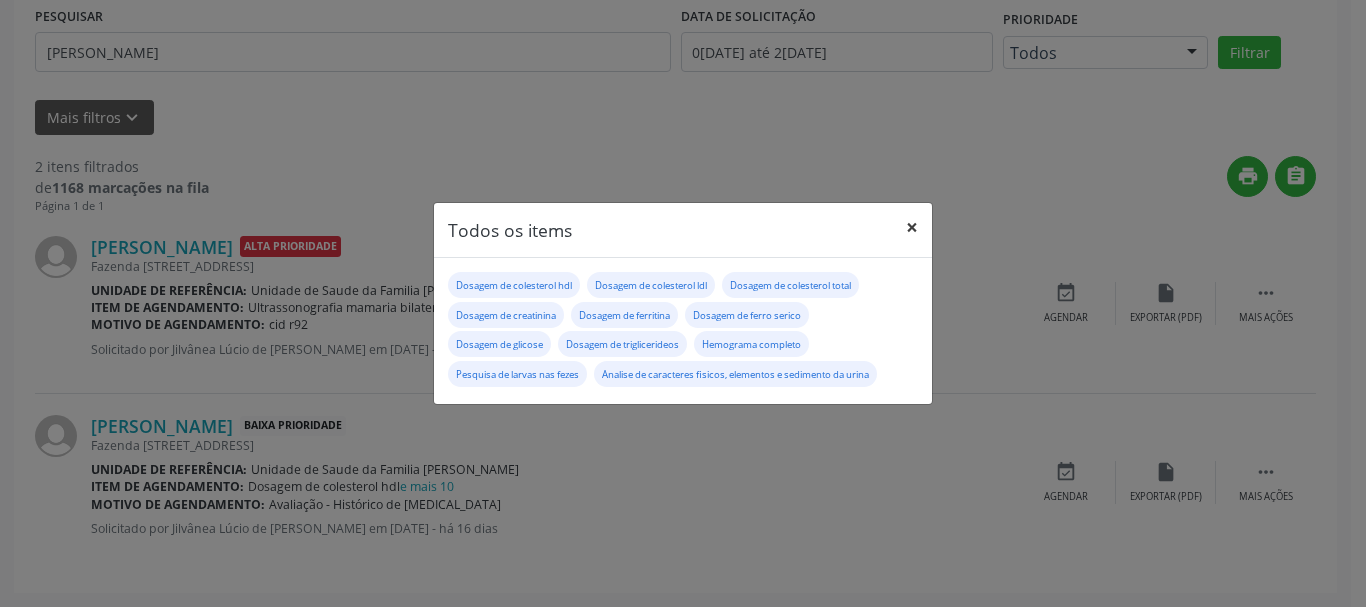 click on "×" at bounding box center [912, 227] 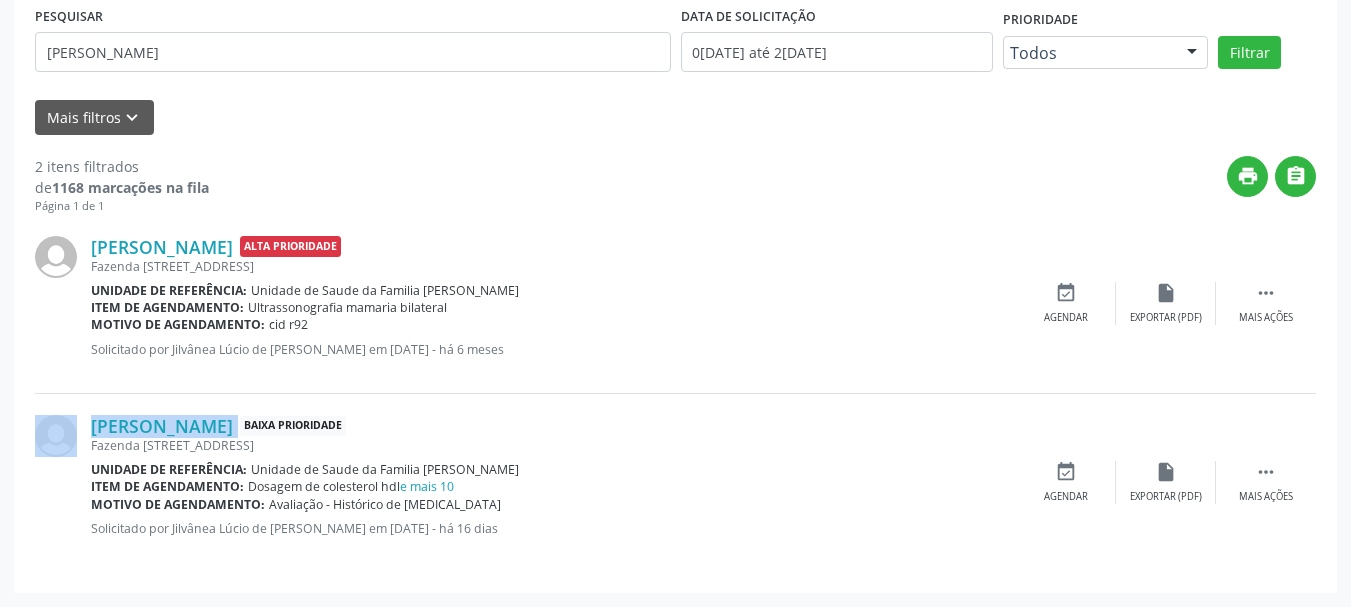 drag, startPoint x: 88, startPoint y: 423, endPoint x: 300, endPoint y: 422, distance: 212.00237 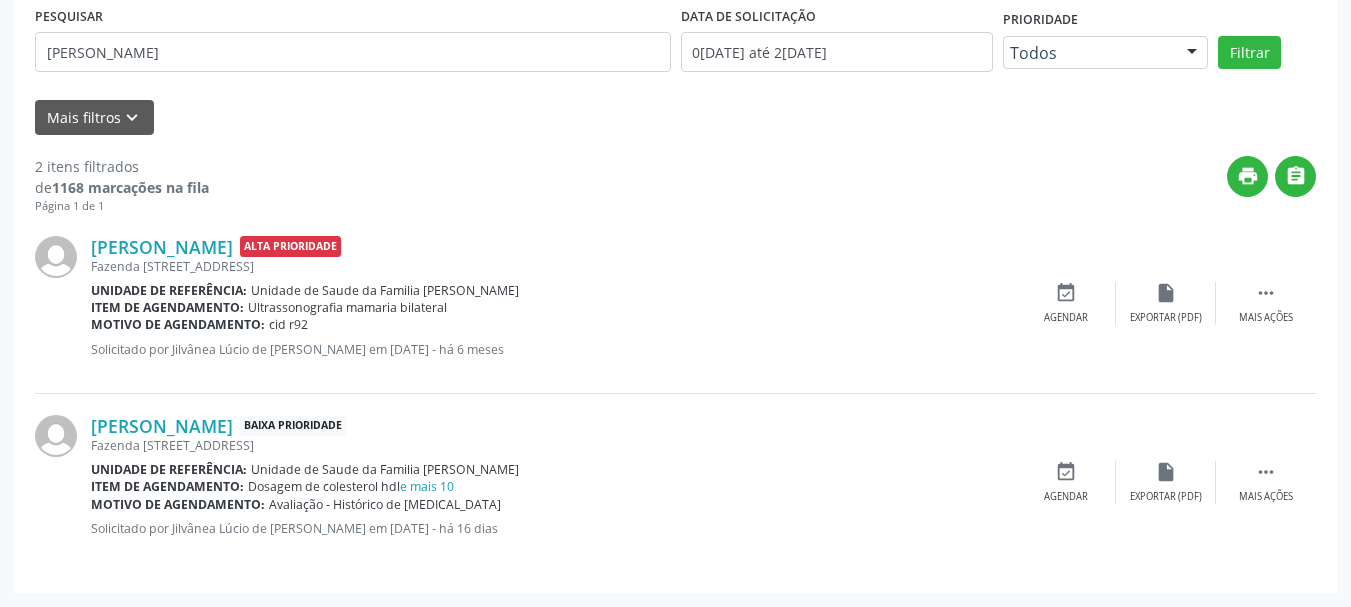 click on "Mais filtros
keyboard_arrow_down" at bounding box center (675, 117) 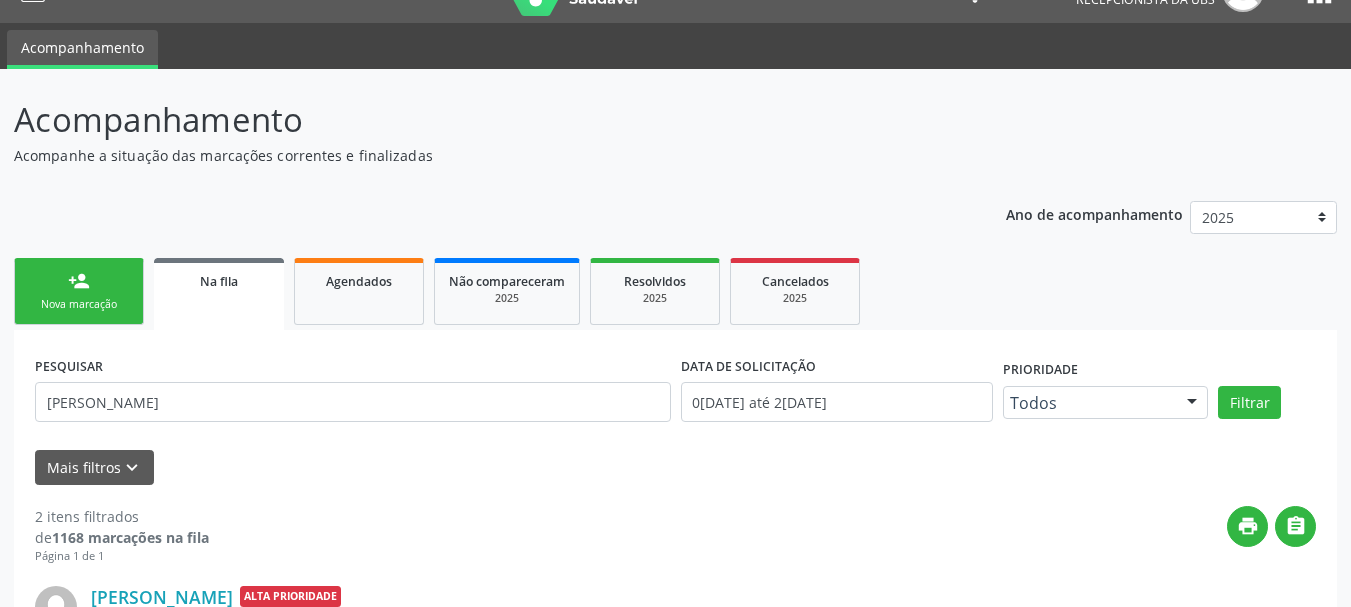 scroll, scrollTop: 0, scrollLeft: 0, axis: both 